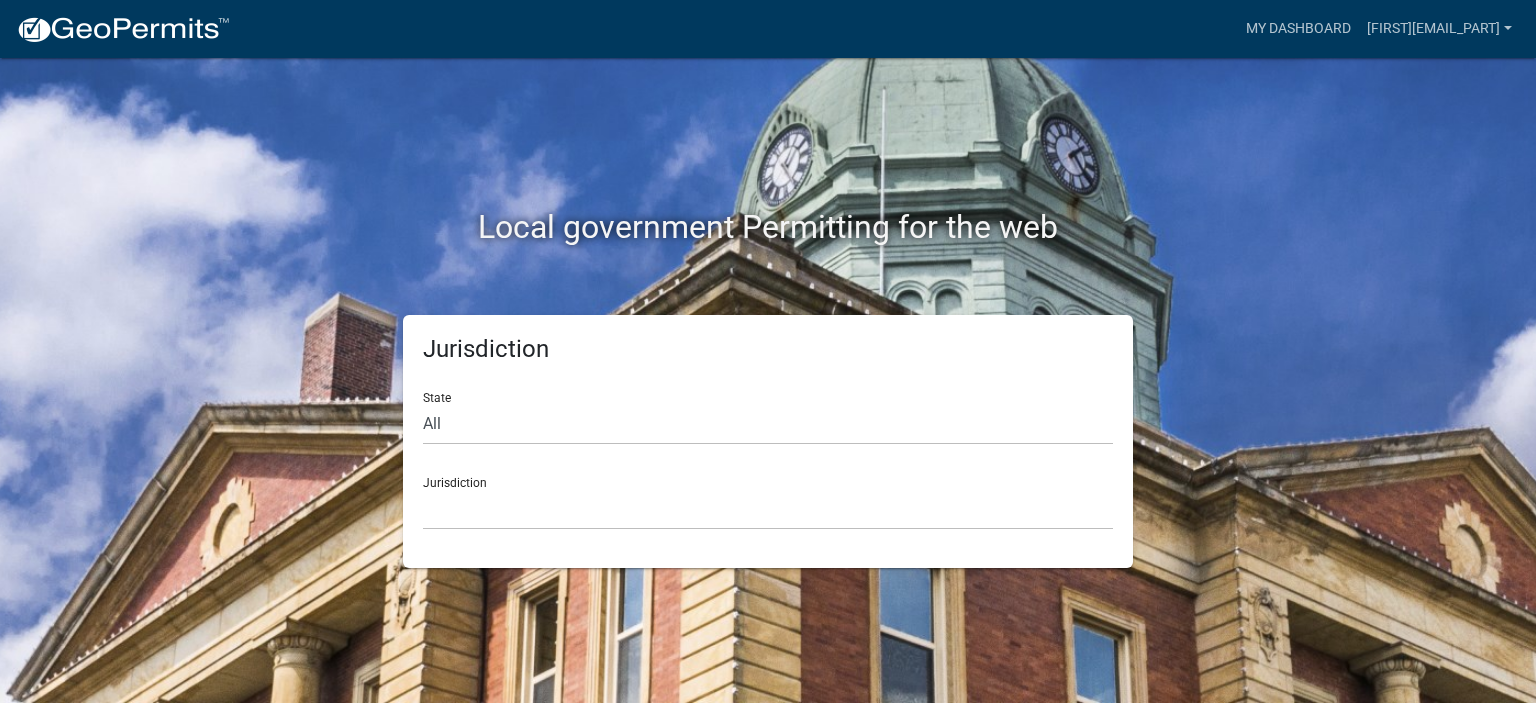 scroll, scrollTop: 0, scrollLeft: 0, axis: both 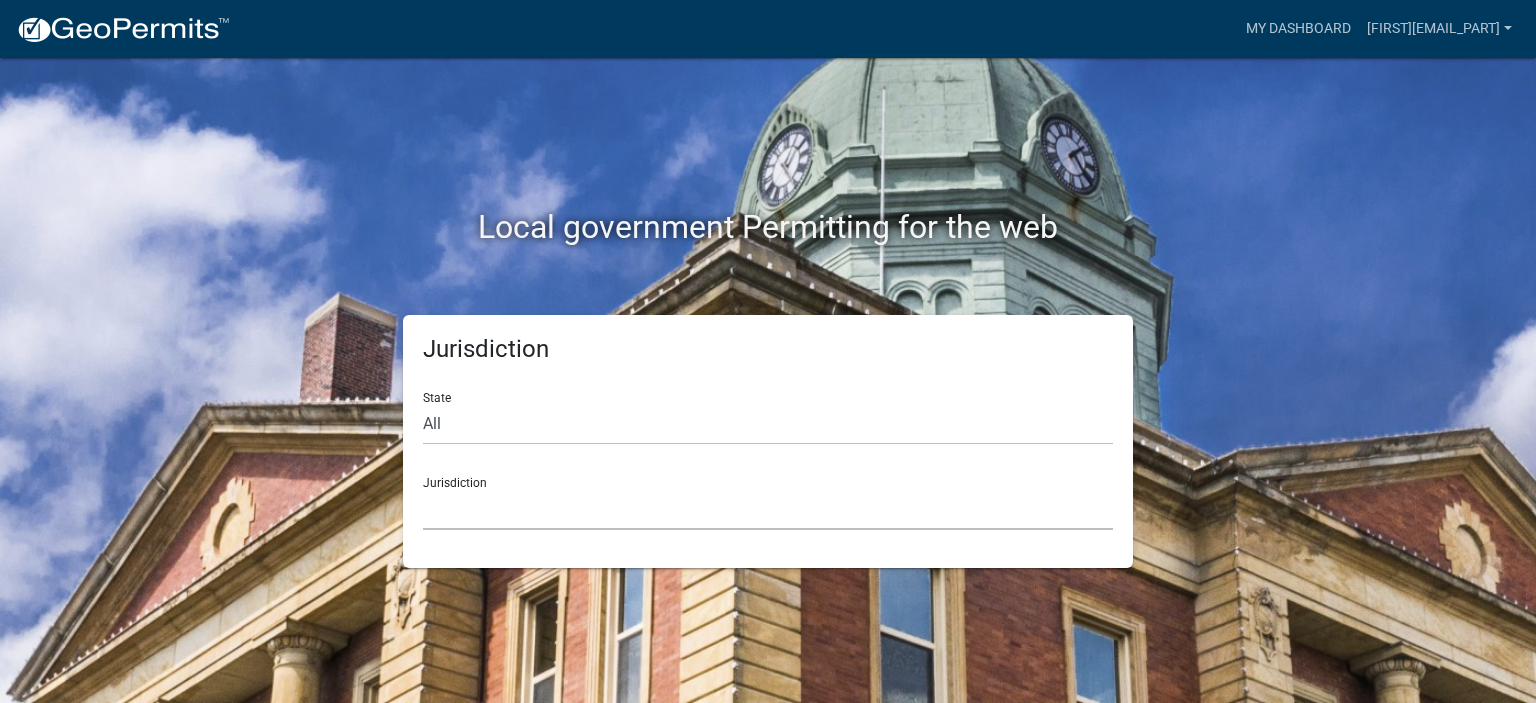 click on "Custer County, Colorado   City of Bainbridge, Georgia   Cook County, Georgia   Crawford County, Georgia   Gilmer County, Georgia   Haralson County, Georgia   Jasper County, Georgia   Madison County, Georgia   Putnam County, Georgia   Talbot County, Georgia   Troup County, Georgia   City of Charlestown, Indiana   City of Jeffersonville, Indiana   City of Logansport, Indiana   Decatur County, Indiana   Grant County, Indiana   Howard County, Indiana   Huntington County, Indiana   Jasper County, Indiana   Kosciusko County, Indiana   La Porte County, Indiana   Miami County, Indiana   Montgomery County, Indiana   Morgan County, Indiana   Newton County, Indiana   Porter County, Indiana   River Ridge Development Authority, Indiana   Tippecanoe County, Indiana   Vigo County, Indiana   Wells County, Indiana   Whitley County, Indiana   Boone County, Iowa   Butler County, Iowa   Cerro Gordo County, Iowa   City of Harlan, Iowa   City of Indianola, Iowa   City of Newton, Iowa   Clayton County, Iowa   Grundy County, Iowa" 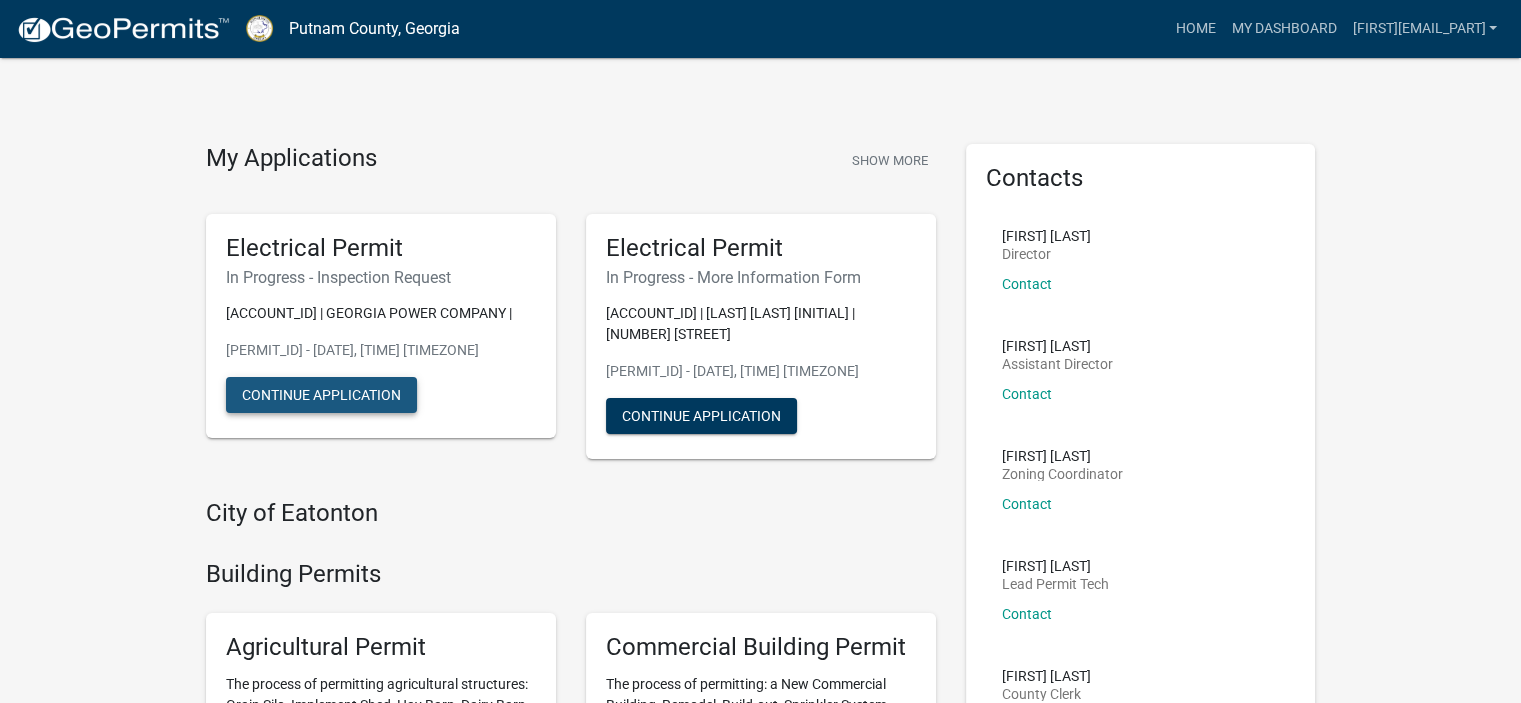 click on "Continue Application" 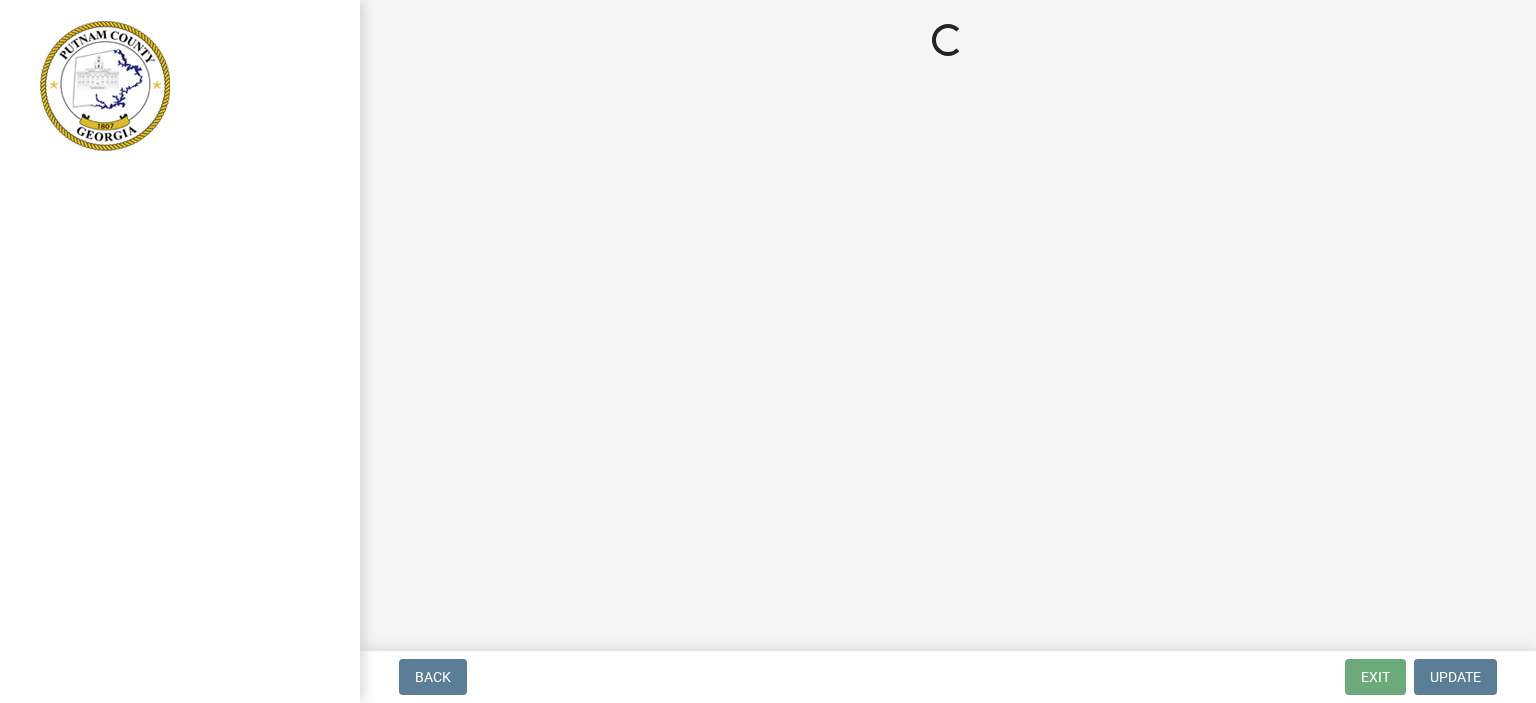 click at bounding box center [180, 351] 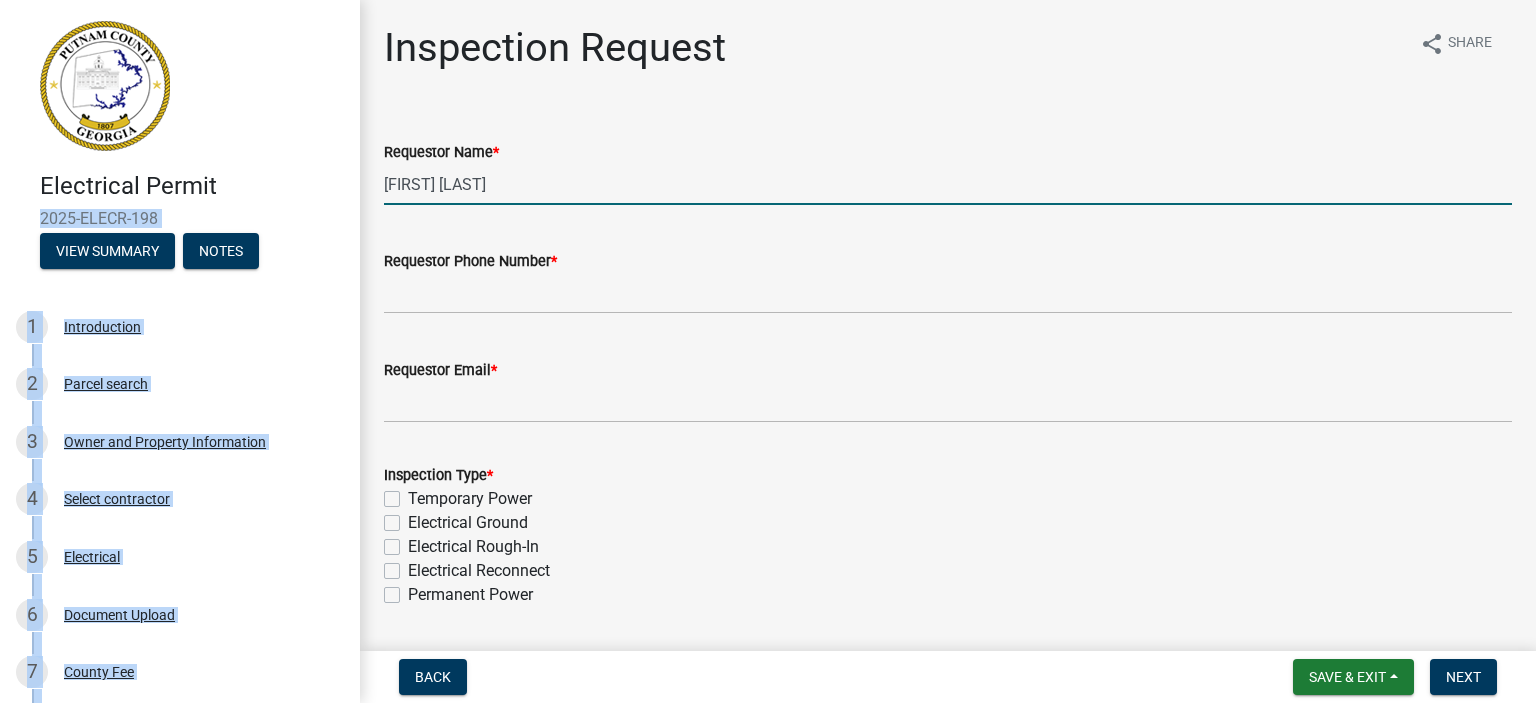 click on "[FIRST] [LAST]" at bounding box center (948, 184) 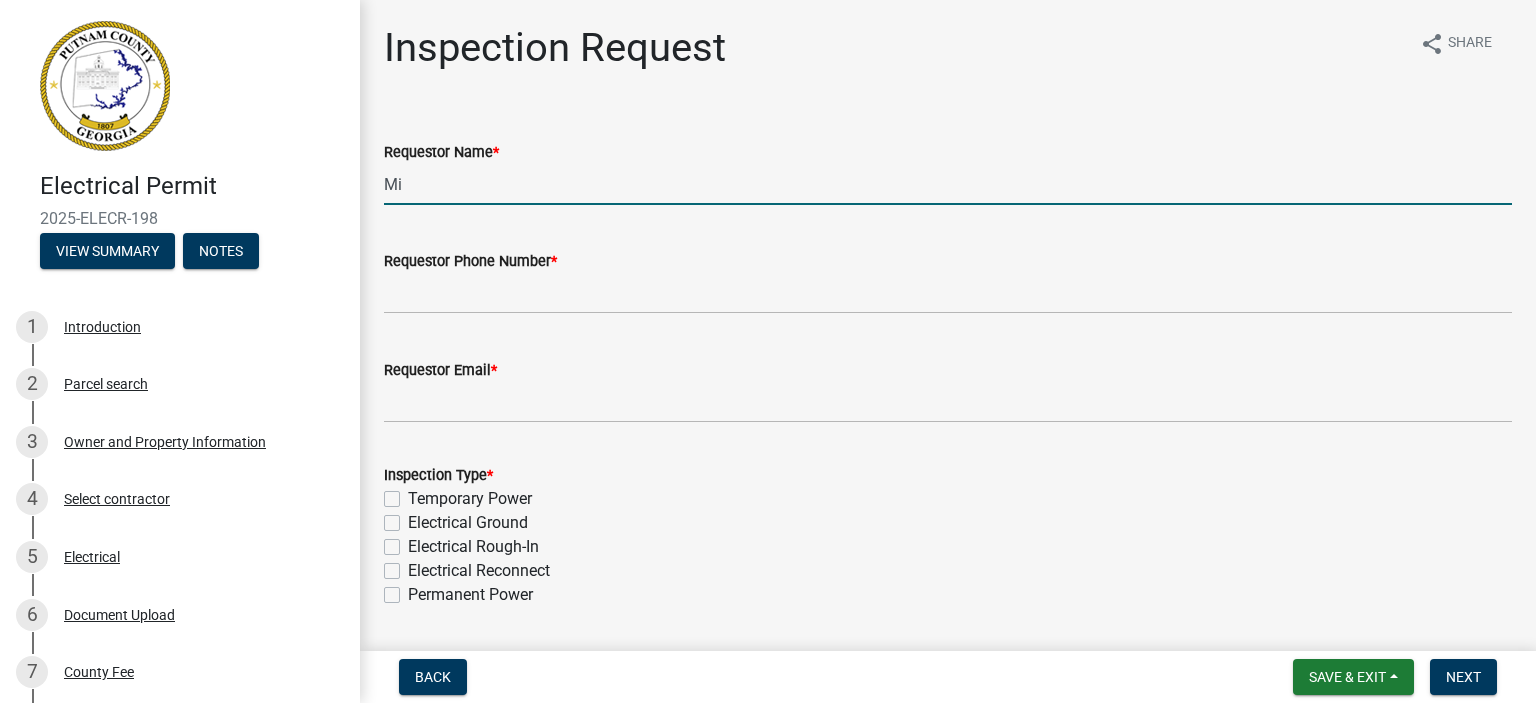 type on "M" 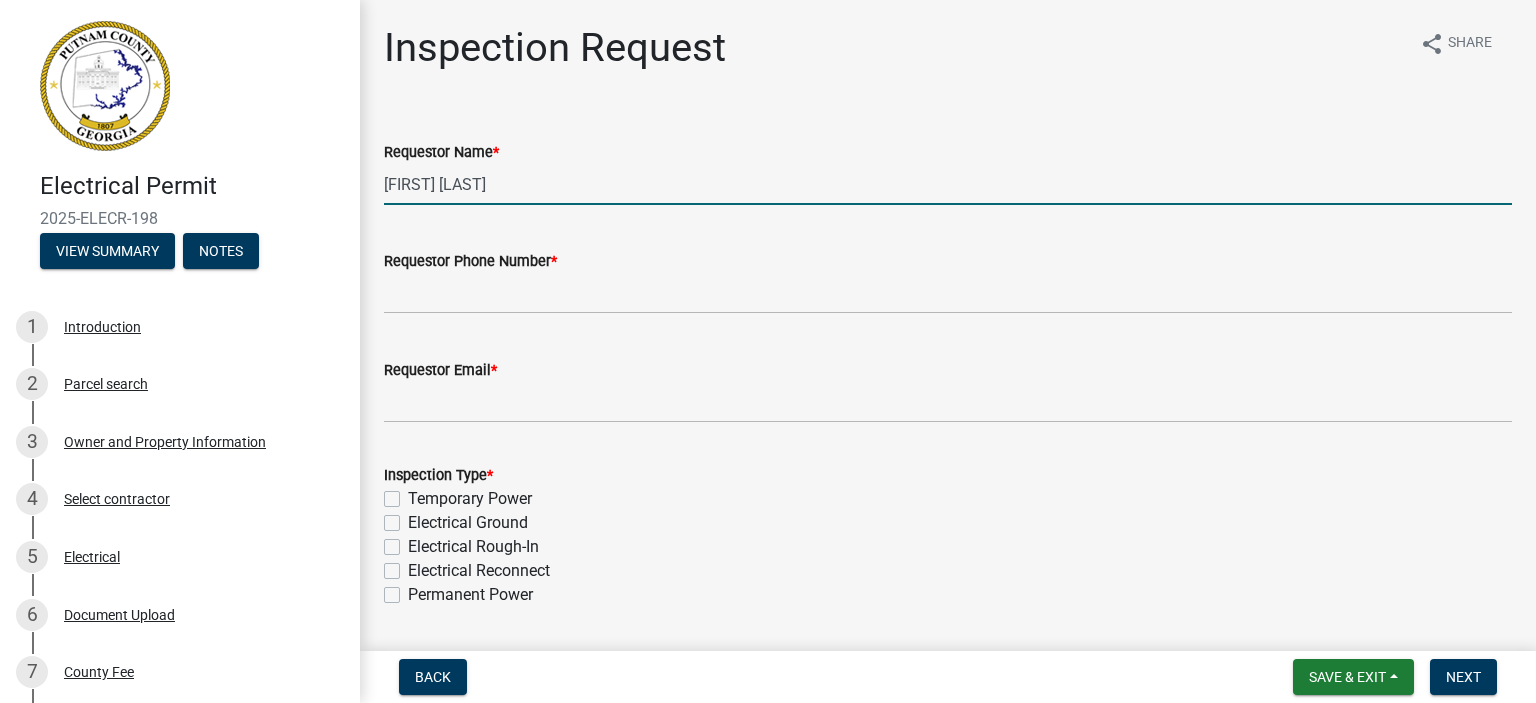 type on "[FIRST] [LAST]" 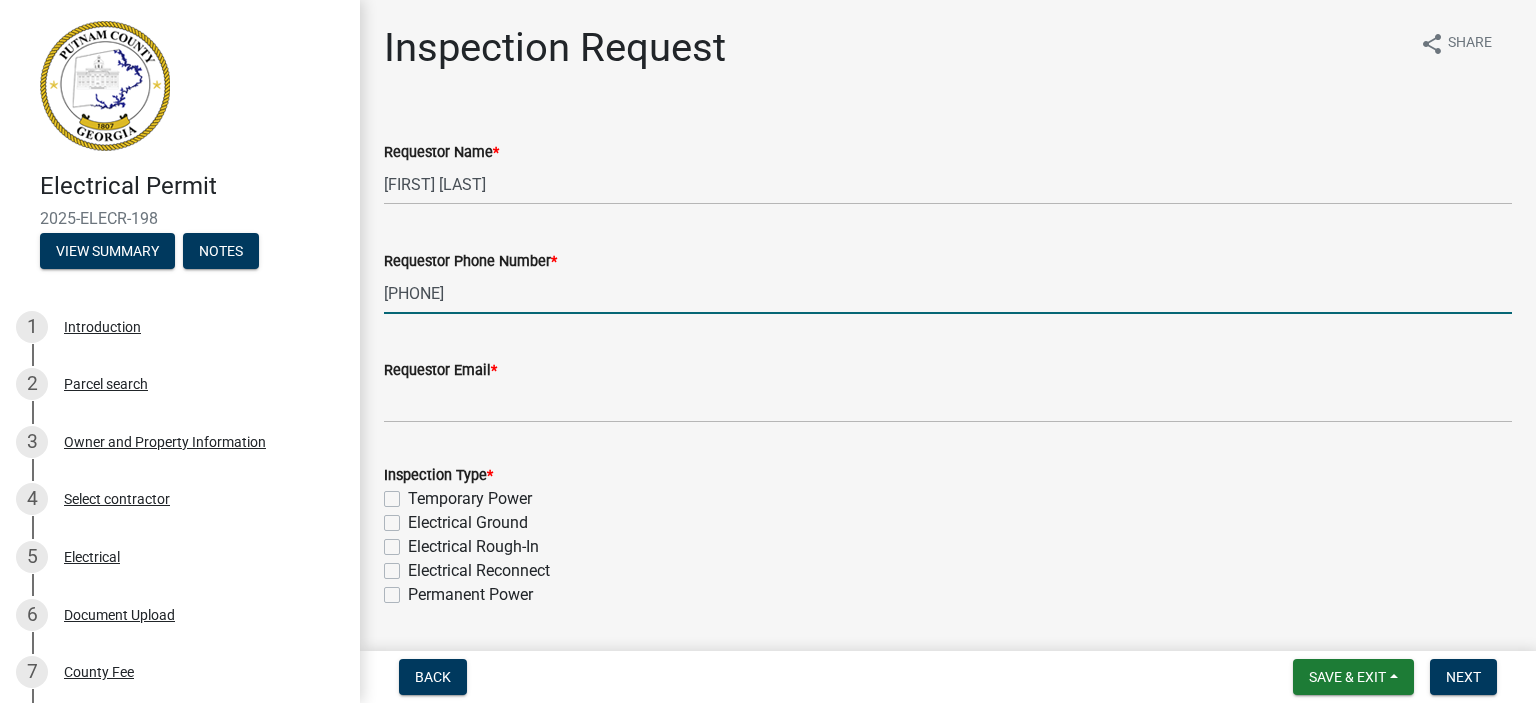 type on "[PHONE]" 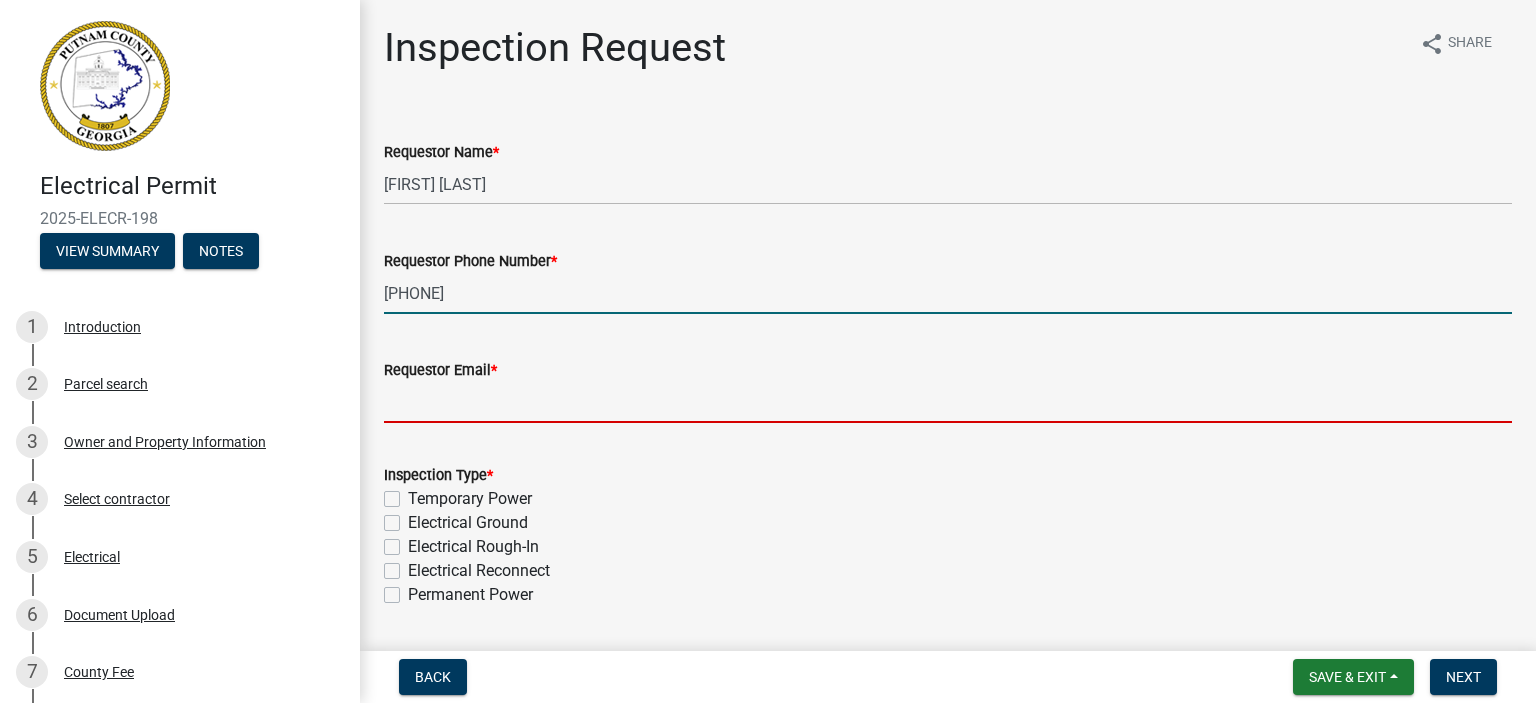 click on "Requestor Email  *" at bounding box center [948, 402] 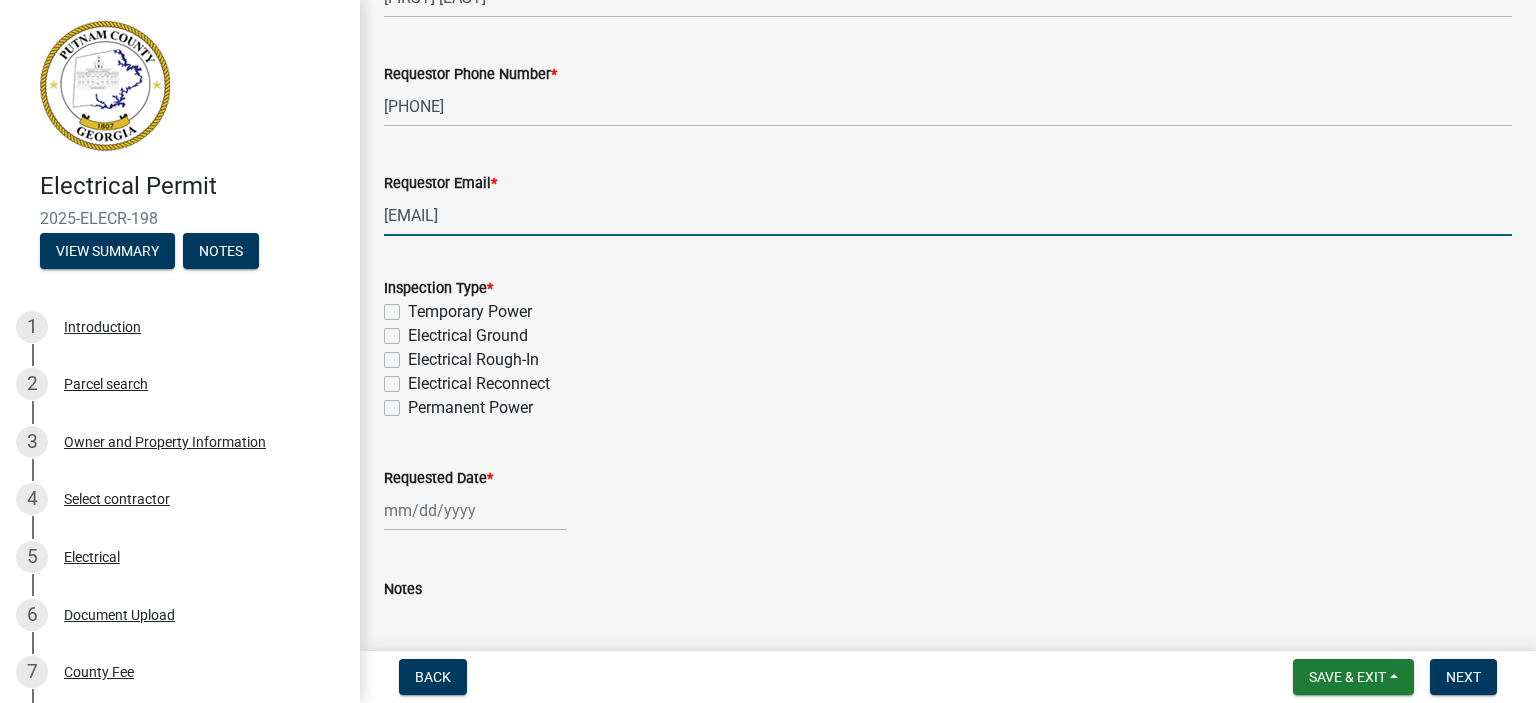 scroll, scrollTop: 216, scrollLeft: 0, axis: vertical 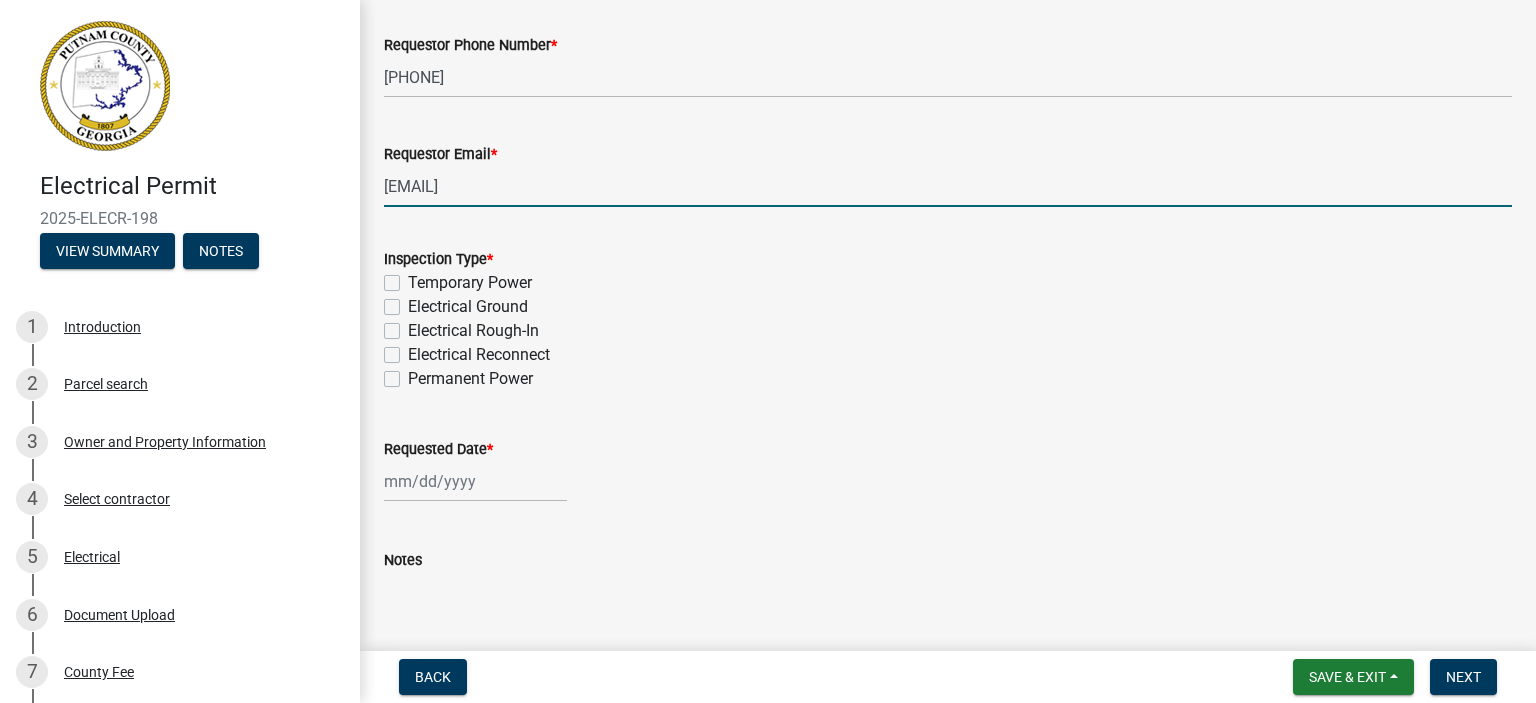 type on "[EMAIL]" 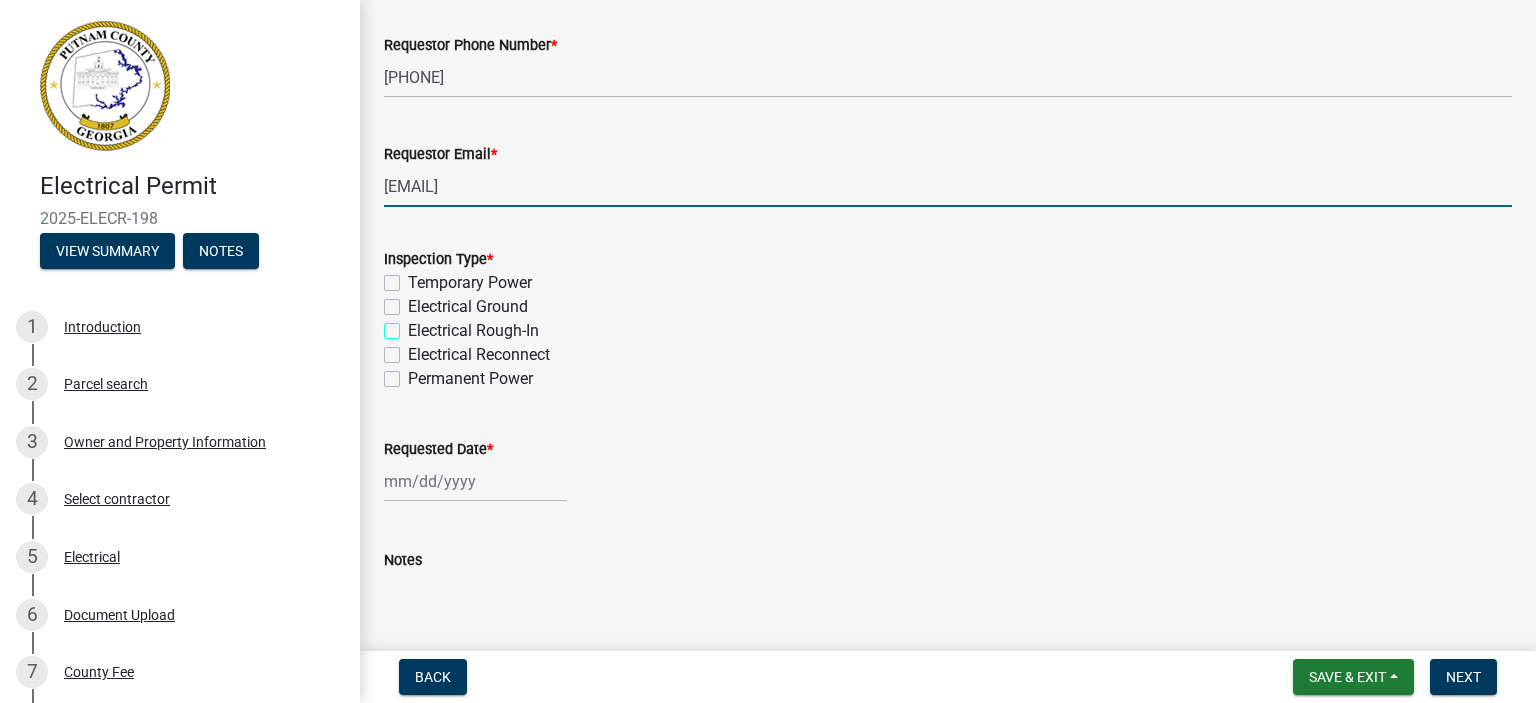 click on "Electrical Rough-In" at bounding box center (414, 325) 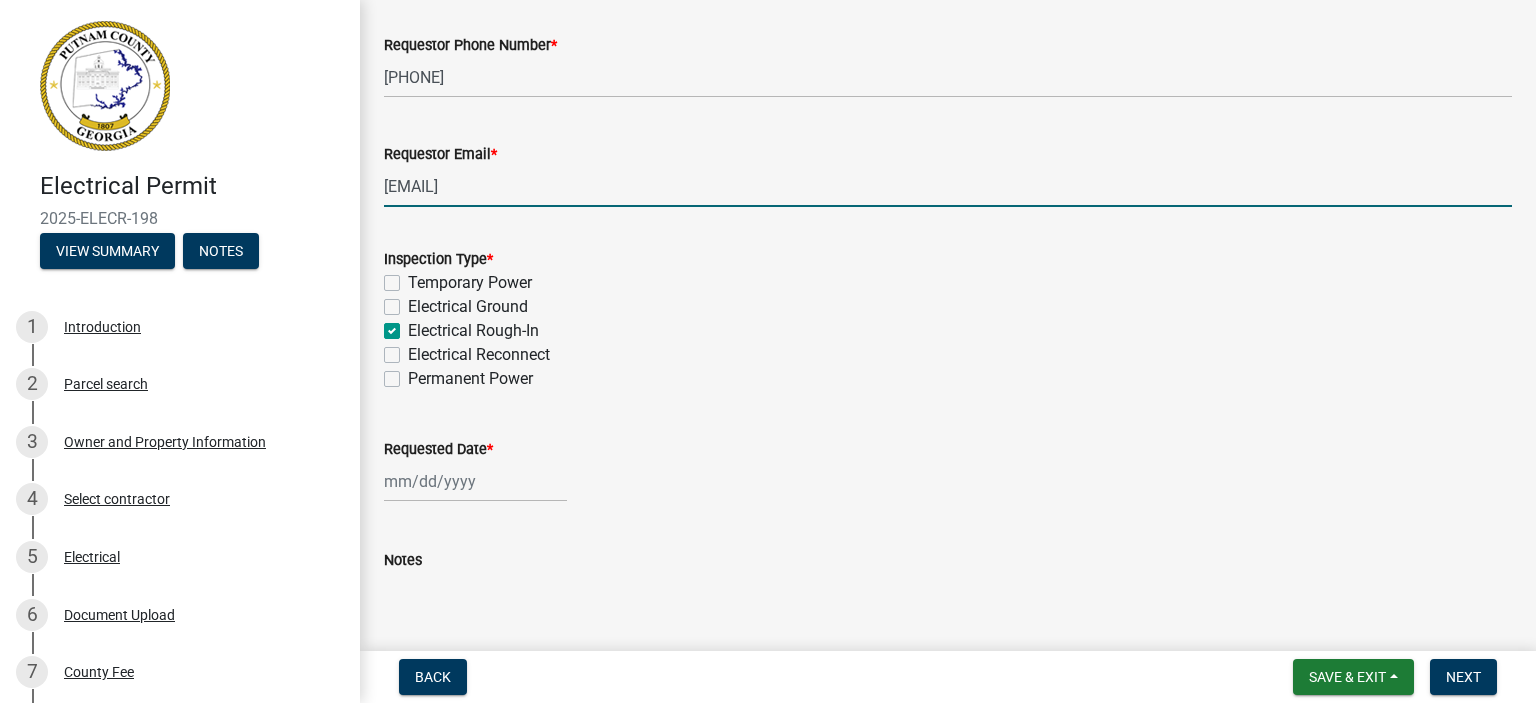 checkbox on "false" 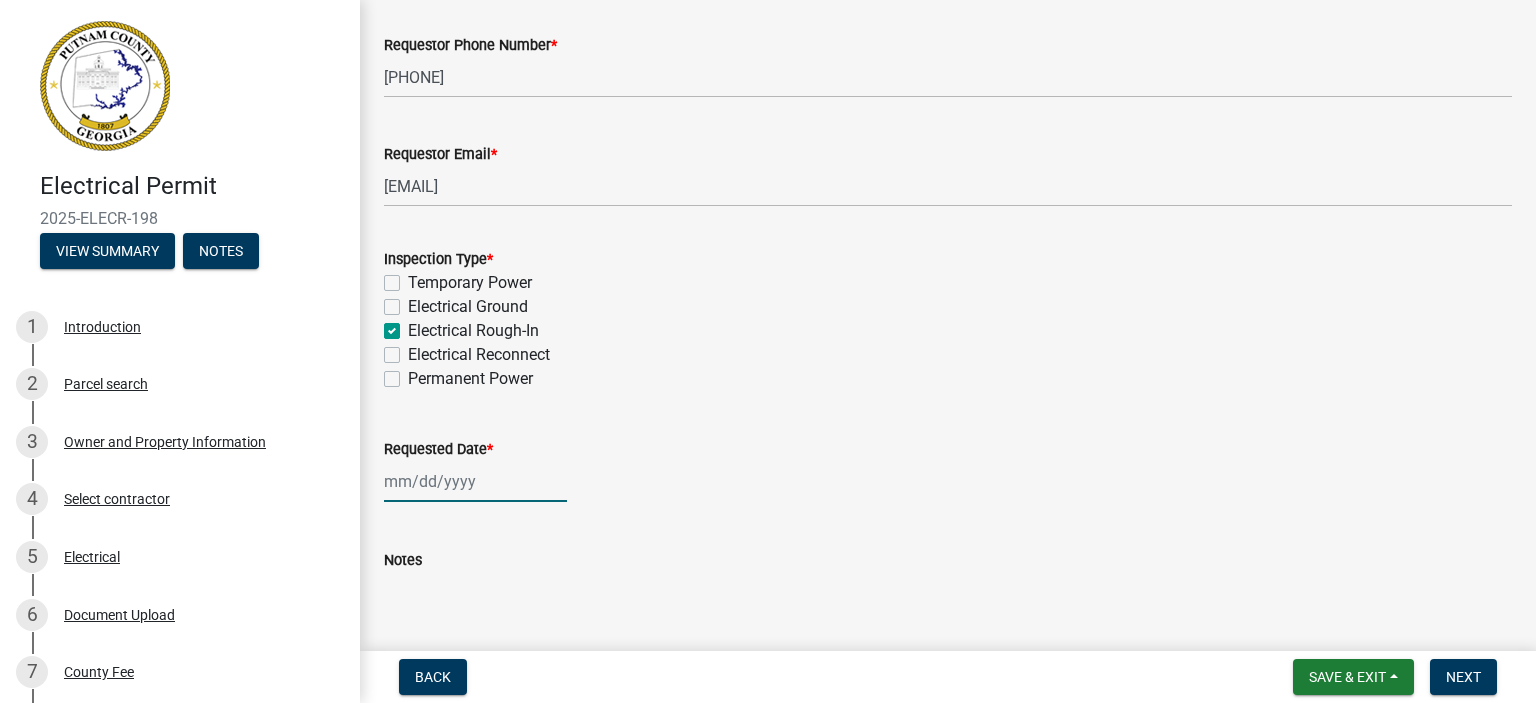 click 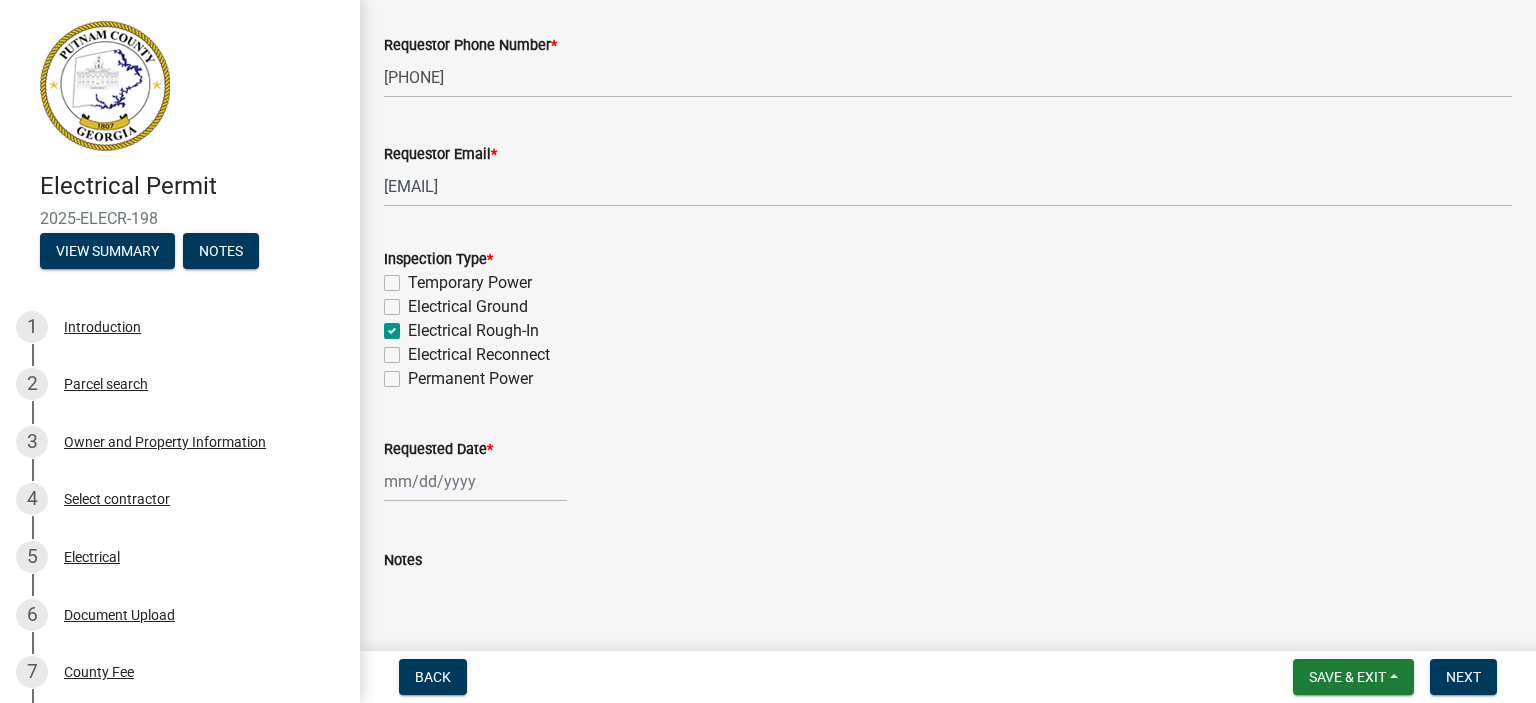 select on "8" 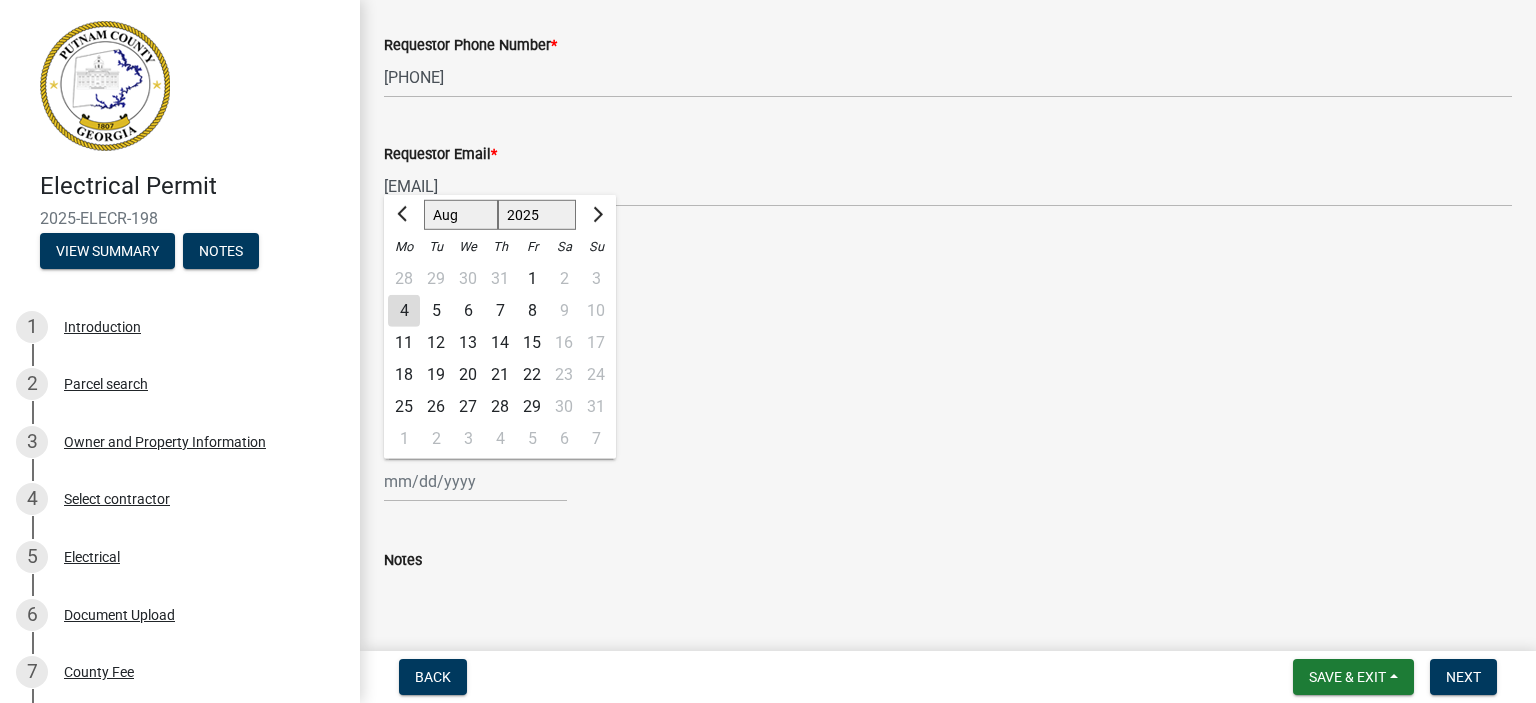 click on "5" 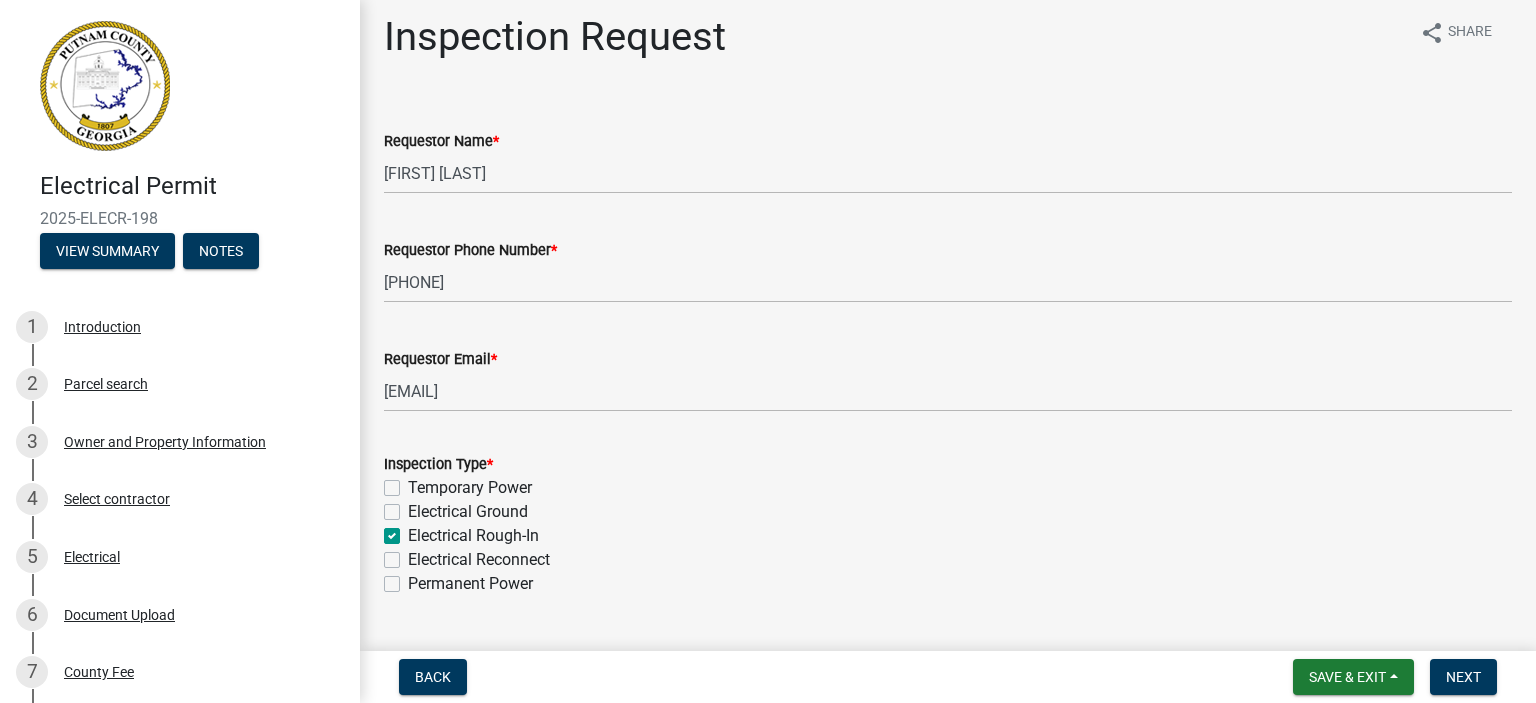 scroll, scrollTop: 13, scrollLeft: 0, axis: vertical 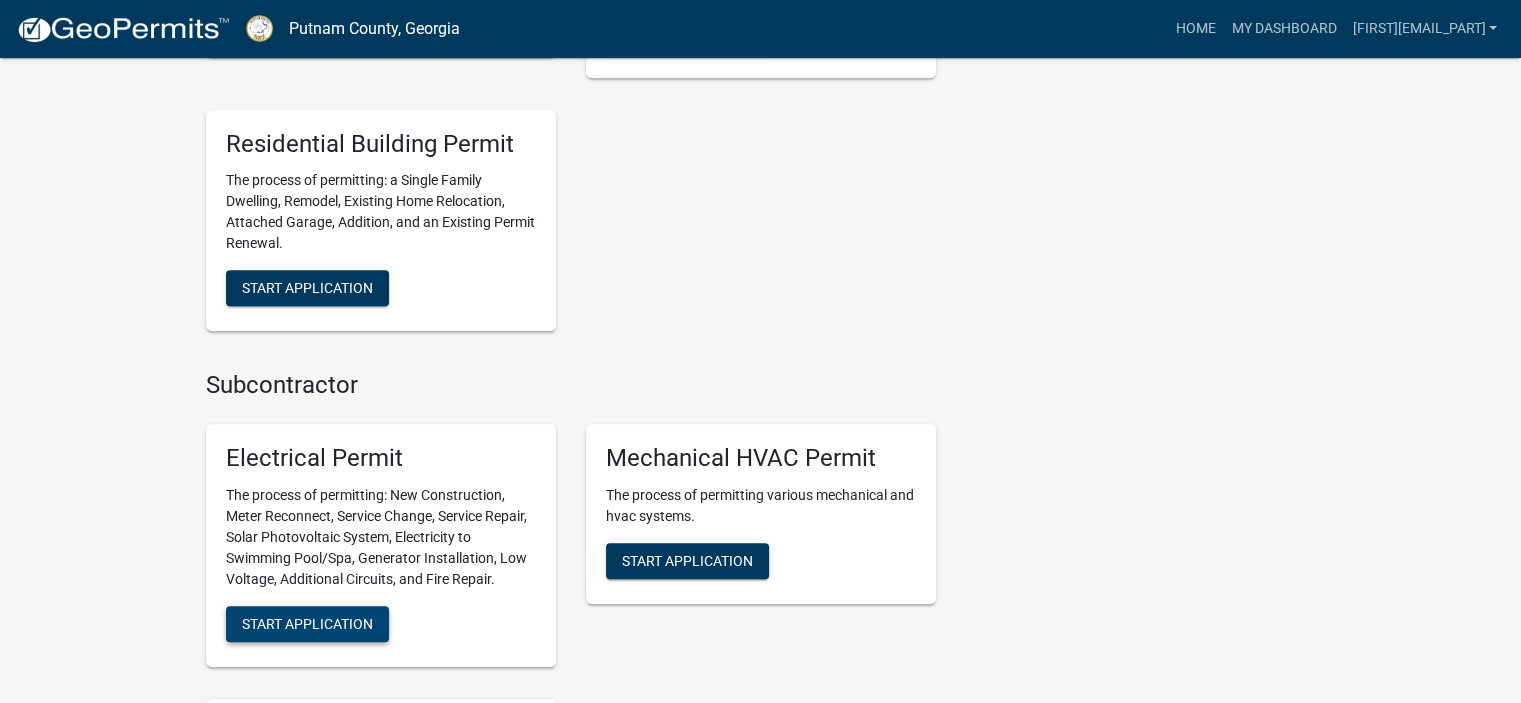 click on "Start Application" at bounding box center (307, 624) 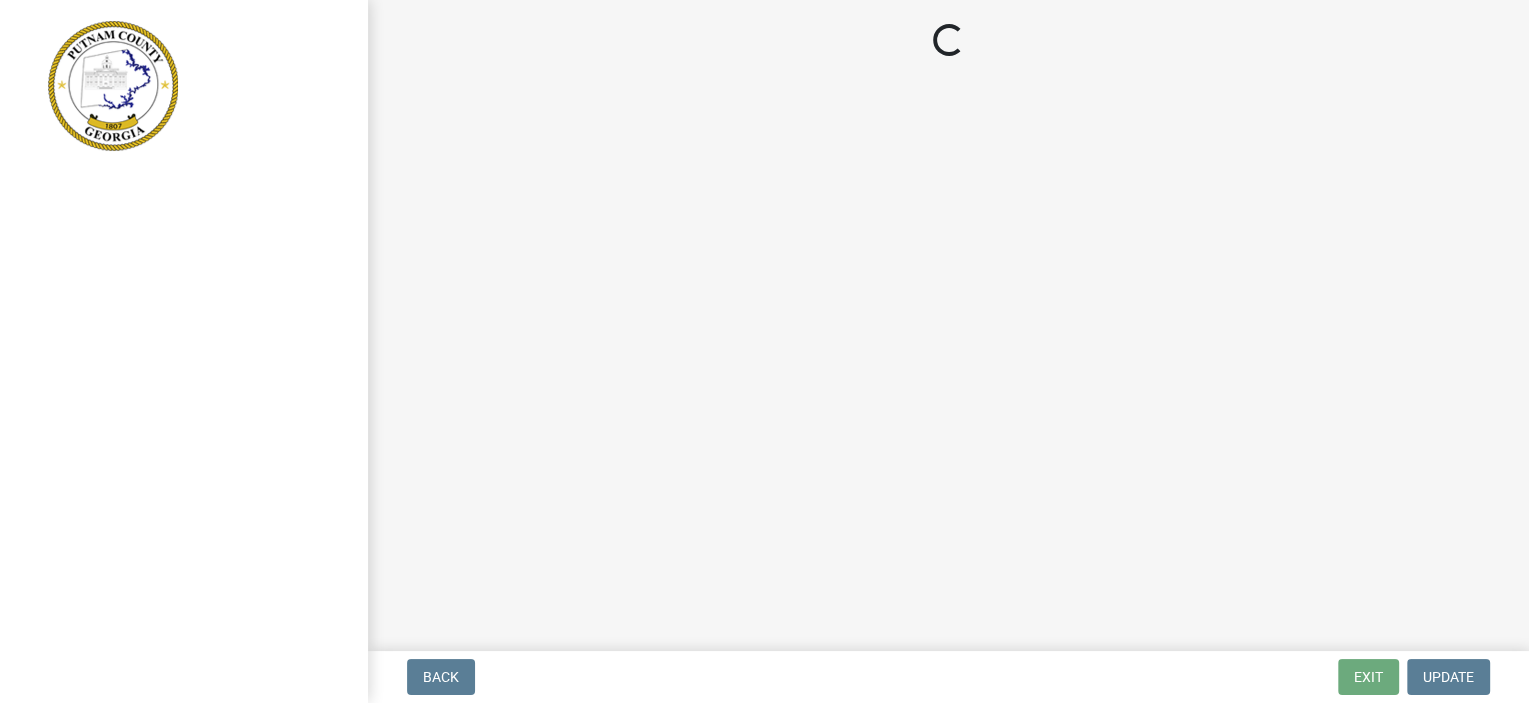 scroll, scrollTop: 0, scrollLeft: 0, axis: both 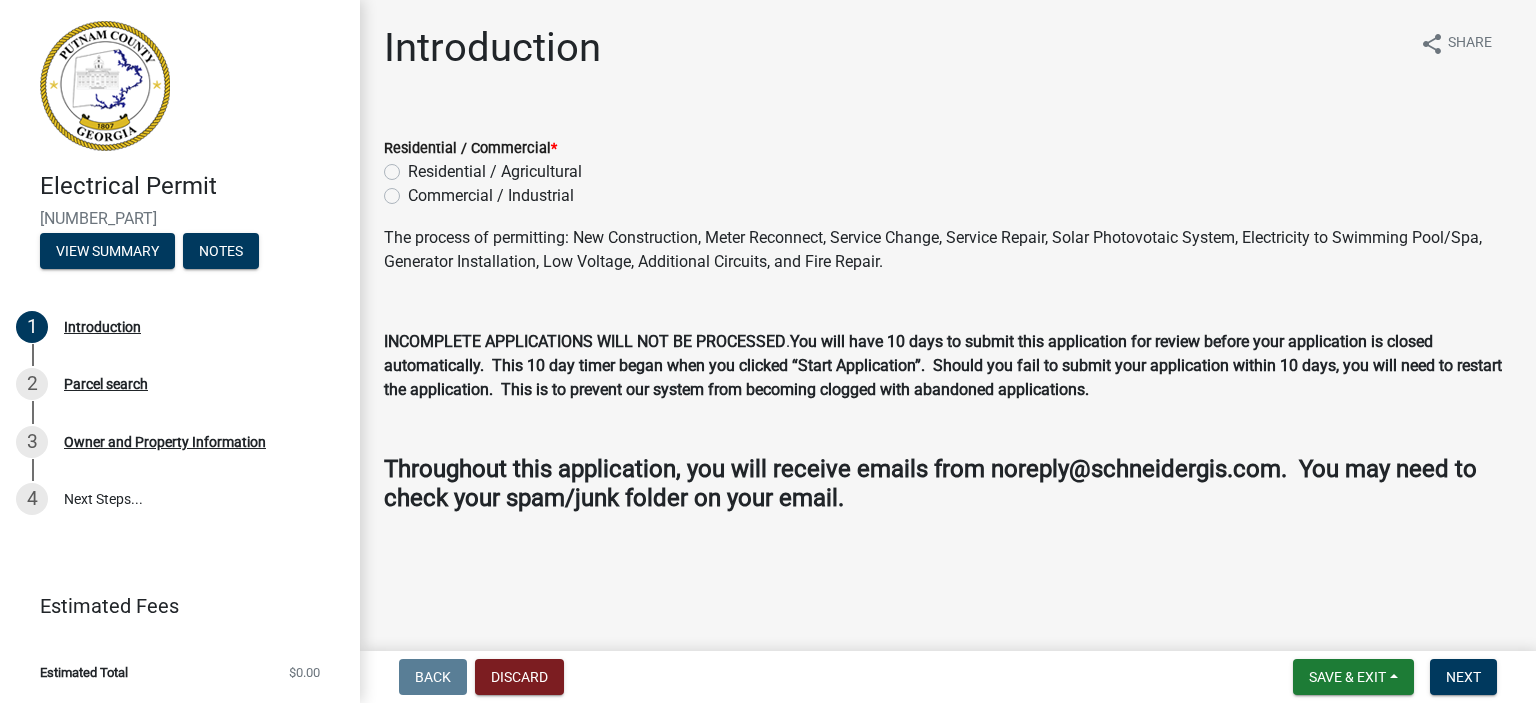click on "Residential / Agricultural" 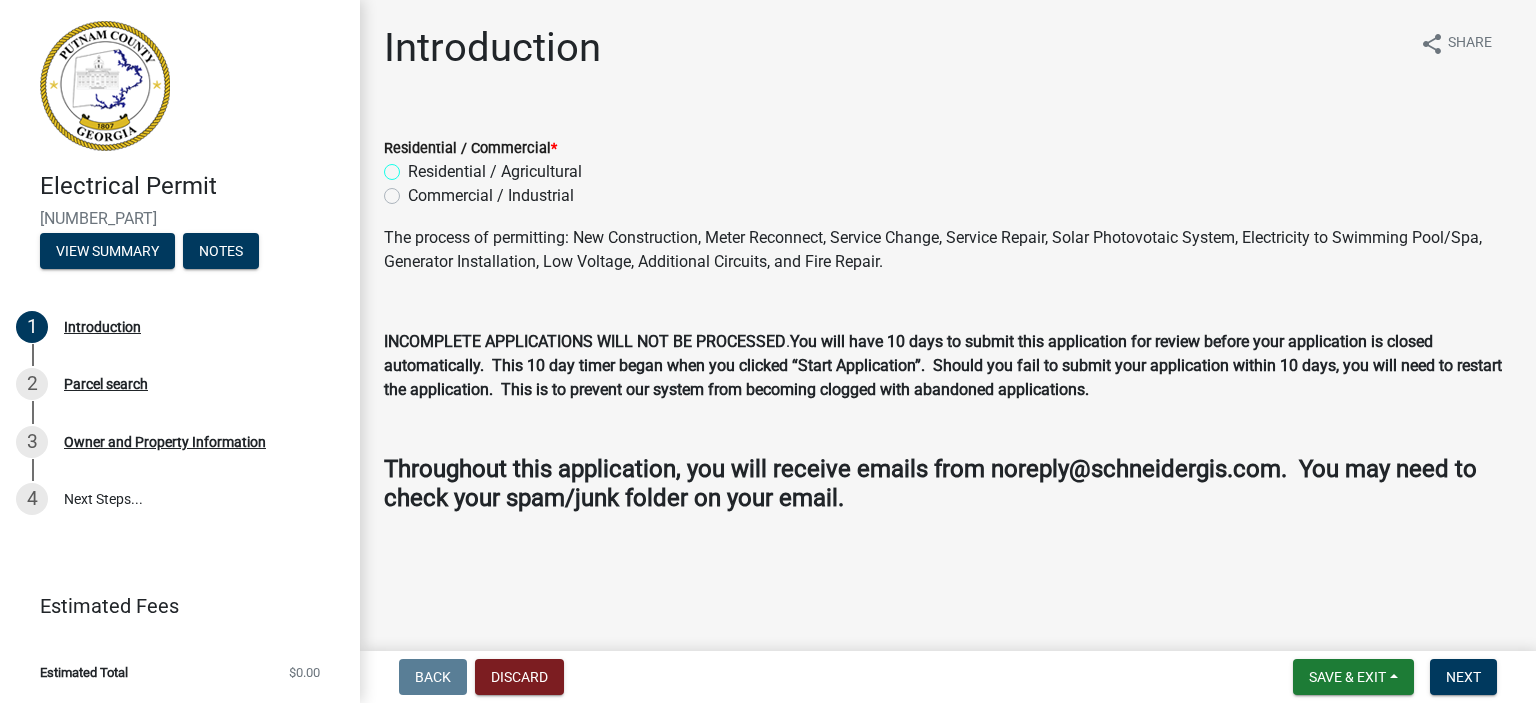 click on "Residential / Agricultural" at bounding box center [414, 166] 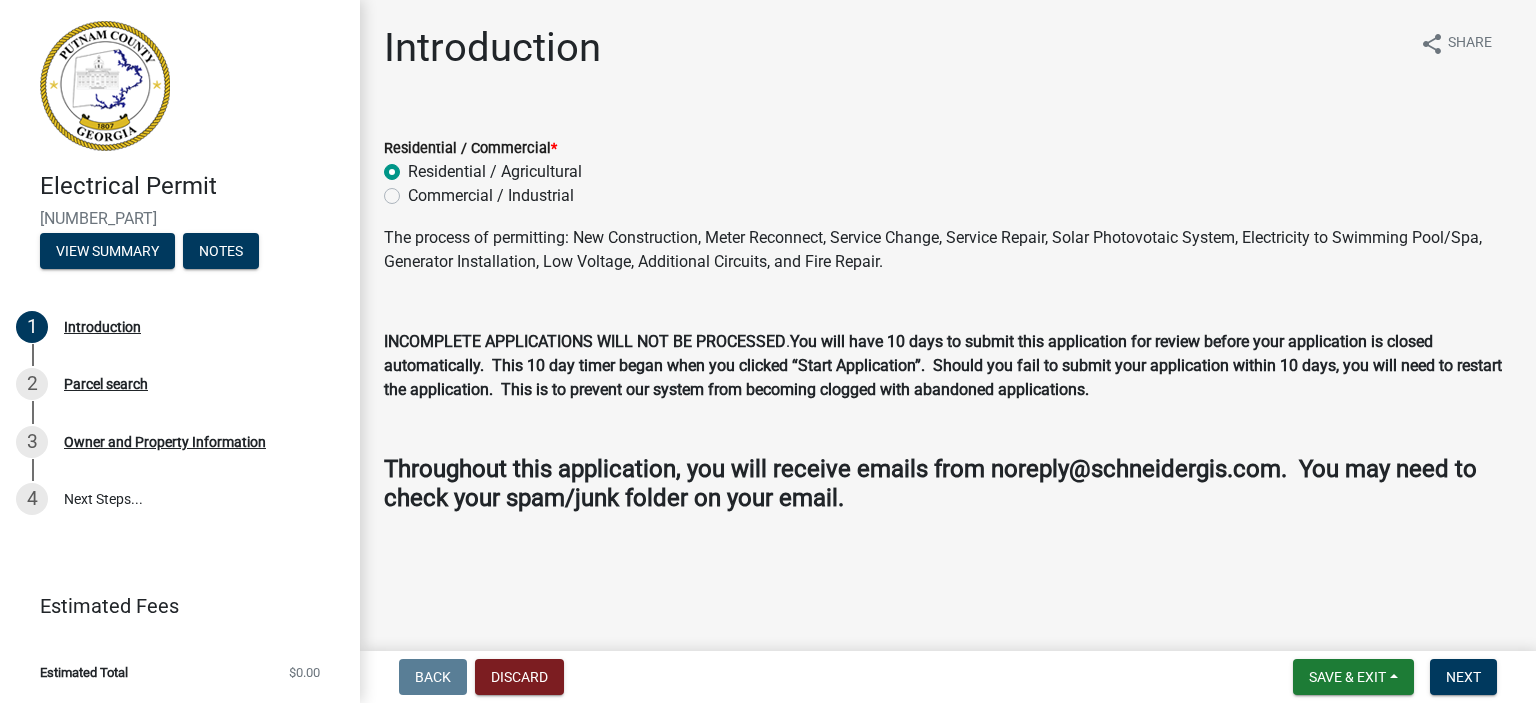 radio on "true" 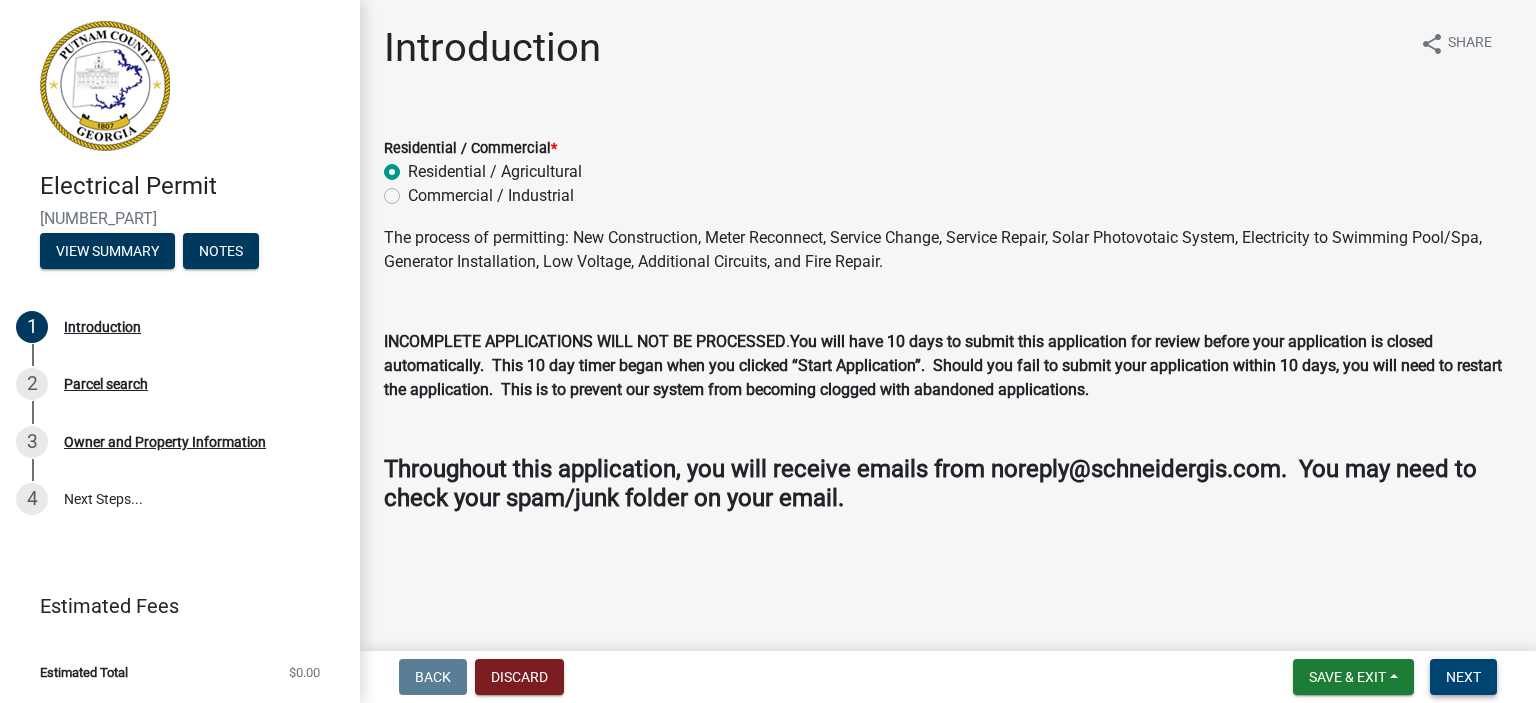 click on "Next" at bounding box center [1463, 677] 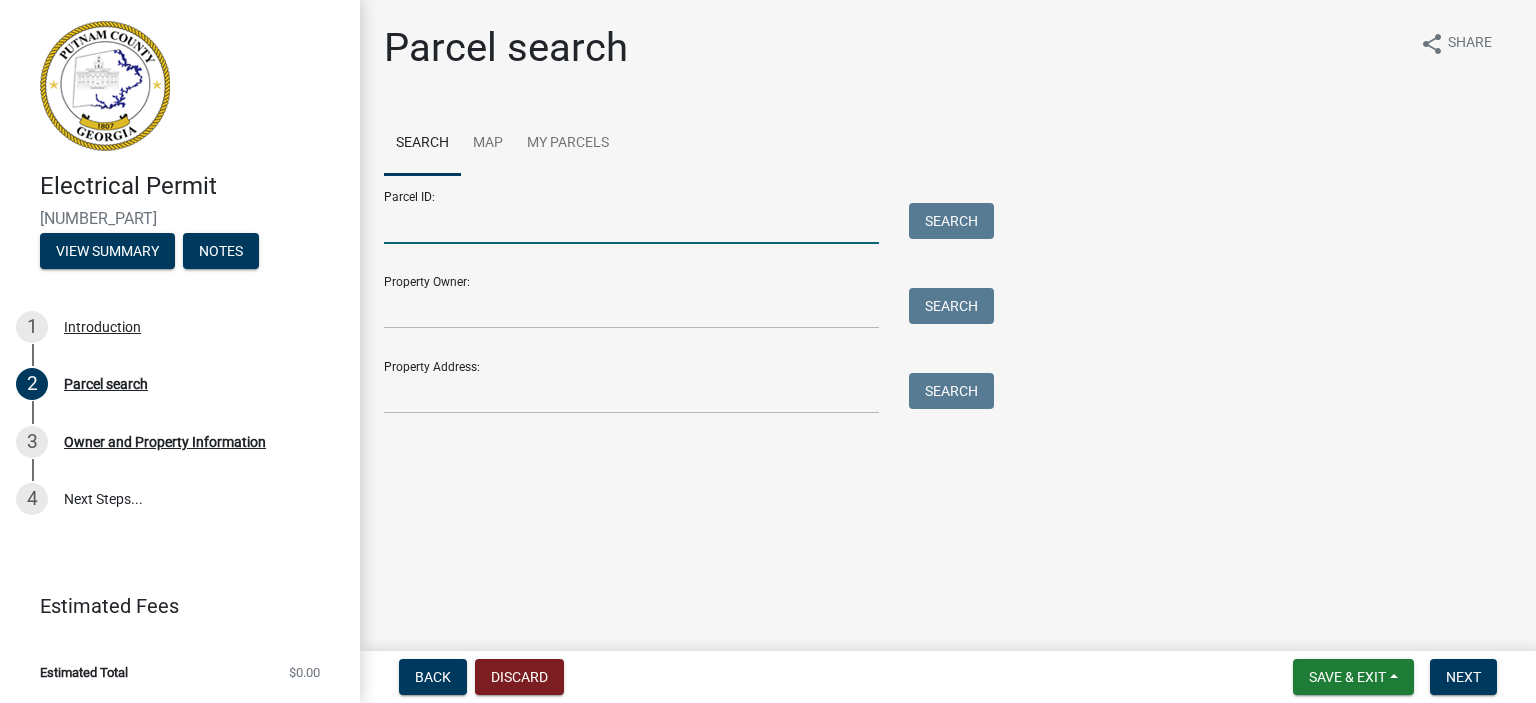 click on "Parcel ID:" at bounding box center [631, 223] 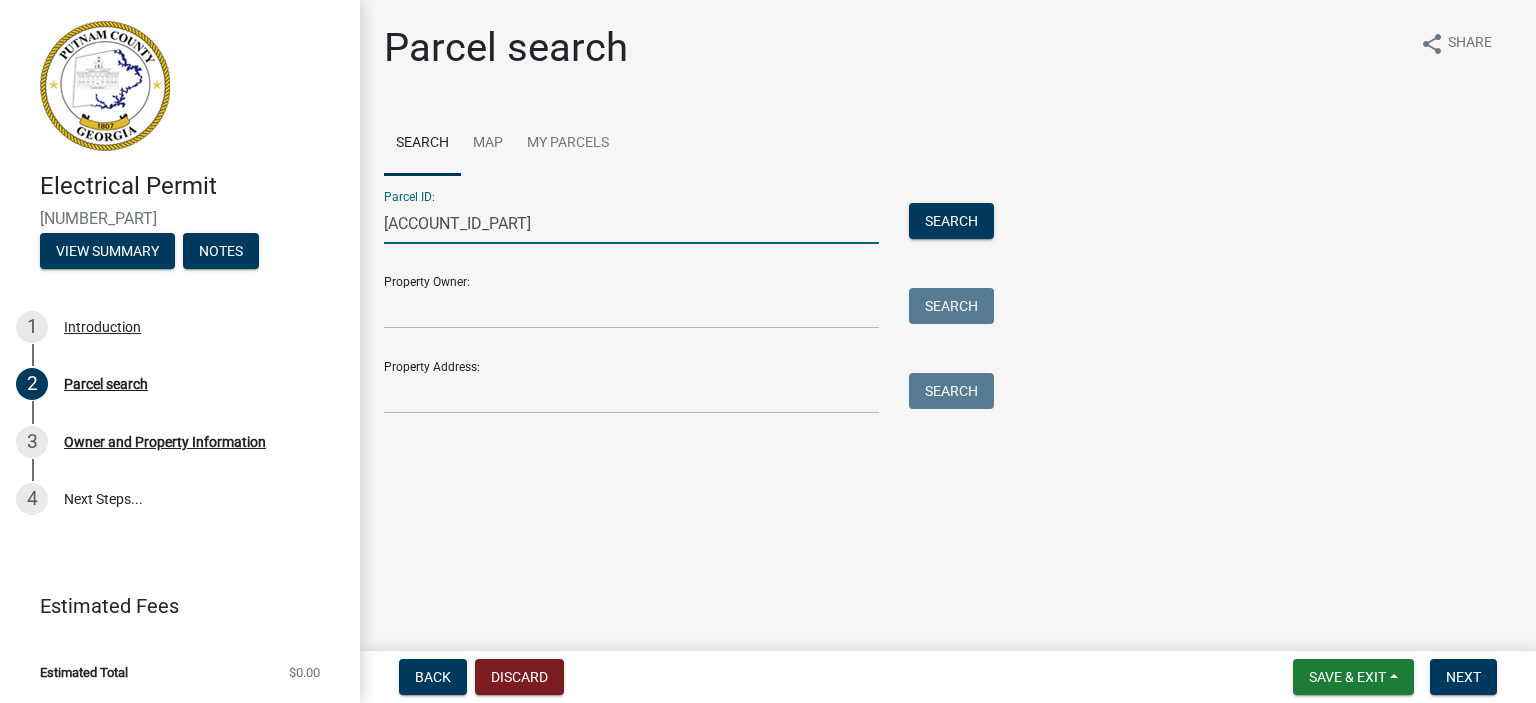 type on "[ACCOUNT_ID_PART]" 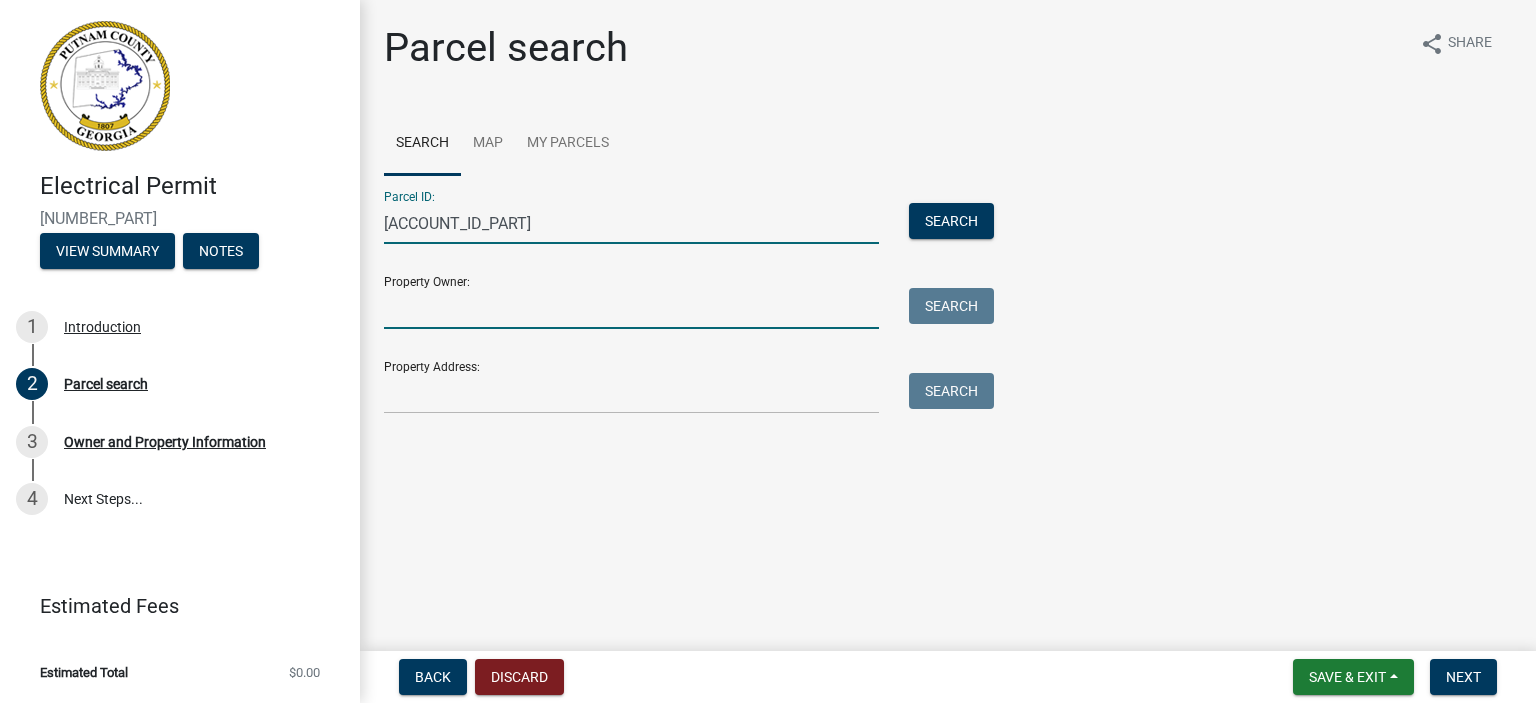 click on "Property Owner:" at bounding box center [631, 308] 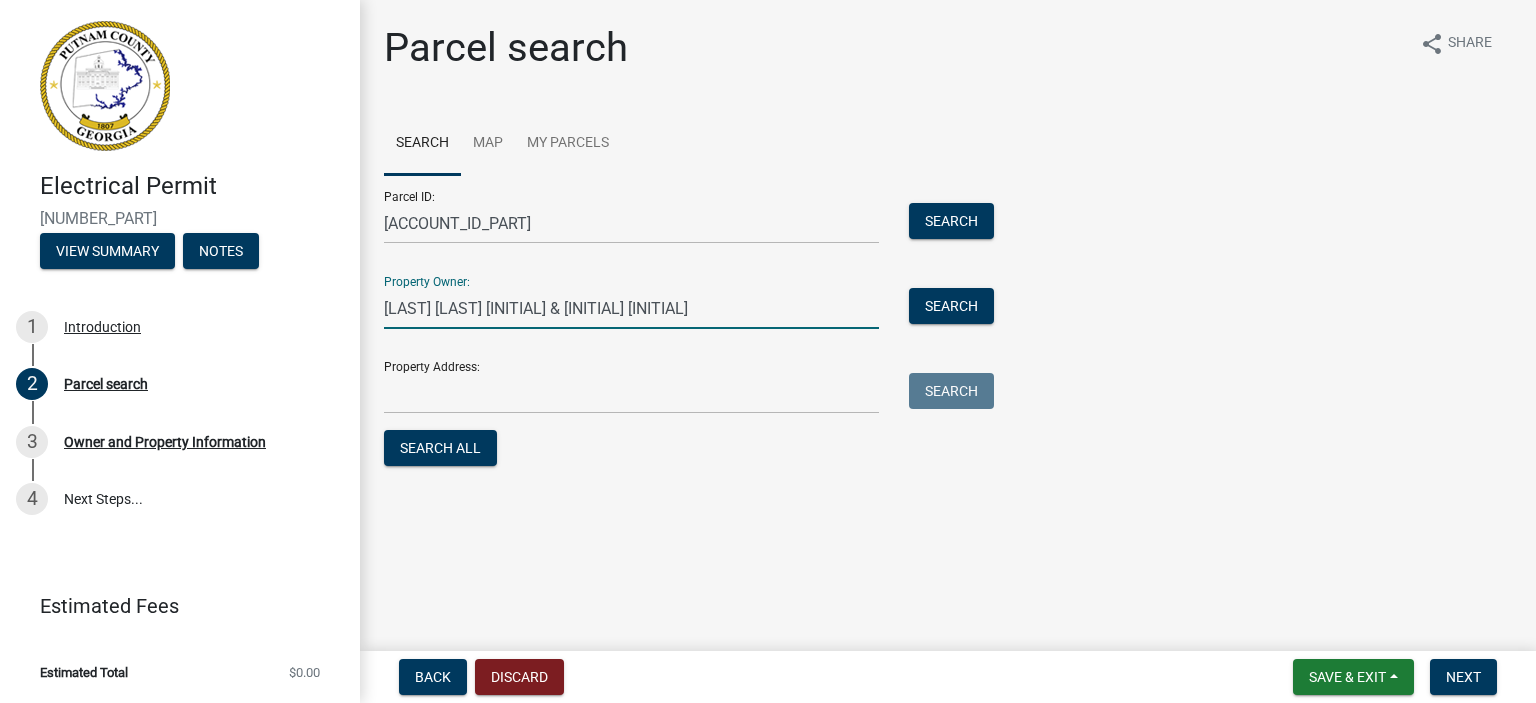 type on "[LAST] [LAST] [INITIAL] & [INITIAL] [INITIAL]" 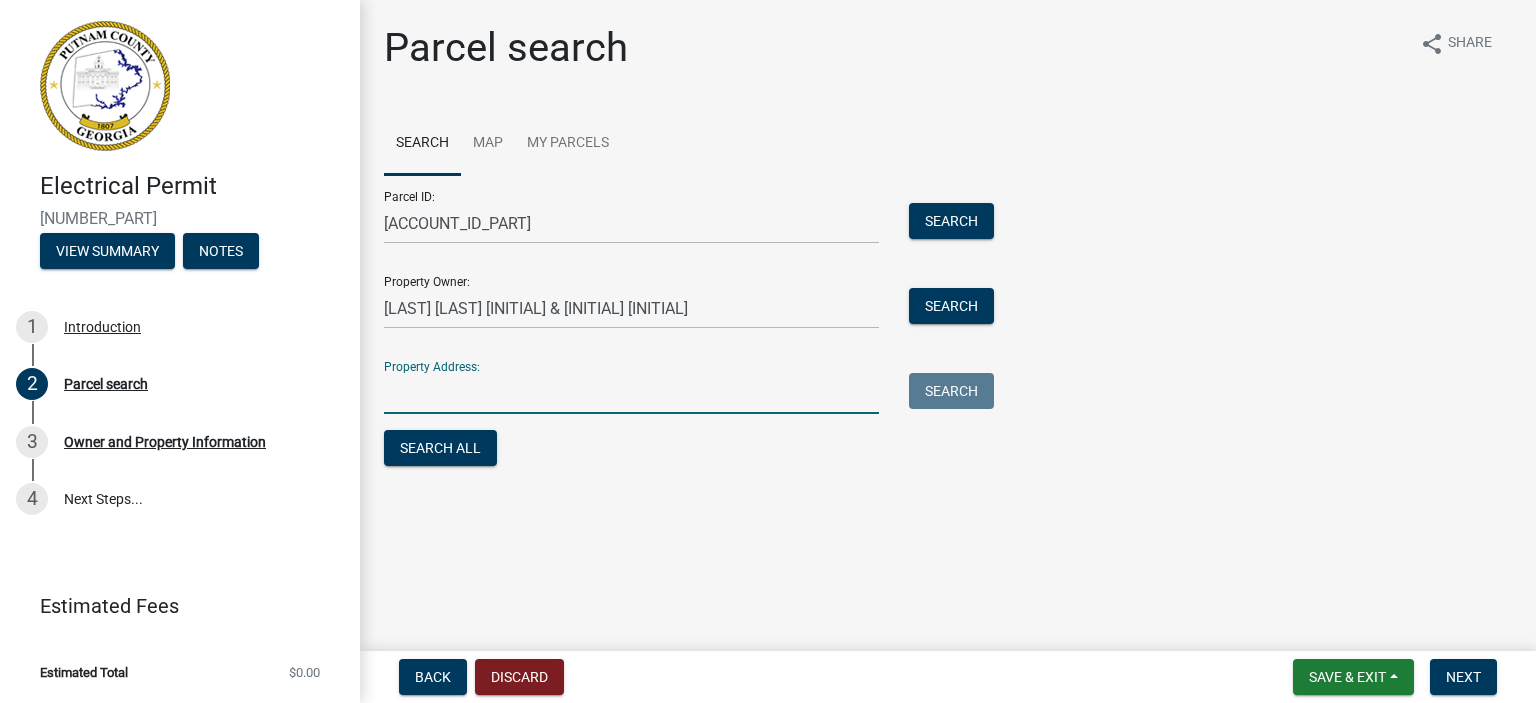 click on "Property Address:" at bounding box center (631, 393) 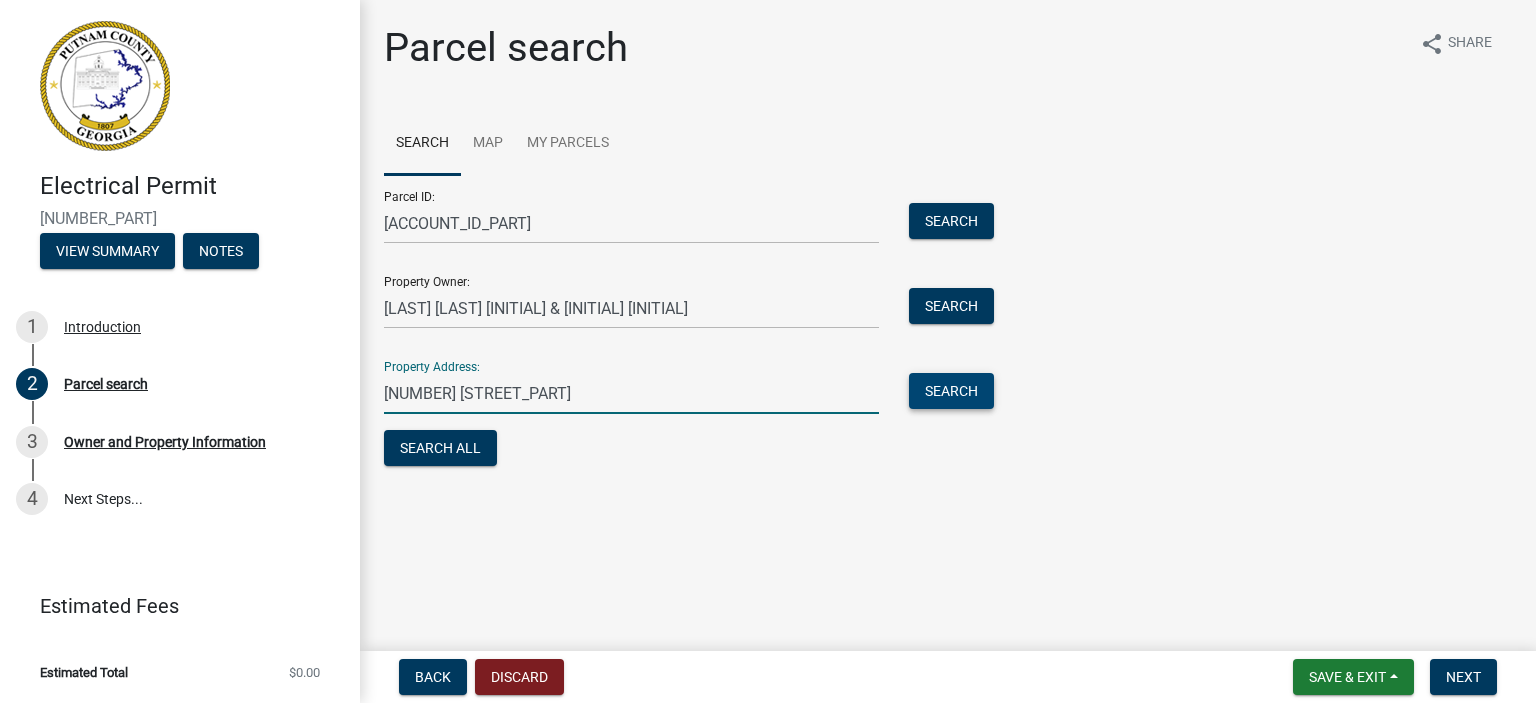 click on "Search" at bounding box center (951, 391) 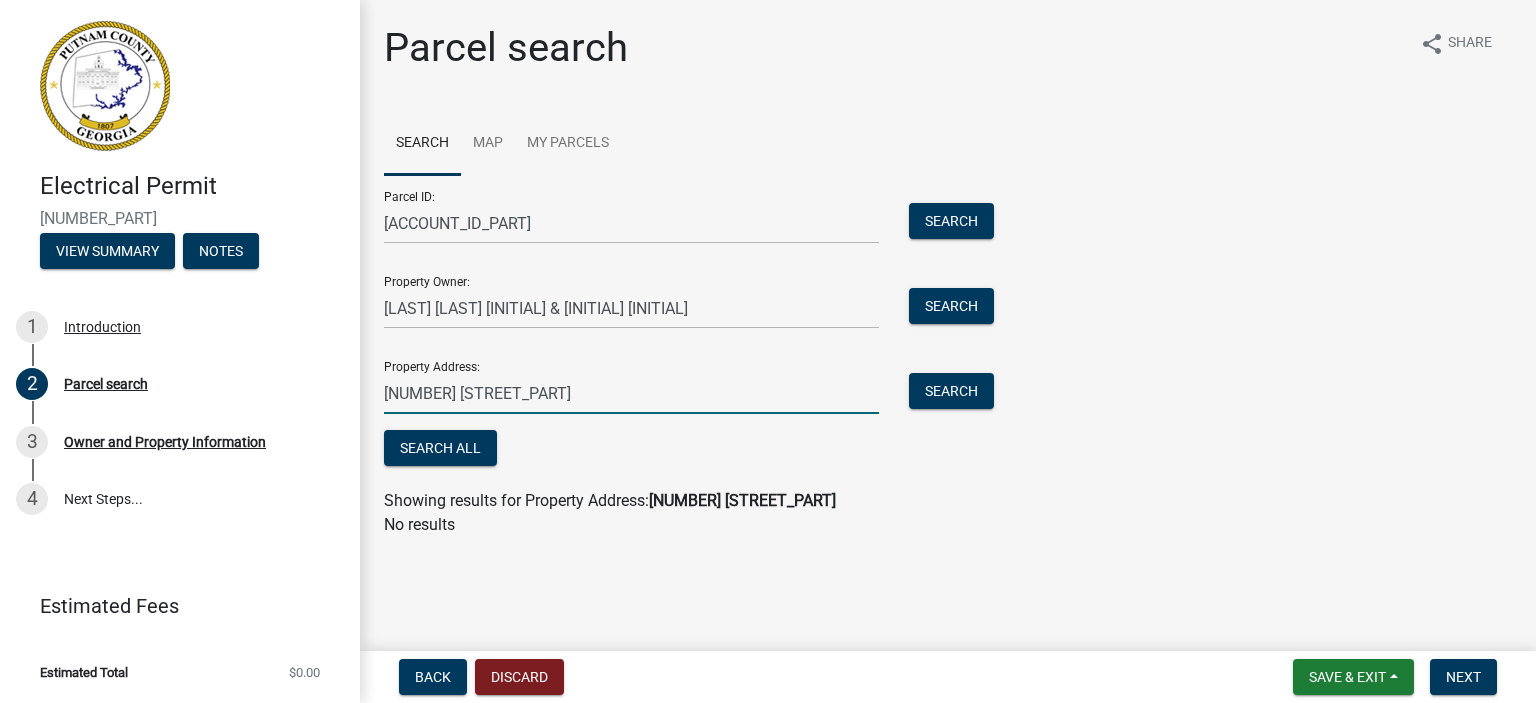 click on "[NUMBER] [STREET_PART]" at bounding box center (631, 393) 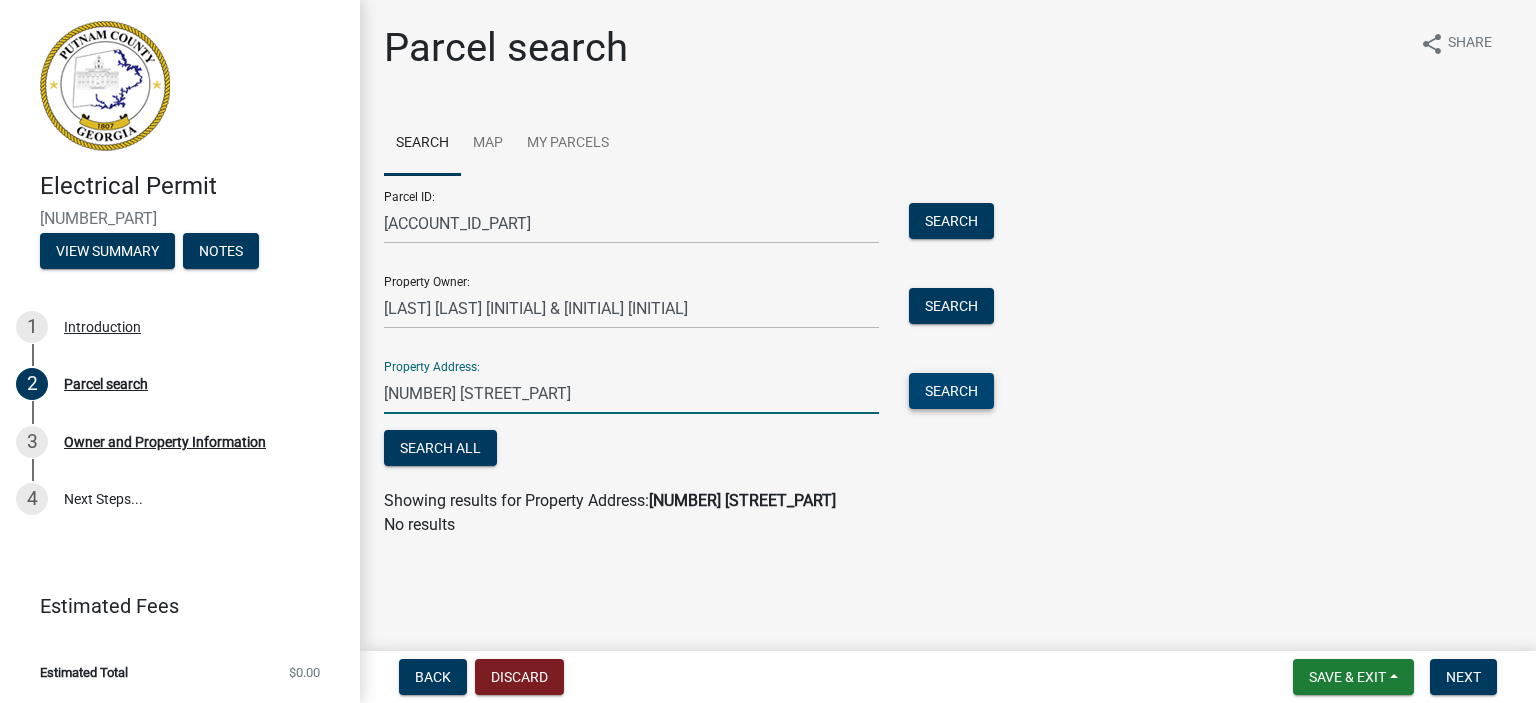 type on "[NUMBER] [STREET_PART]" 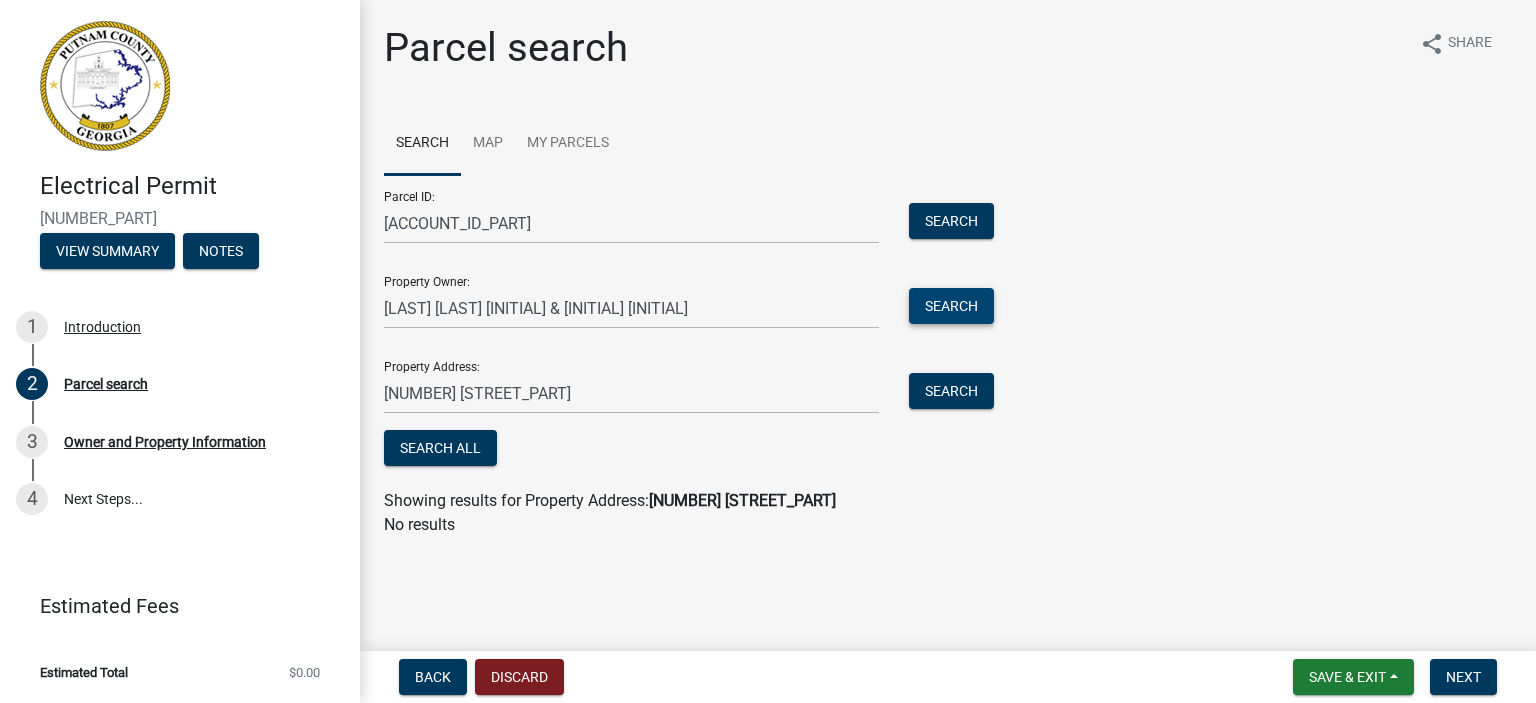click on "Search" at bounding box center (951, 306) 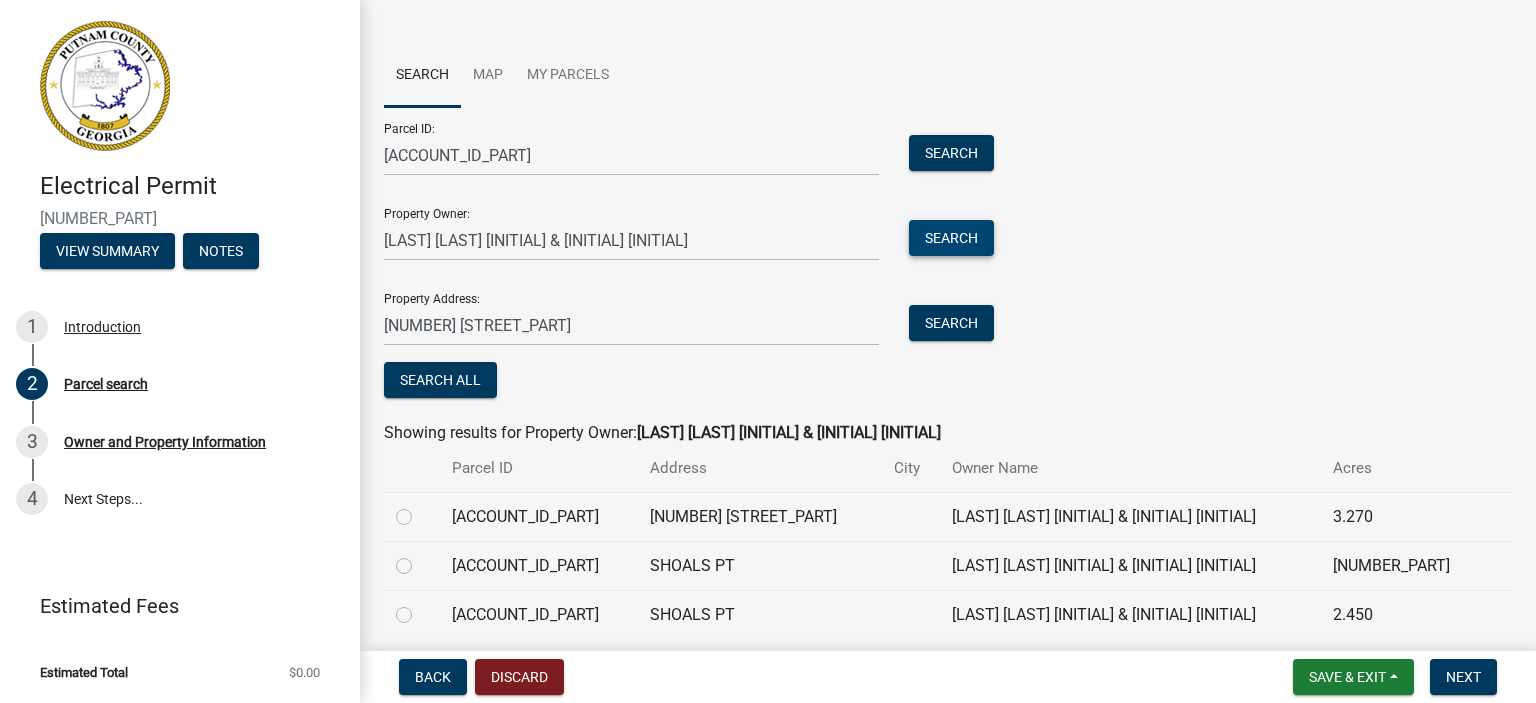 scroll, scrollTop: 141, scrollLeft: 0, axis: vertical 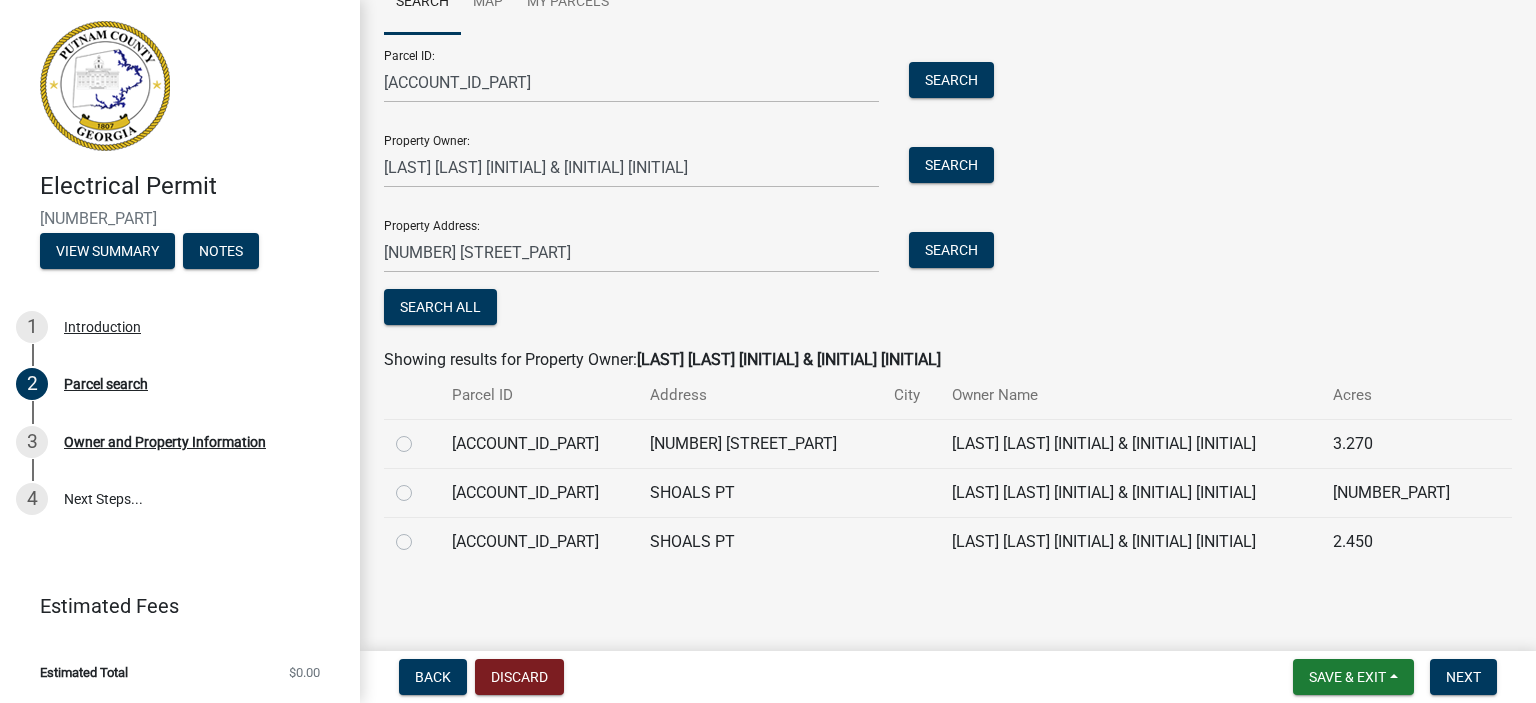 click 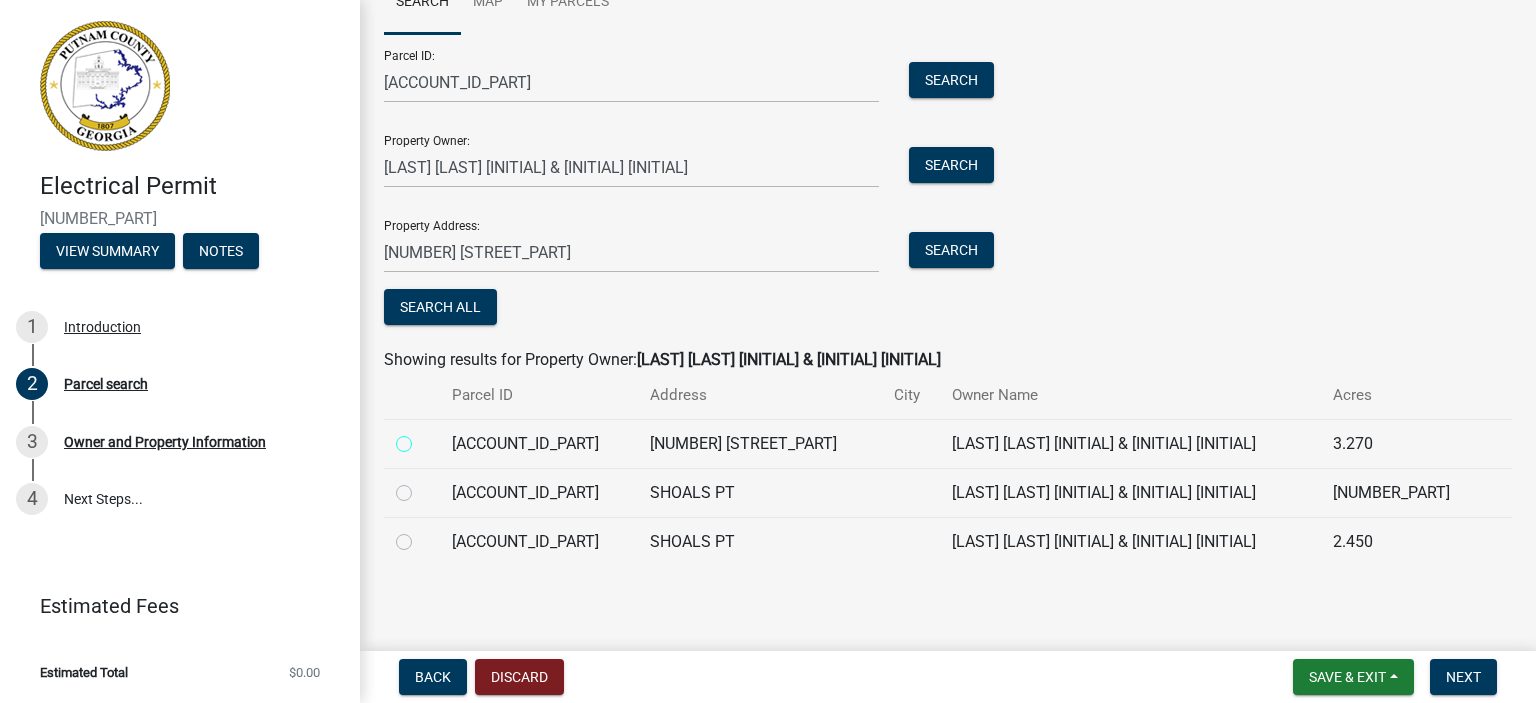 radio on "true" 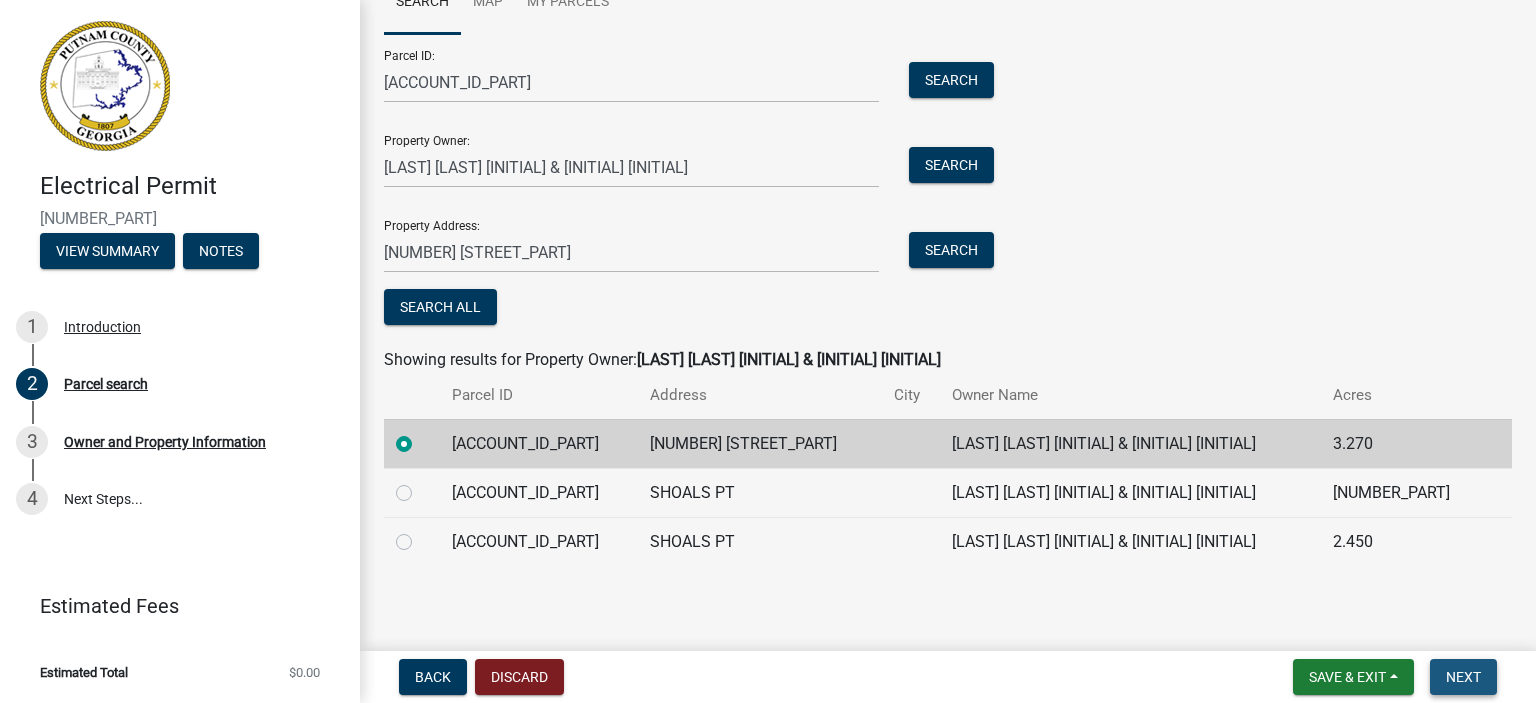 click on "Next" at bounding box center [1463, 677] 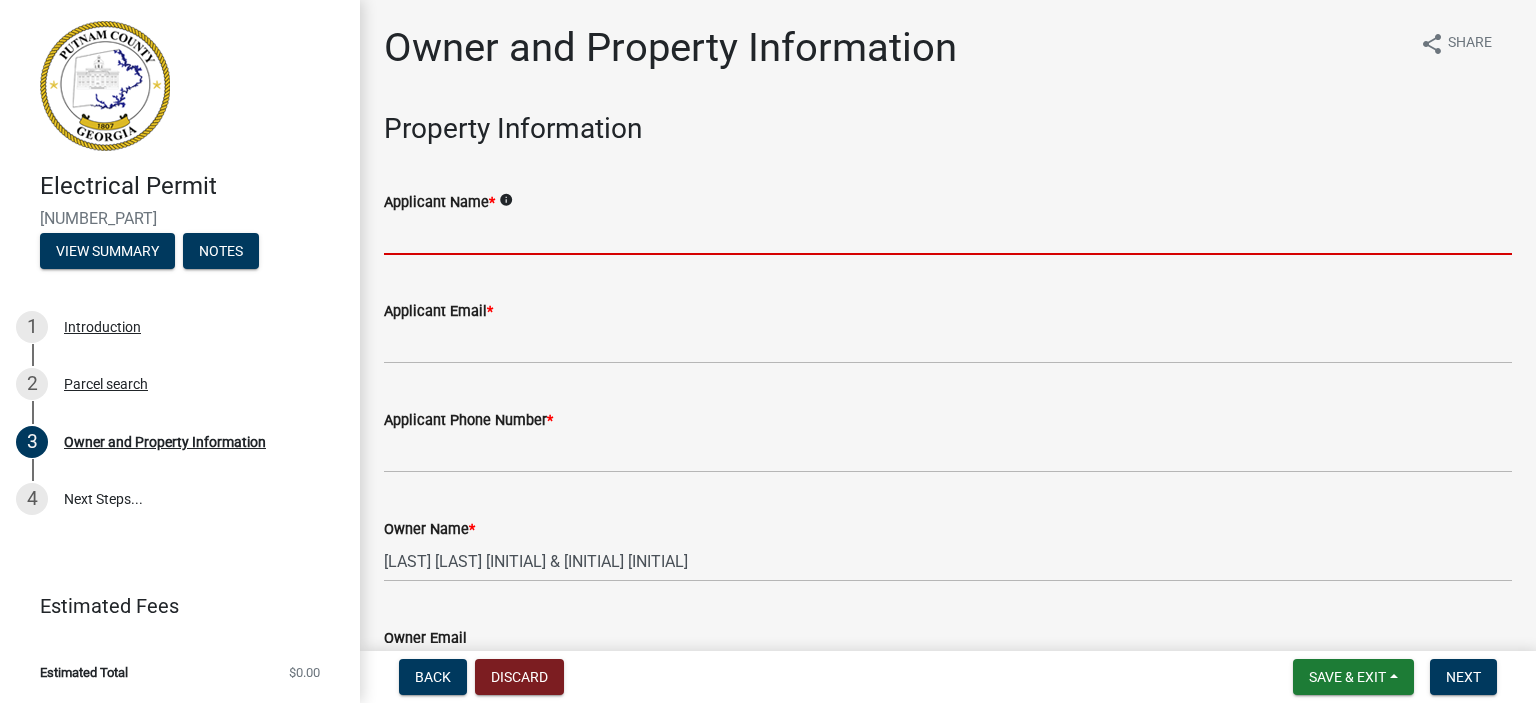 click on "Applicant Name  *" at bounding box center [948, 234] 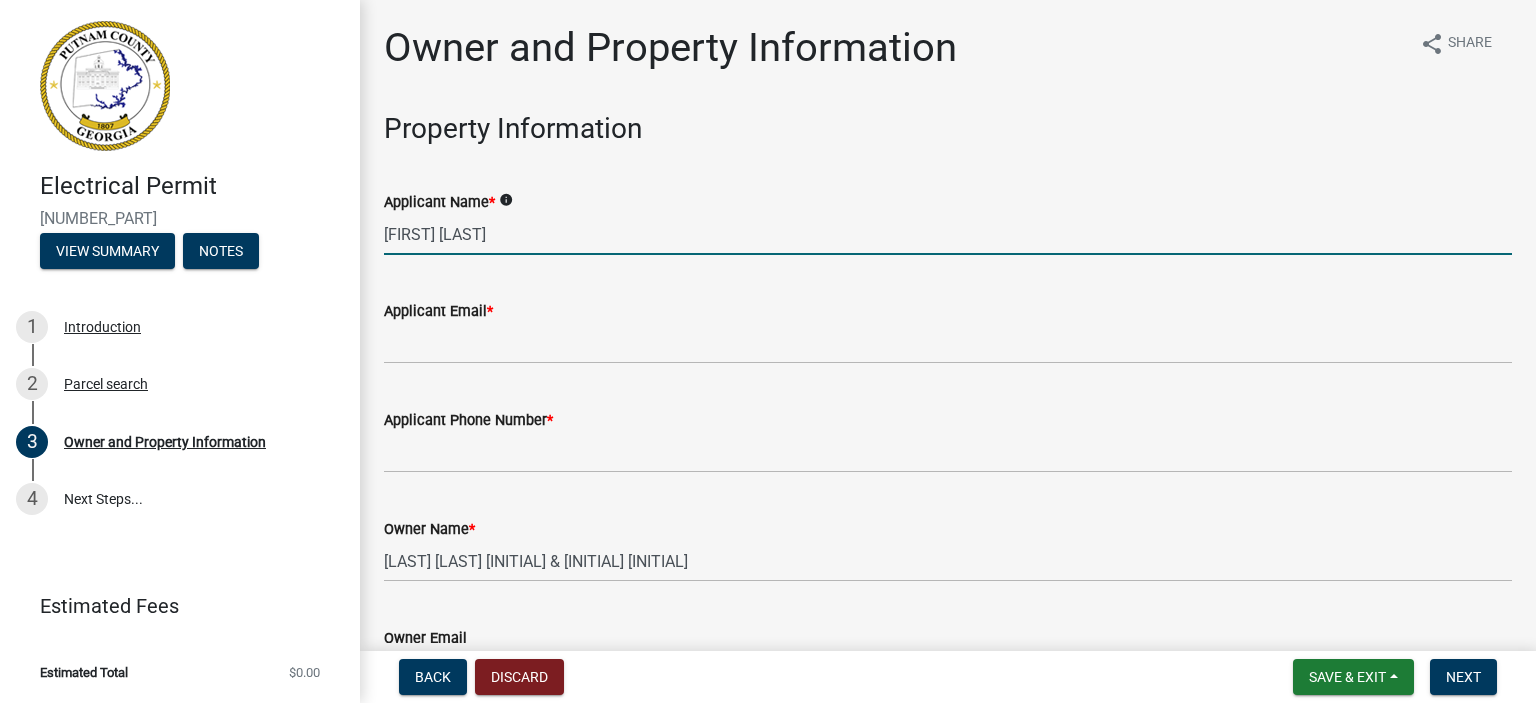 type on "[FIRST] [LAST]" 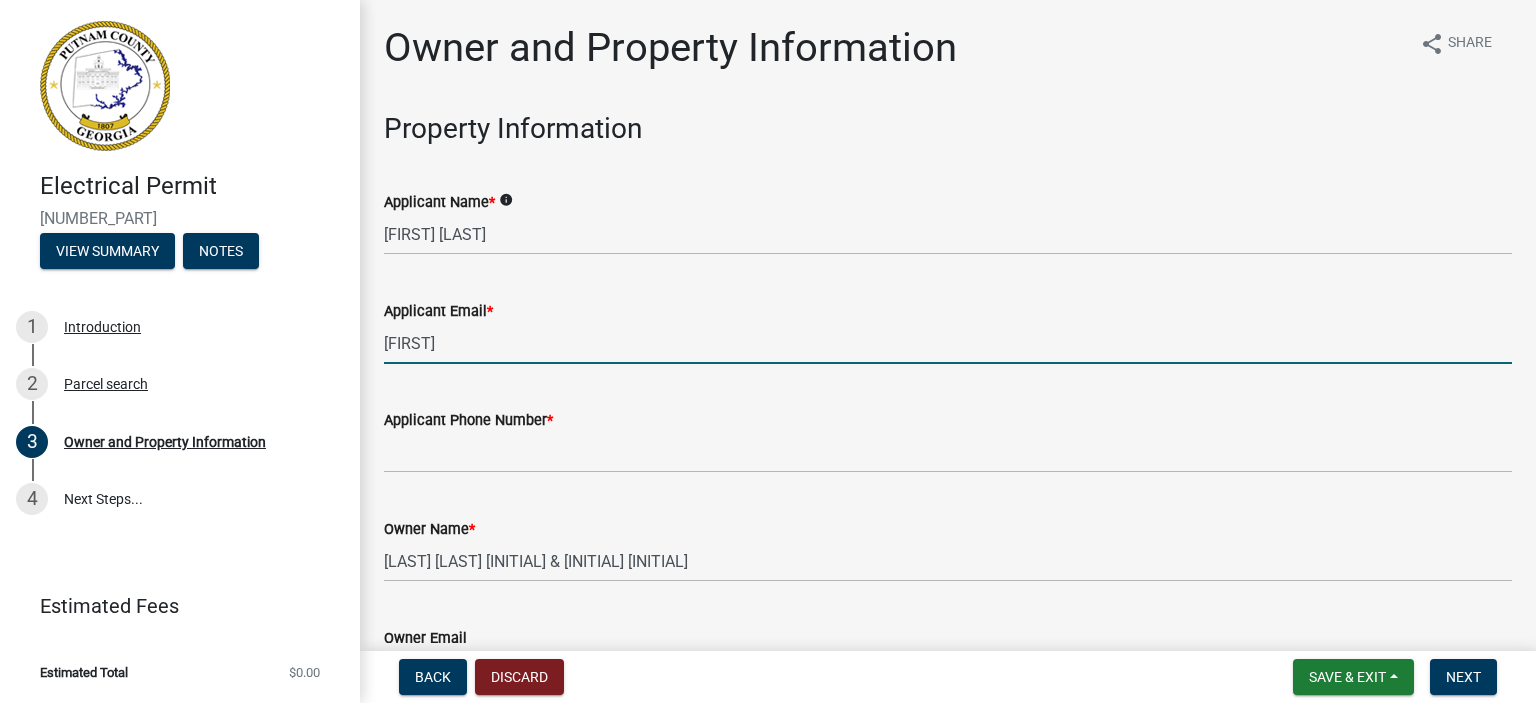 type on "[EMAIL]" 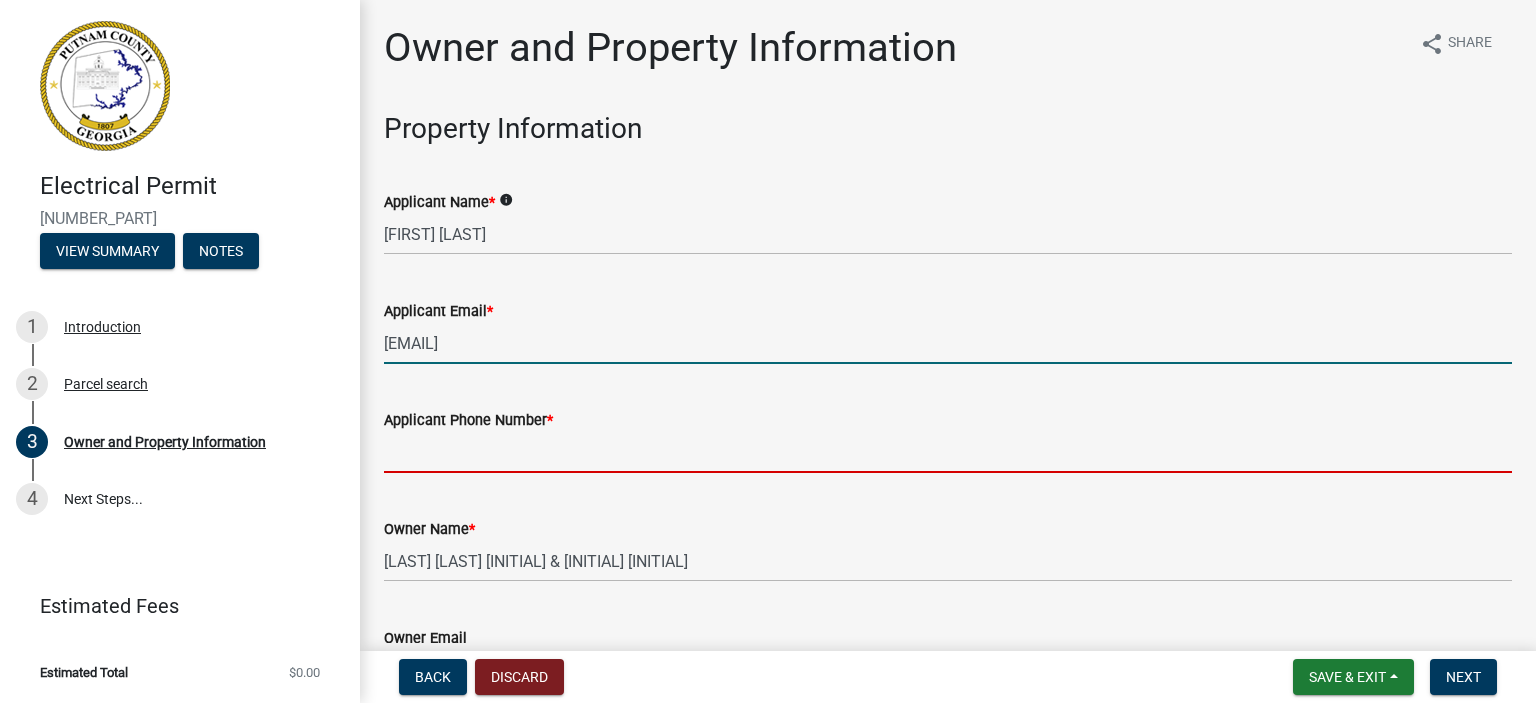 click on "Applicant Phone Number  *" at bounding box center (948, 452) 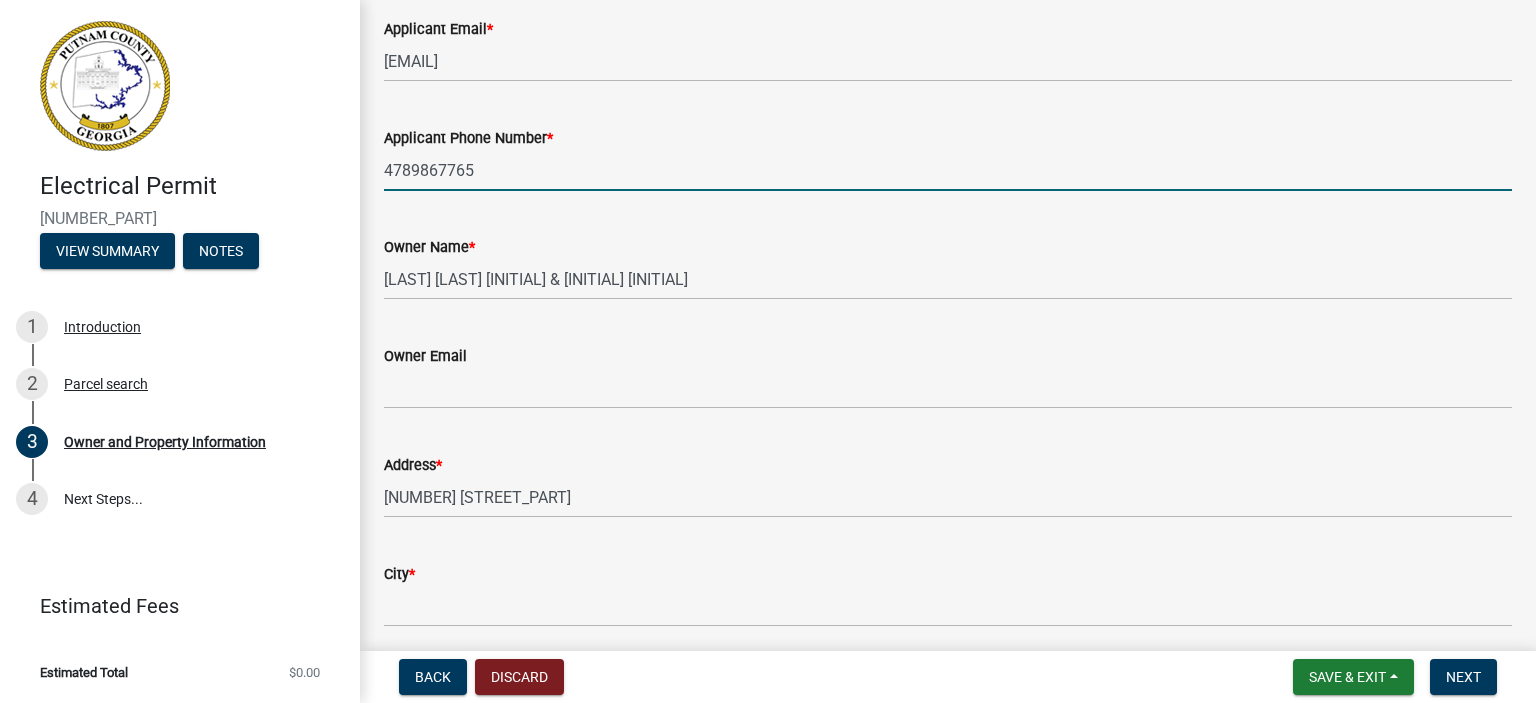 scroll, scrollTop: 299, scrollLeft: 0, axis: vertical 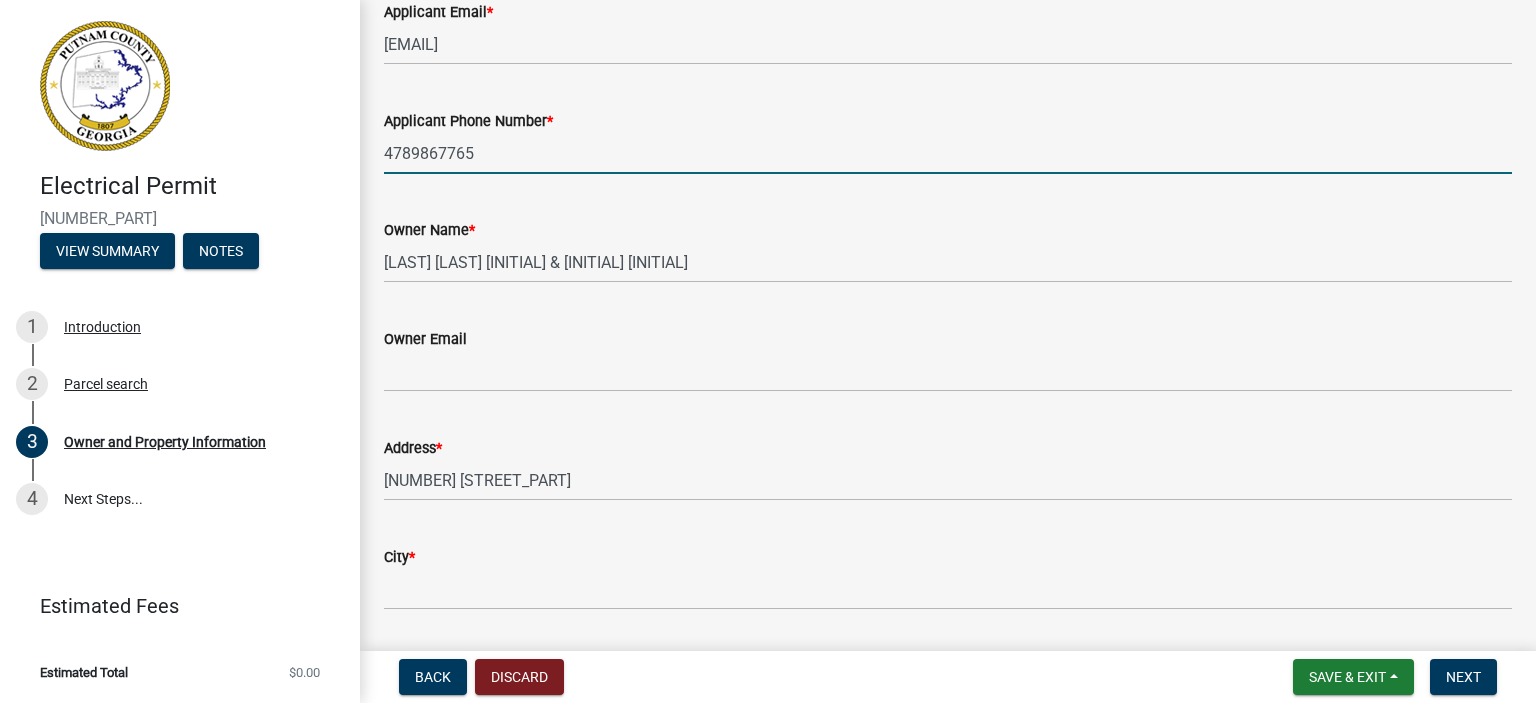 type on "4789867765" 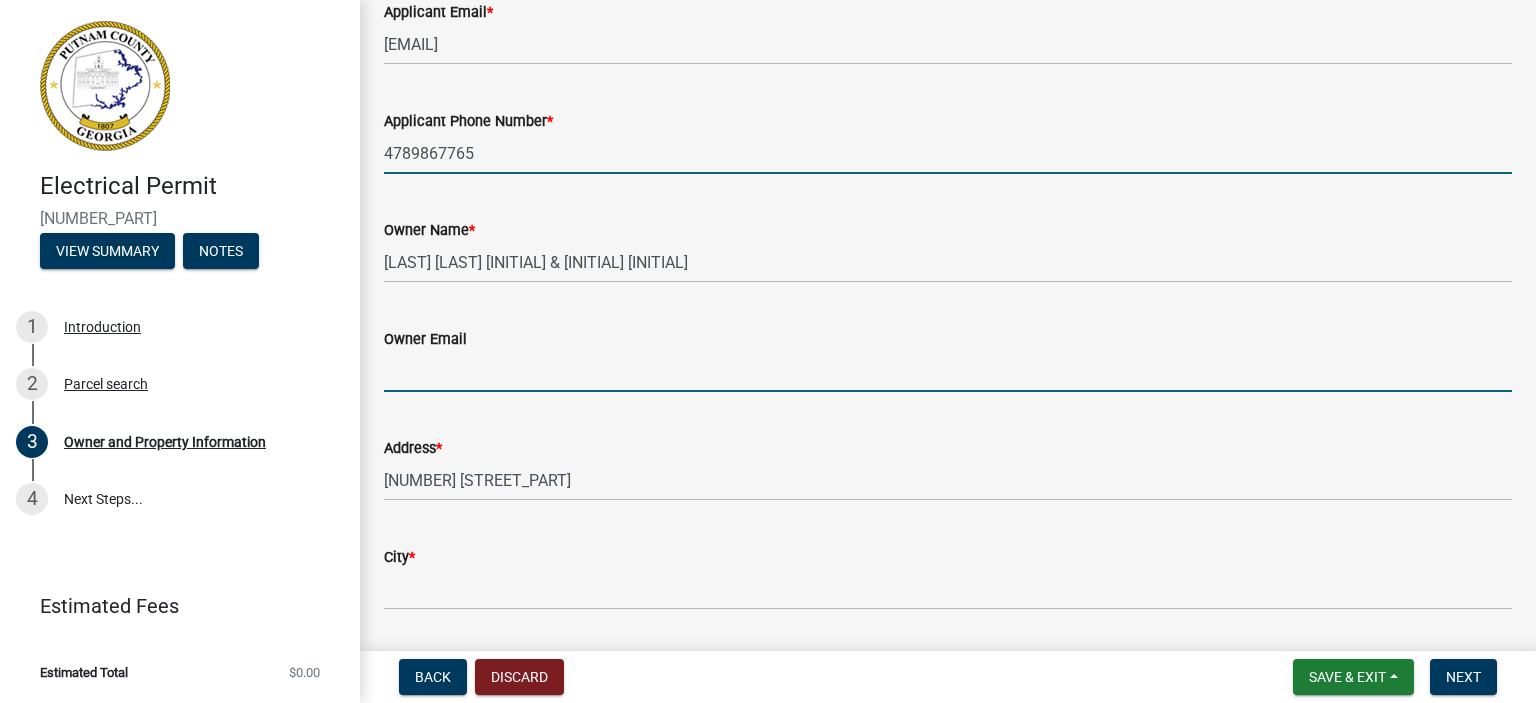 click on "Owner Email" at bounding box center (948, 371) 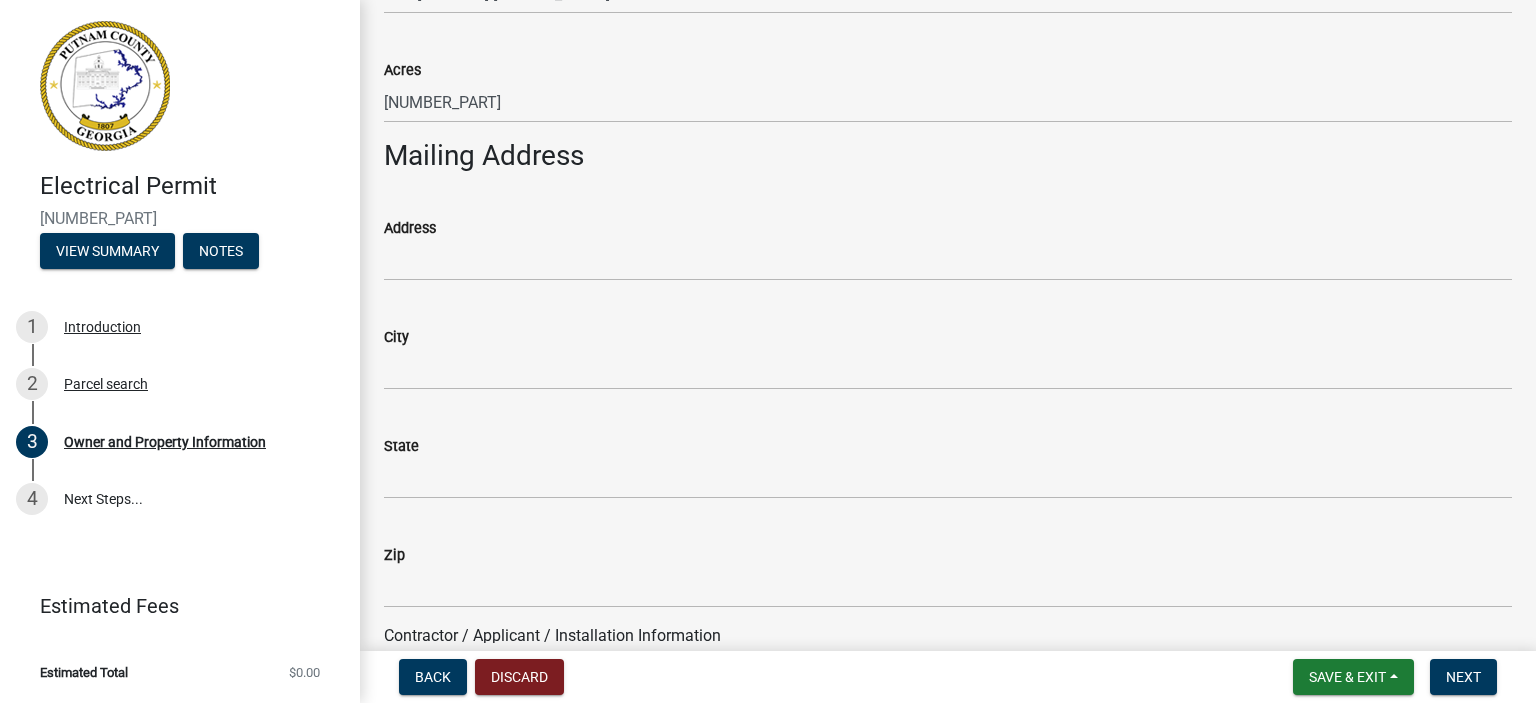 scroll, scrollTop: 1136, scrollLeft: 0, axis: vertical 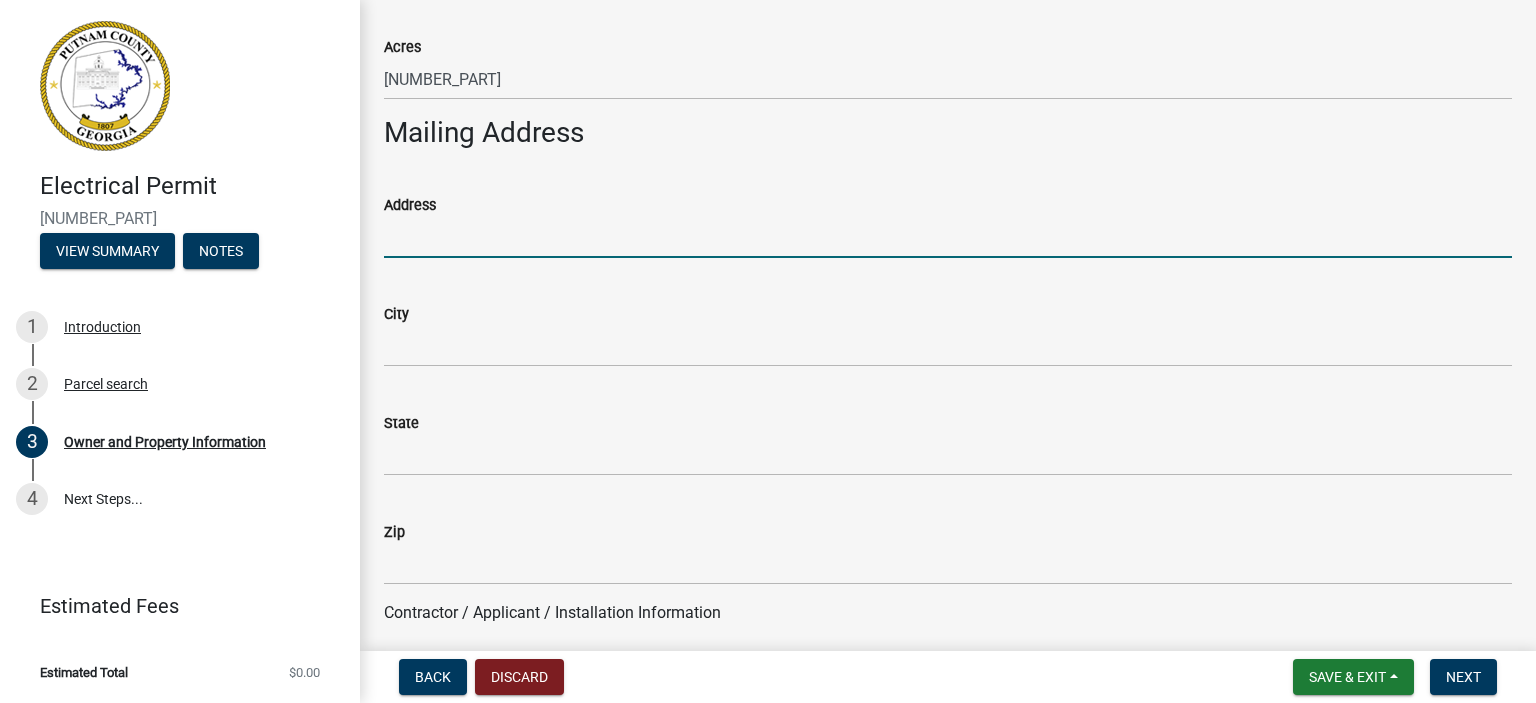 click on "Address" at bounding box center (948, 237) 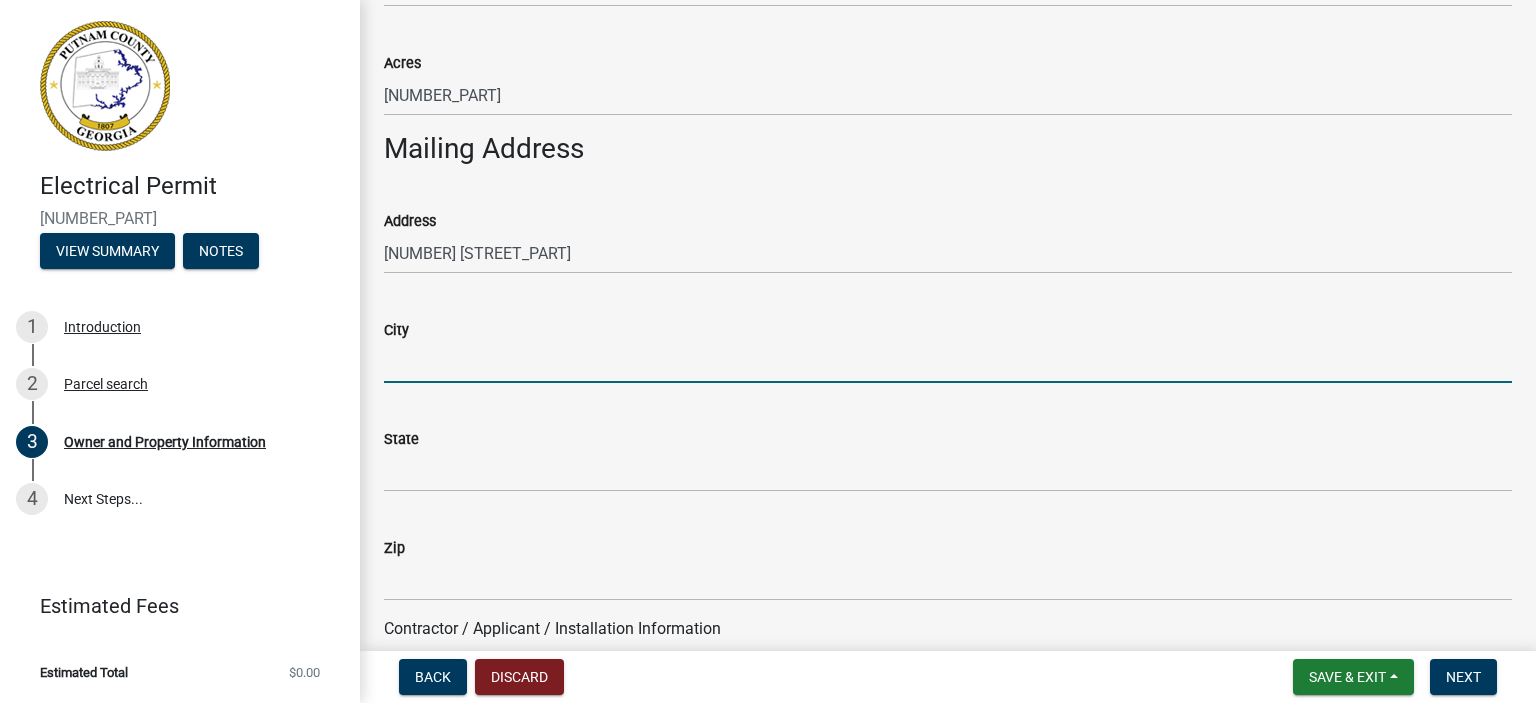 scroll, scrollTop: 1104, scrollLeft: 0, axis: vertical 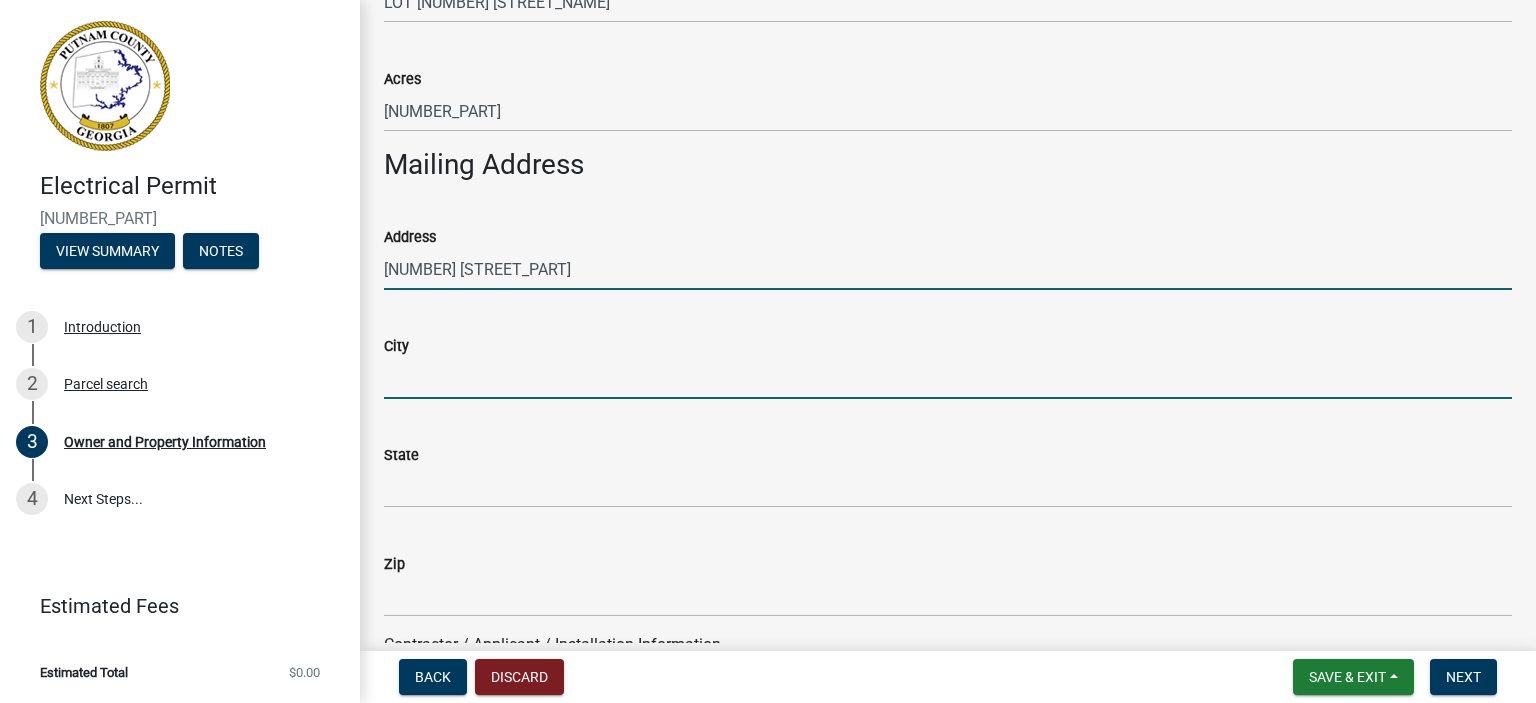 click on "[NUMBER] [STREET_PART]" at bounding box center (948, 269) 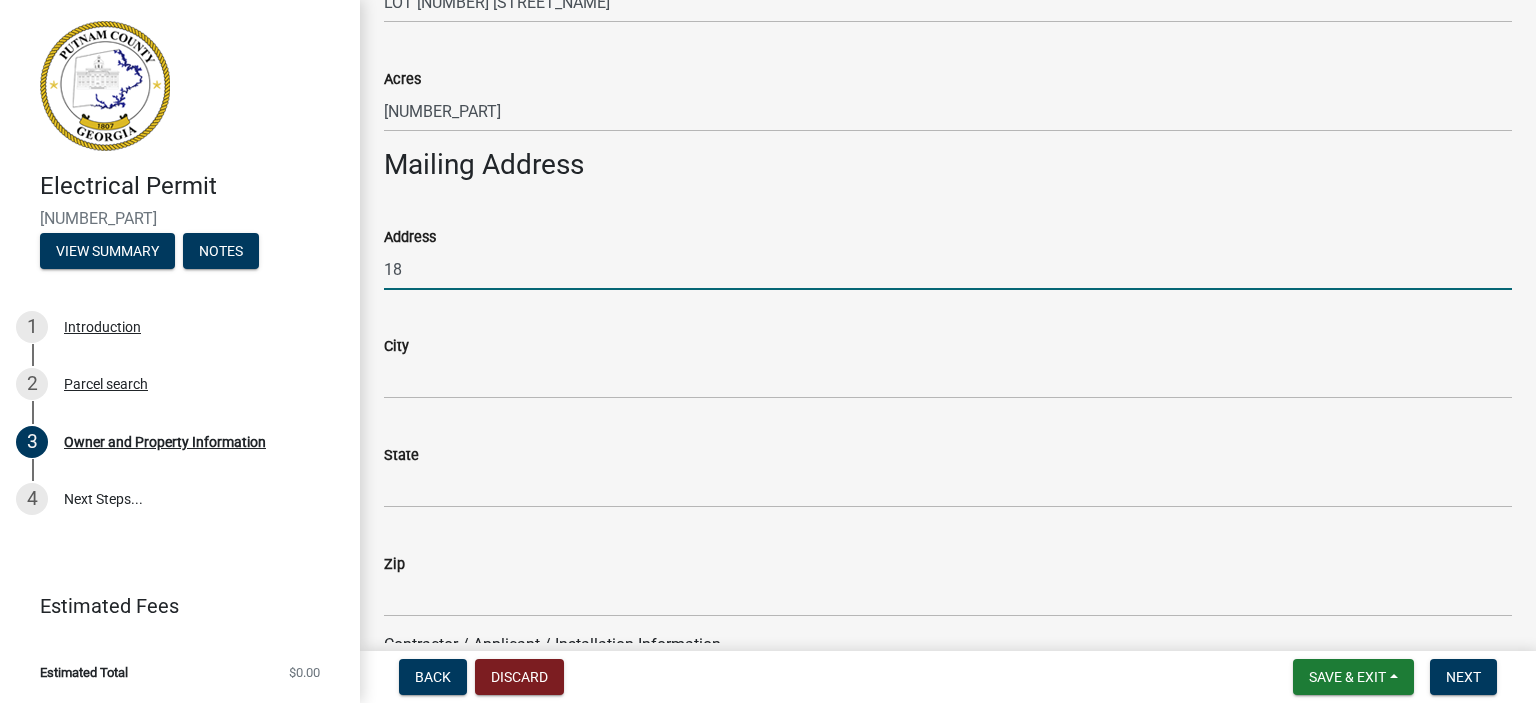 type on "1" 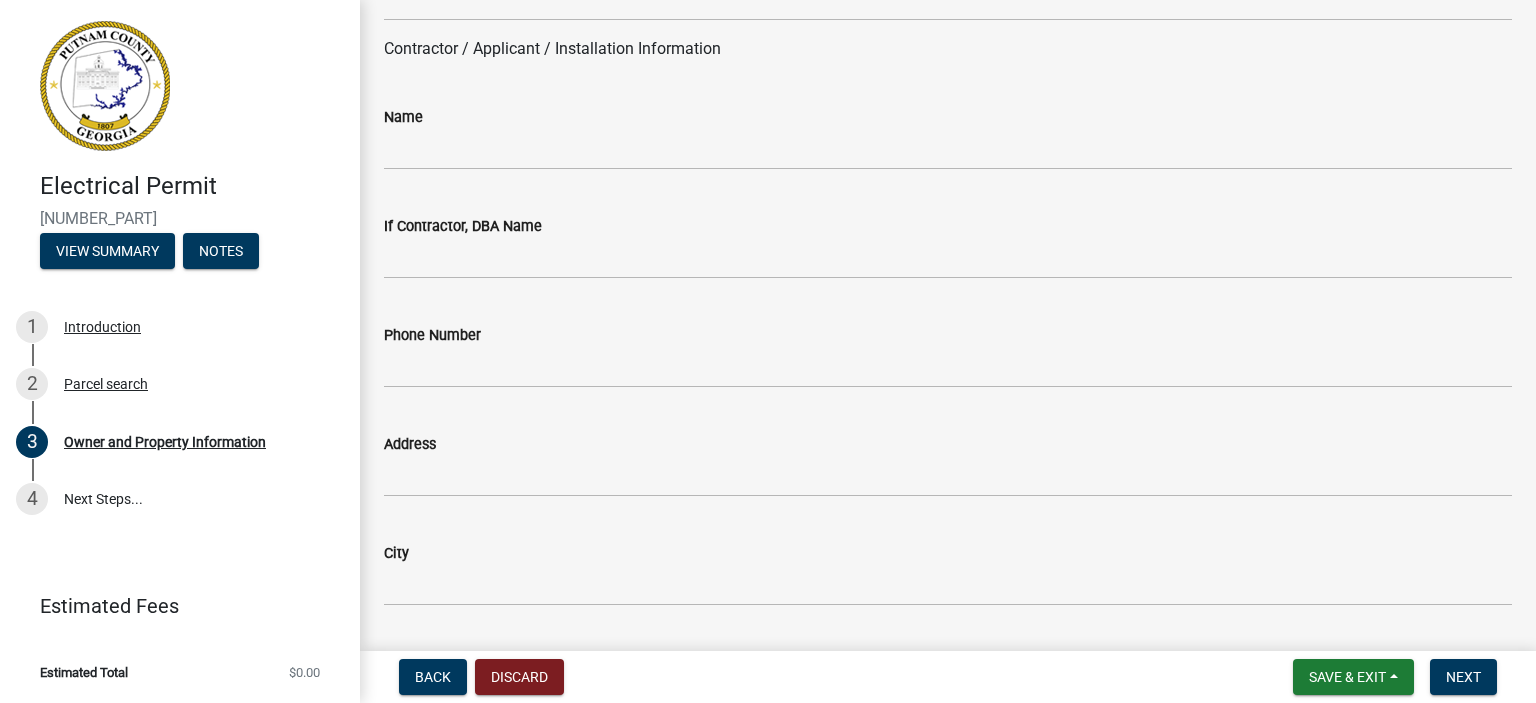 scroll, scrollTop: 1729, scrollLeft: 0, axis: vertical 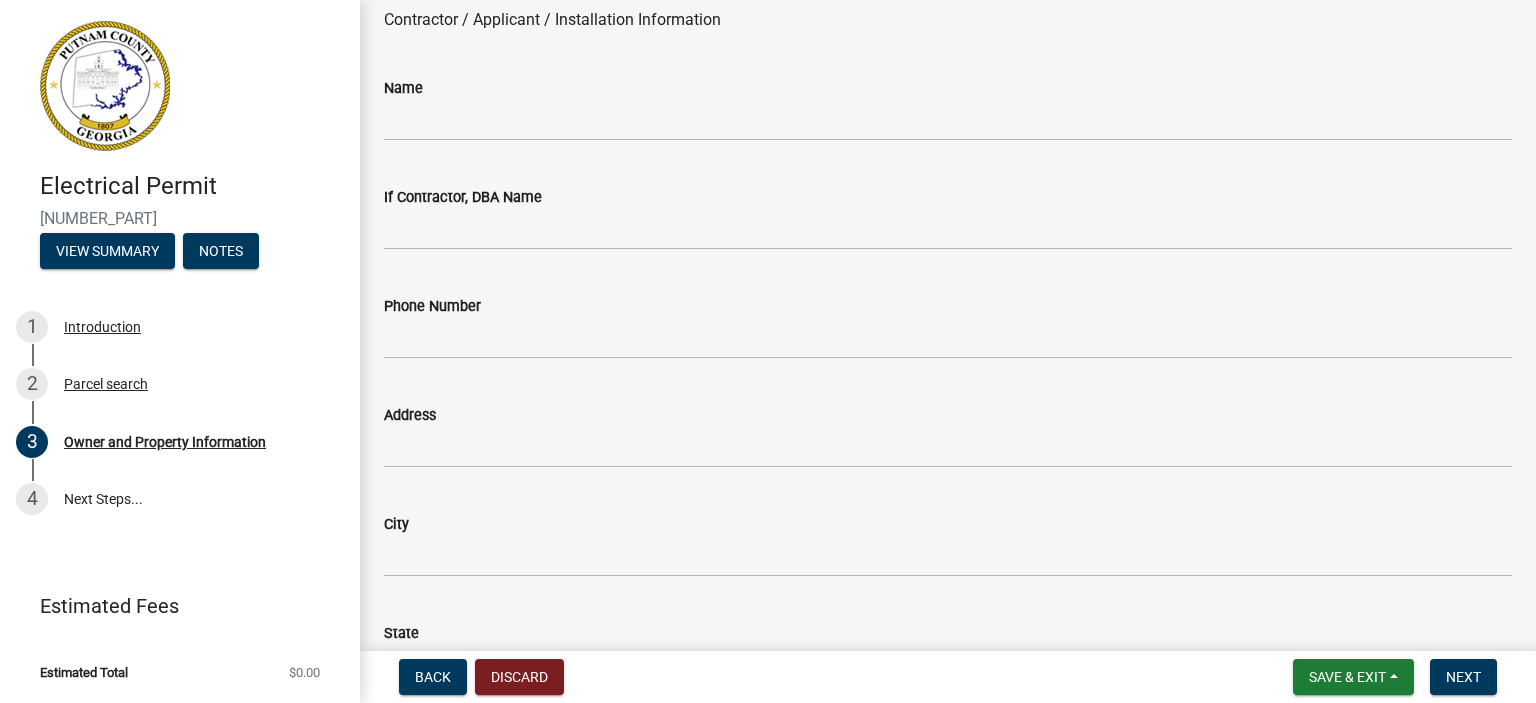 type 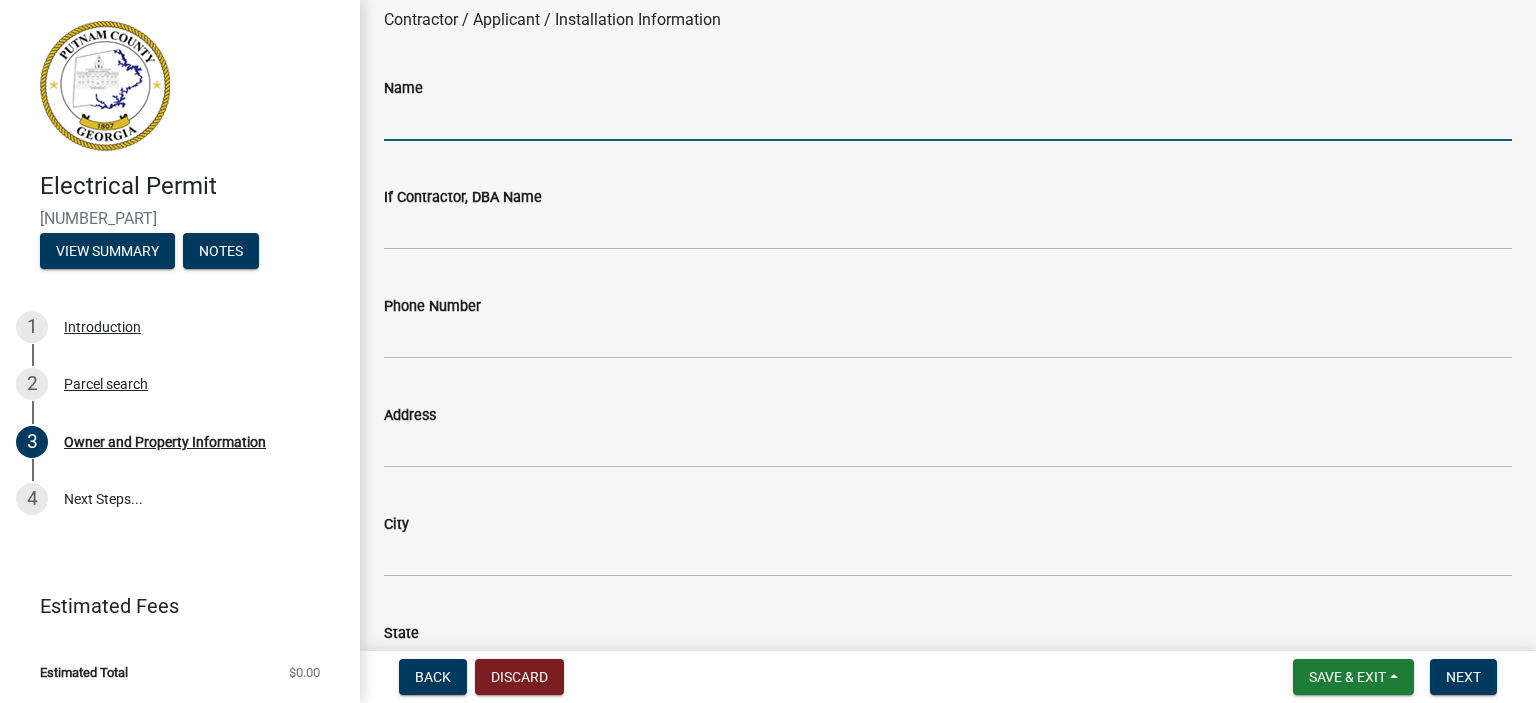 click on "Name" at bounding box center (948, 120) 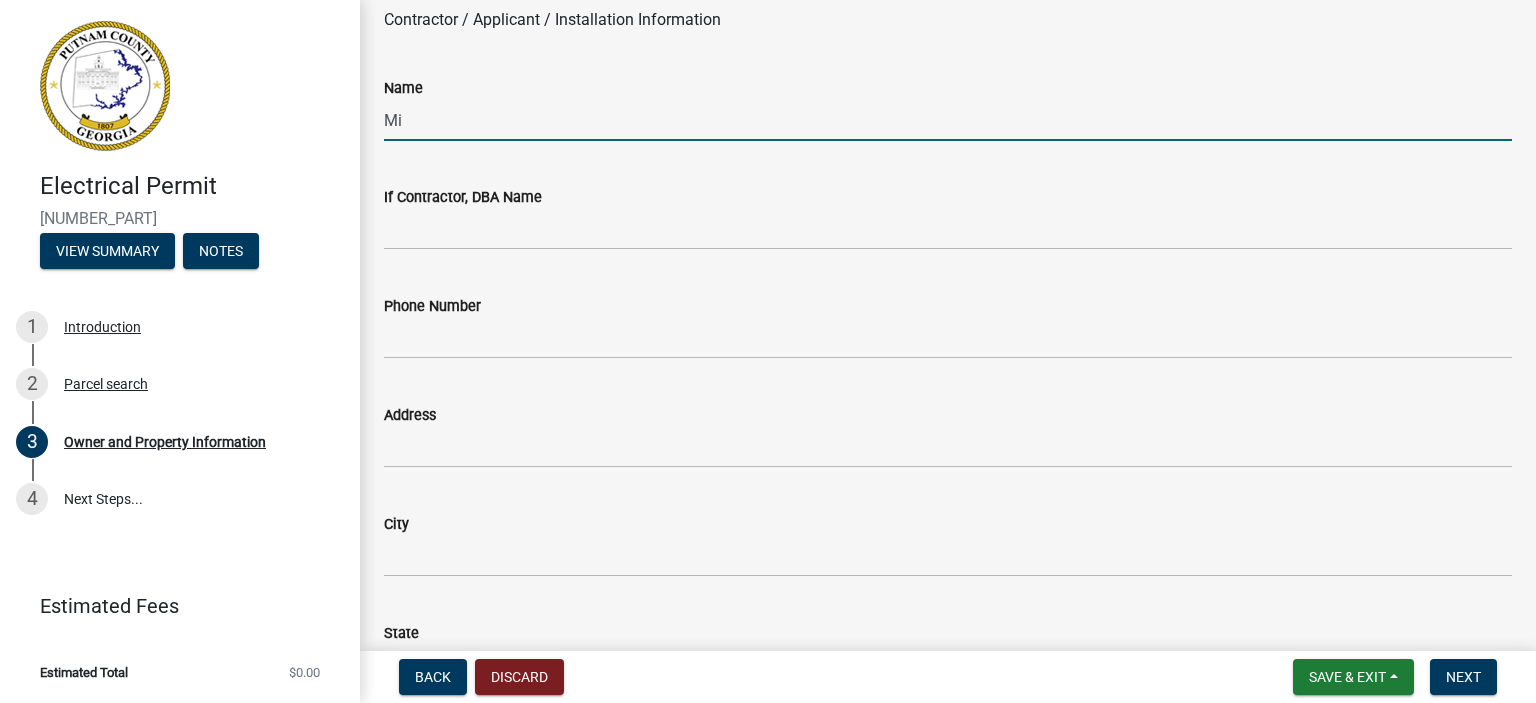 type on "M" 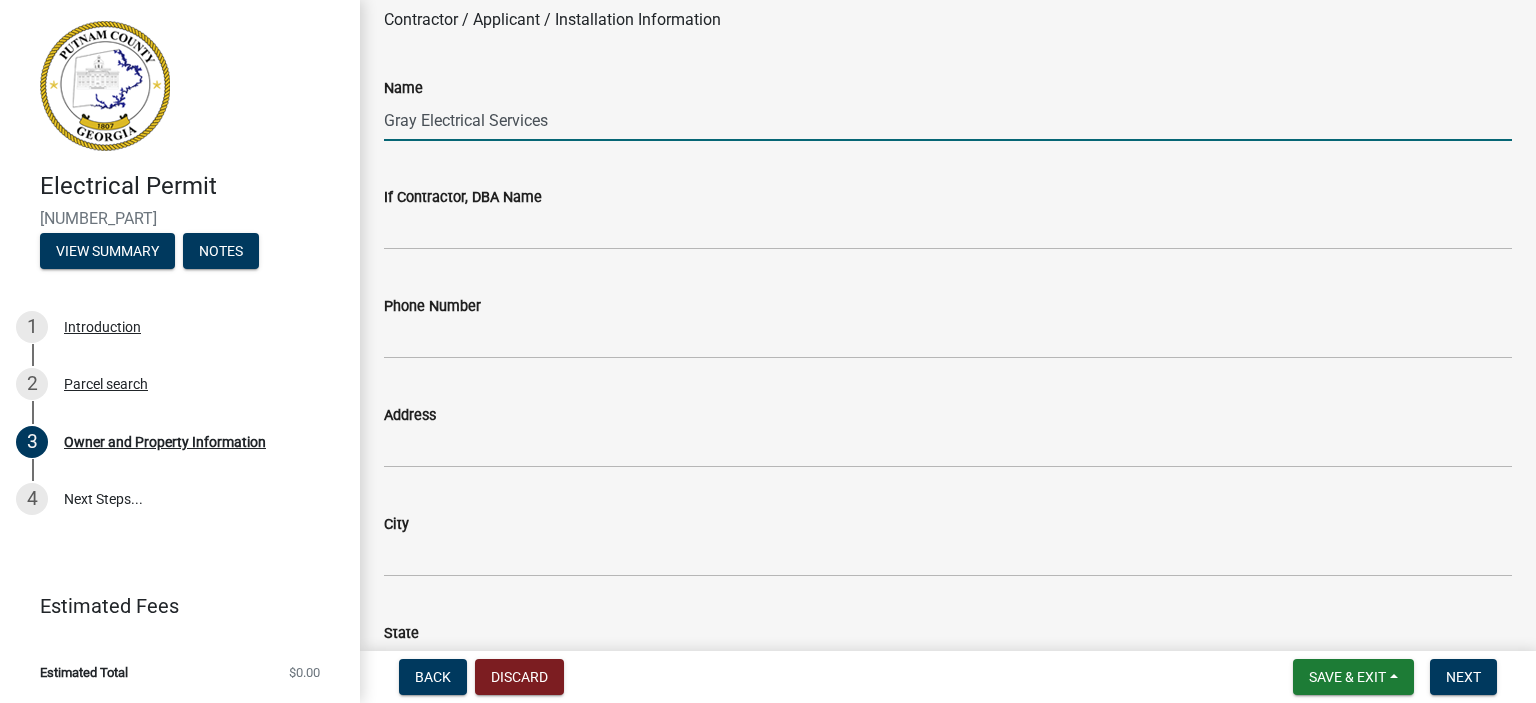 type on "Gray Electrical Services" 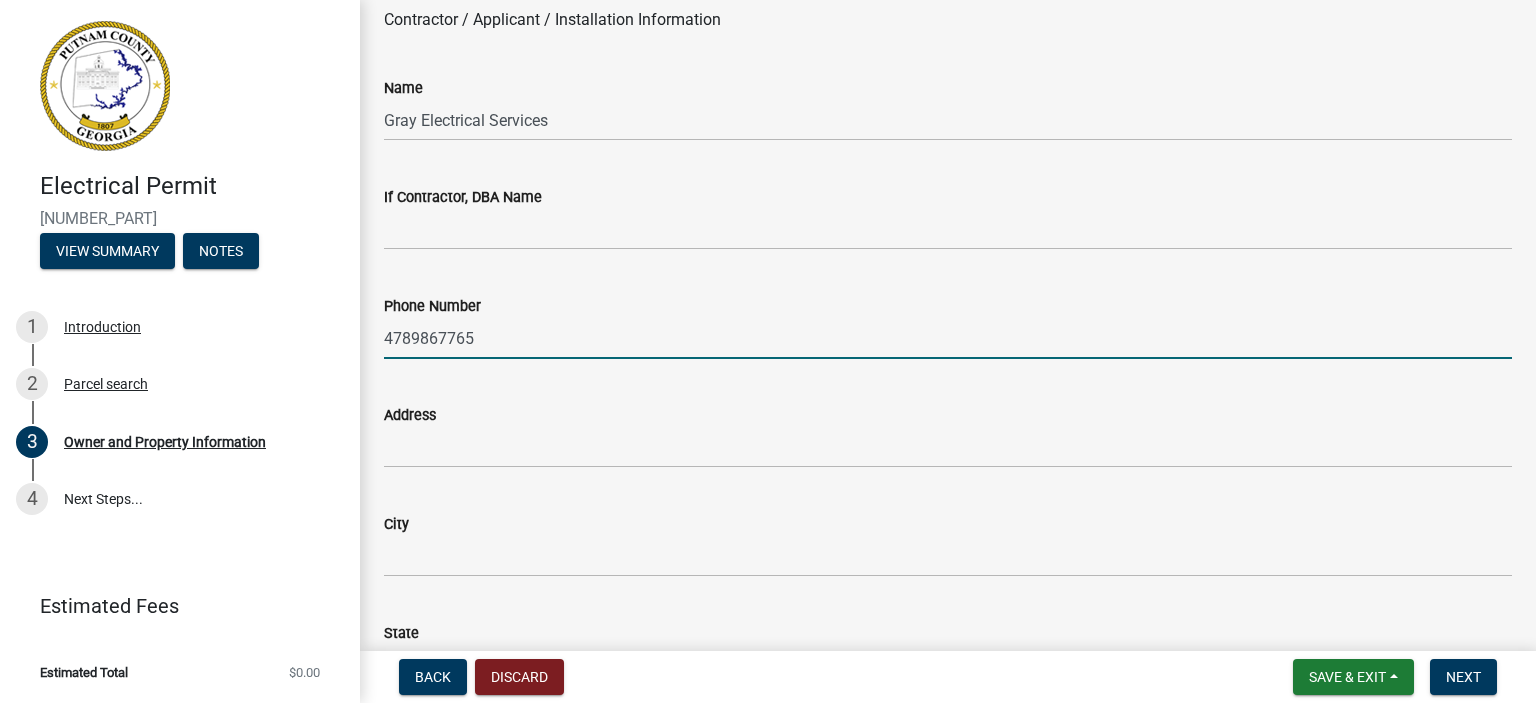 type on "4789867765" 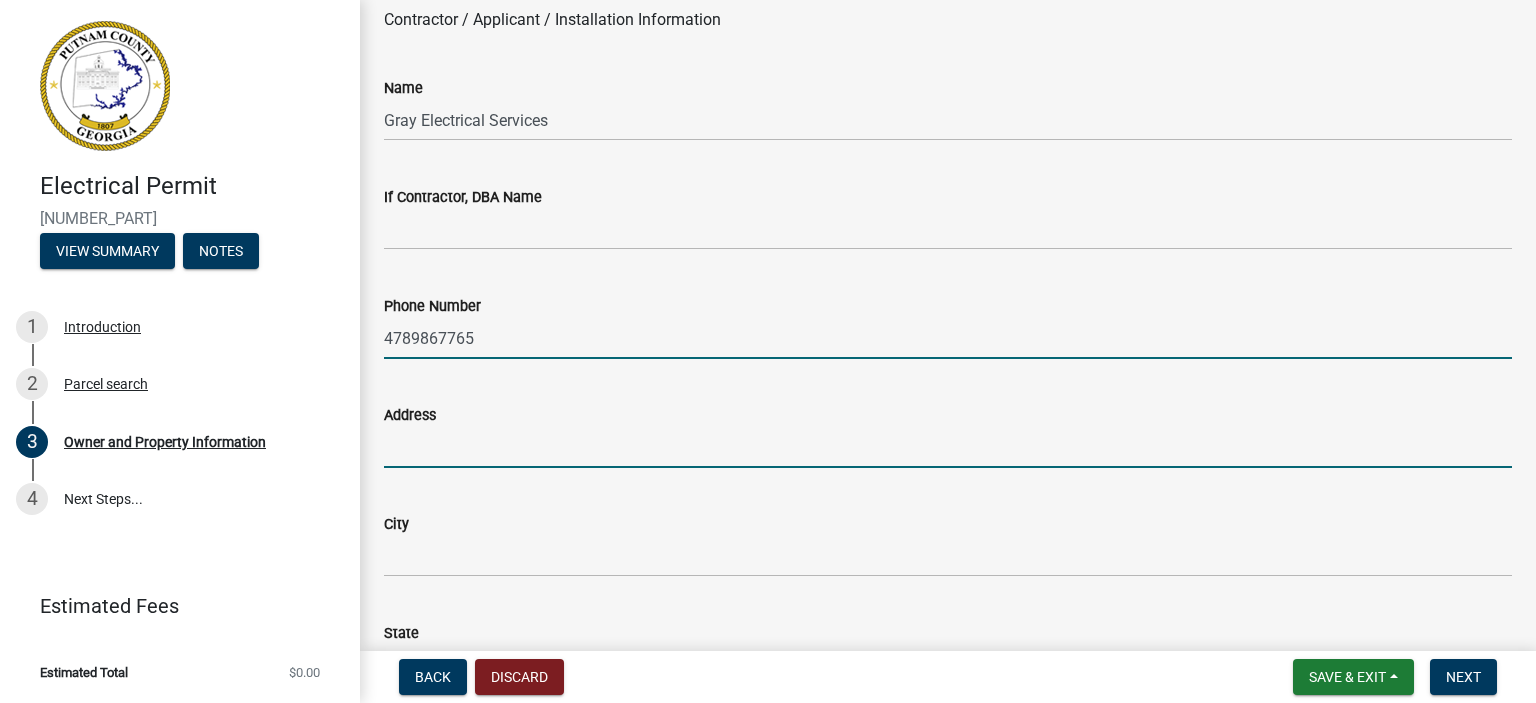 click on "Address" at bounding box center [948, 447] 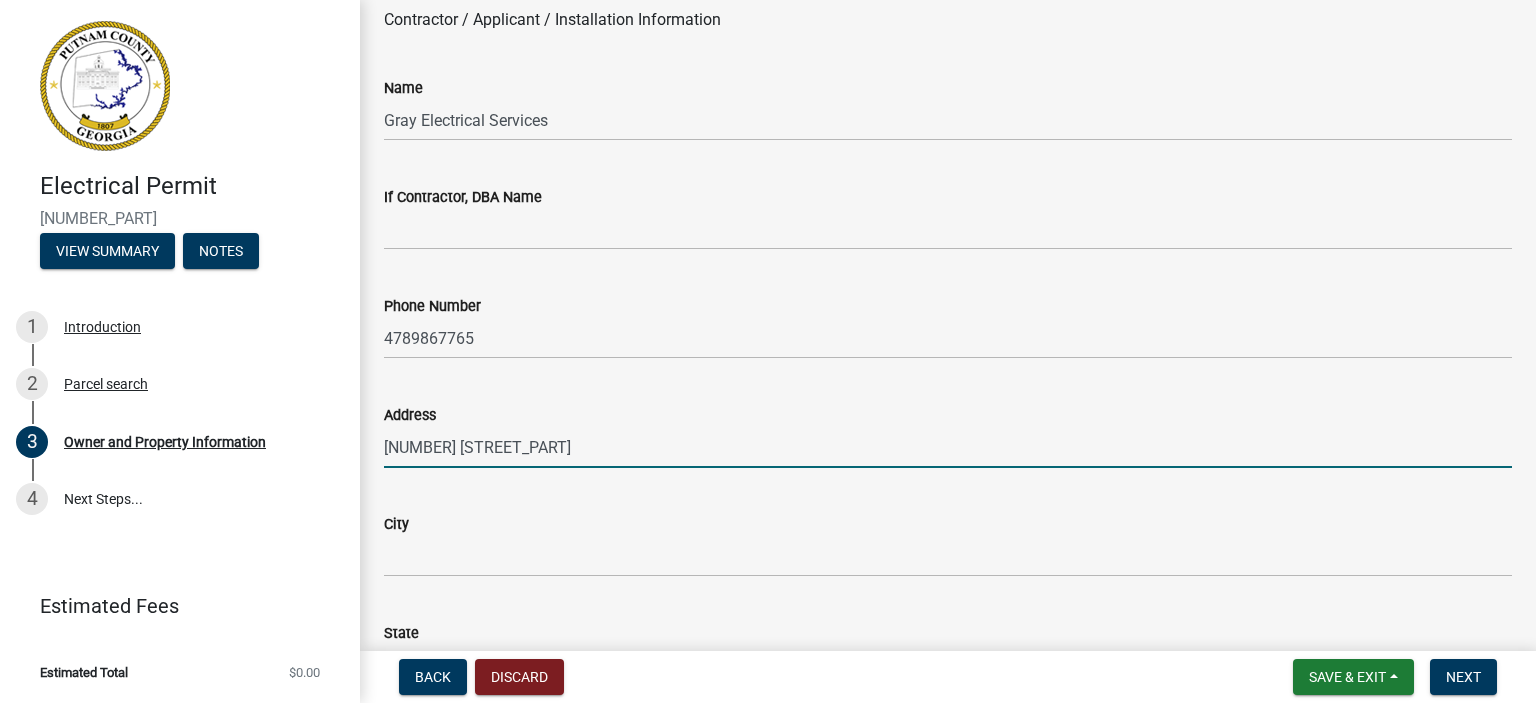 type on "[NUMBER] [STREET_PART]" 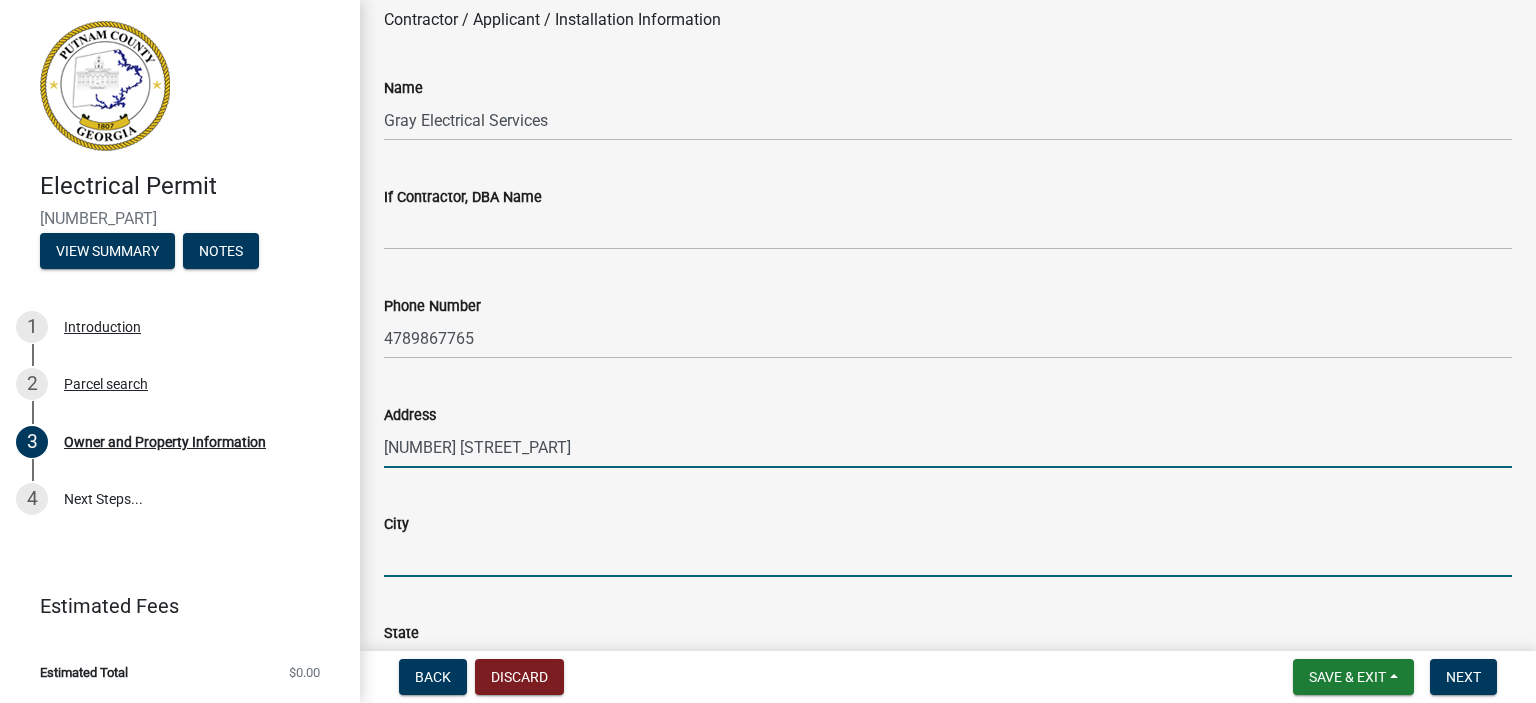 click on "City" at bounding box center (948, 556) 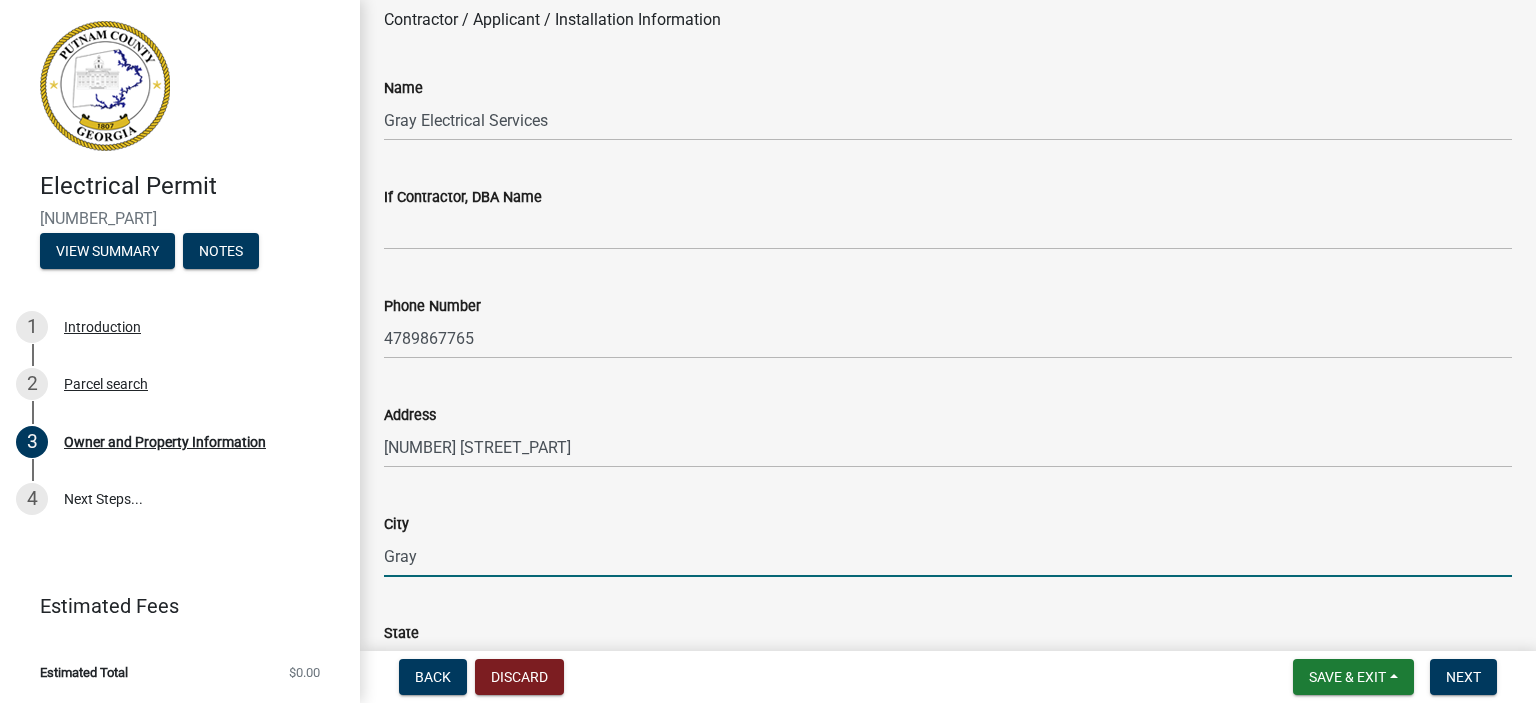 type on "Gray" 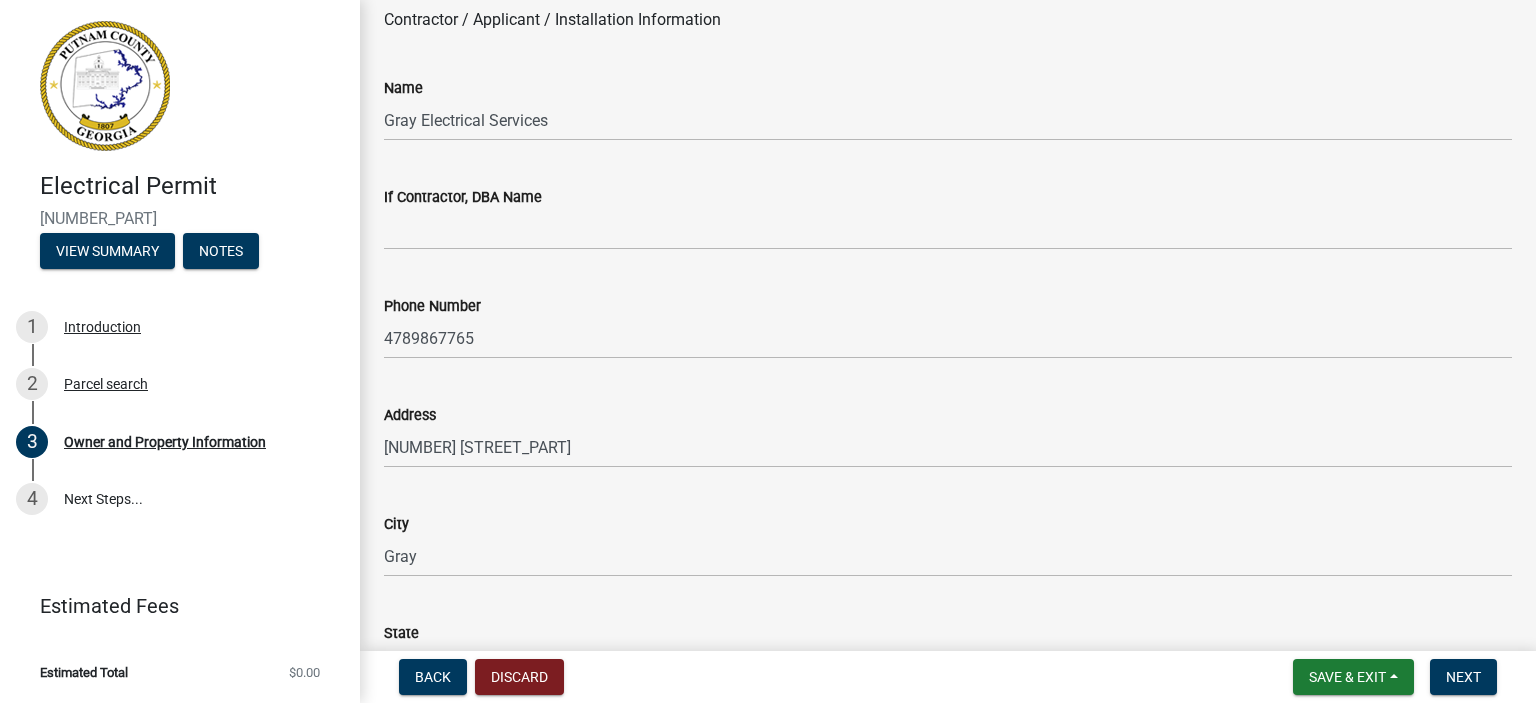 scroll, scrollTop: 2072, scrollLeft: 0, axis: vertical 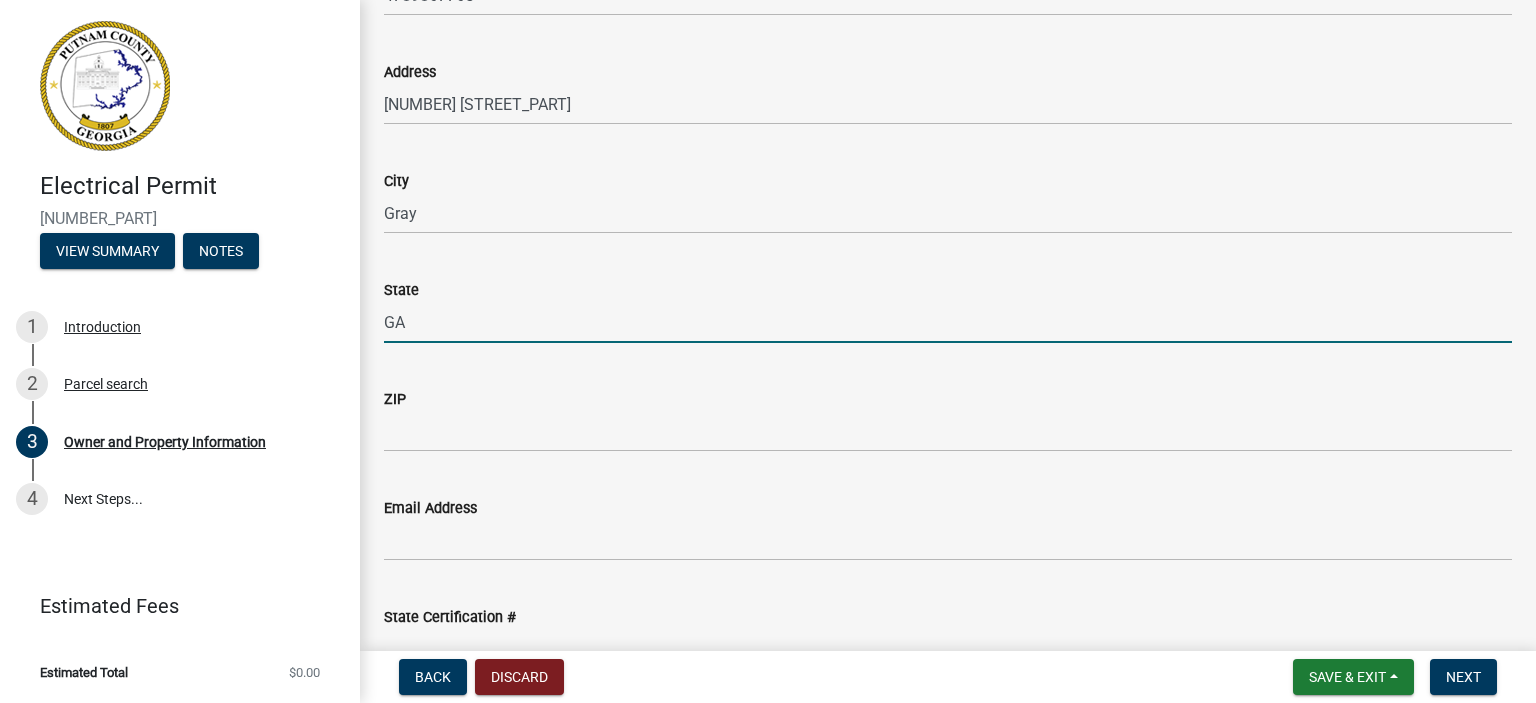 type on "GA" 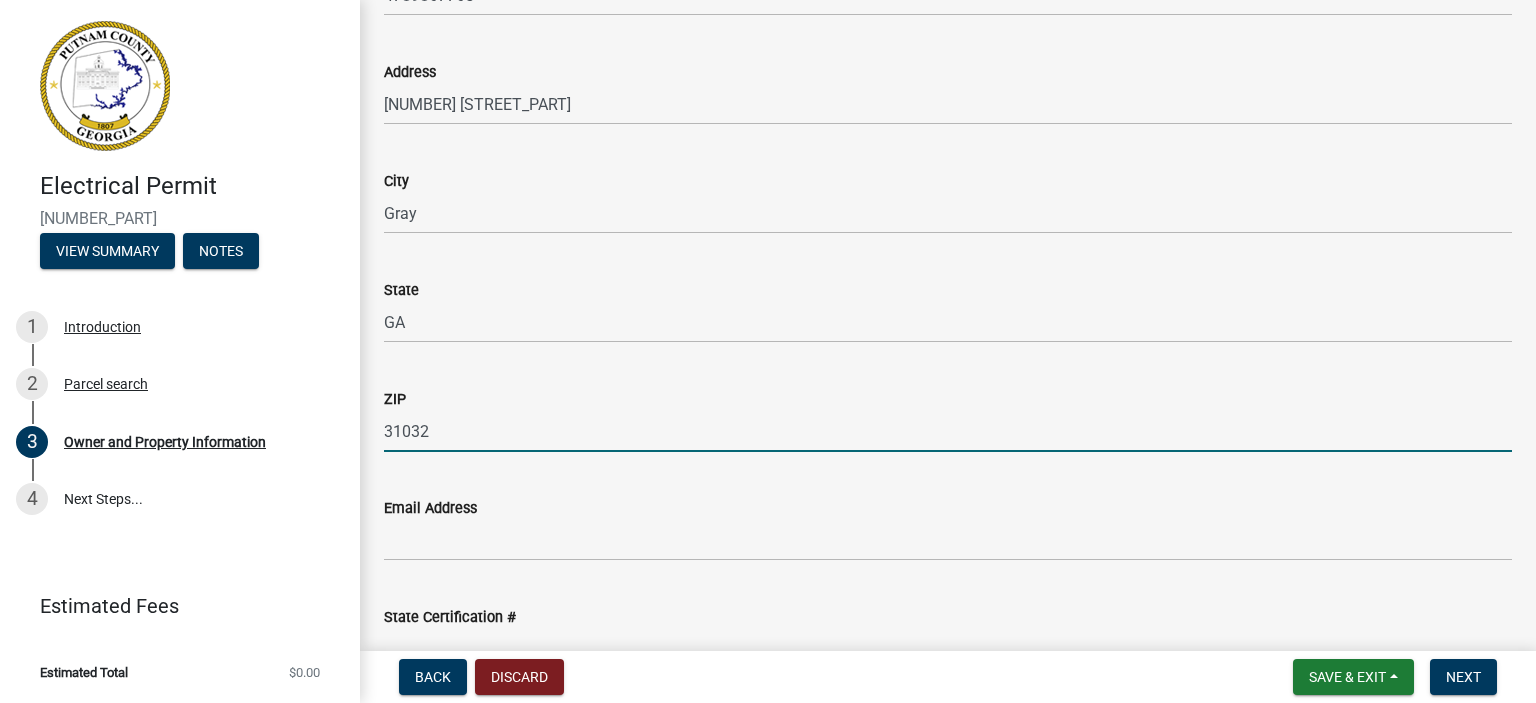 type on "31032" 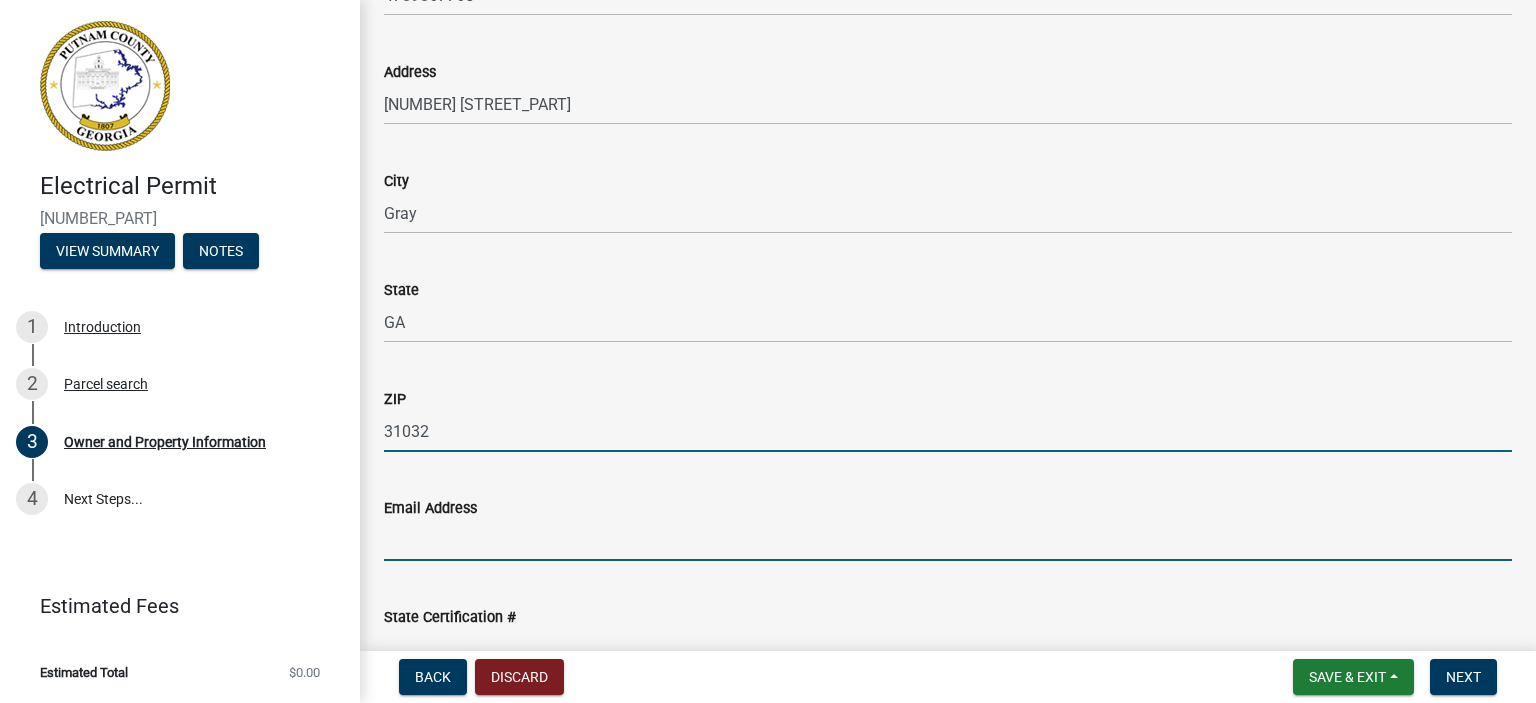 click on "Email Address" at bounding box center [948, 540] 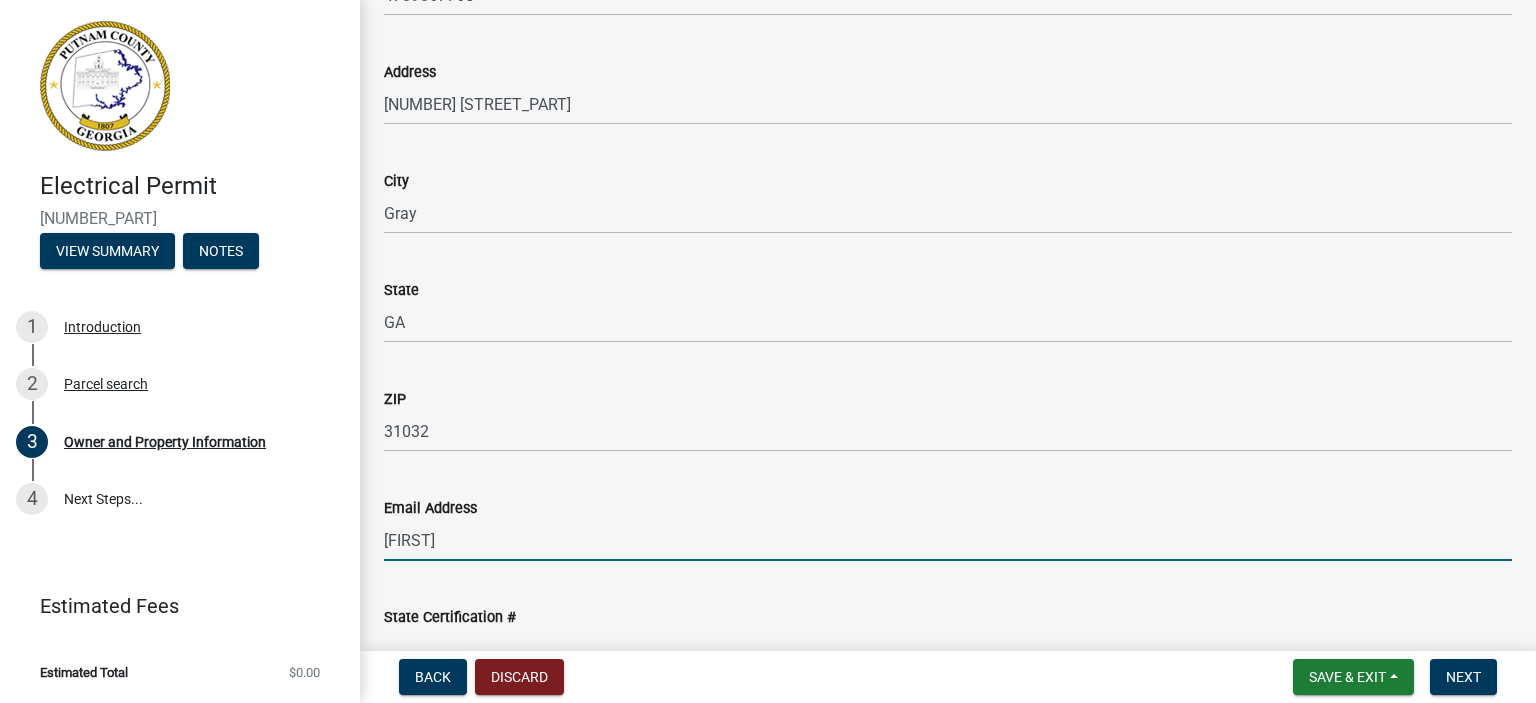 type on "[EMAIL]" 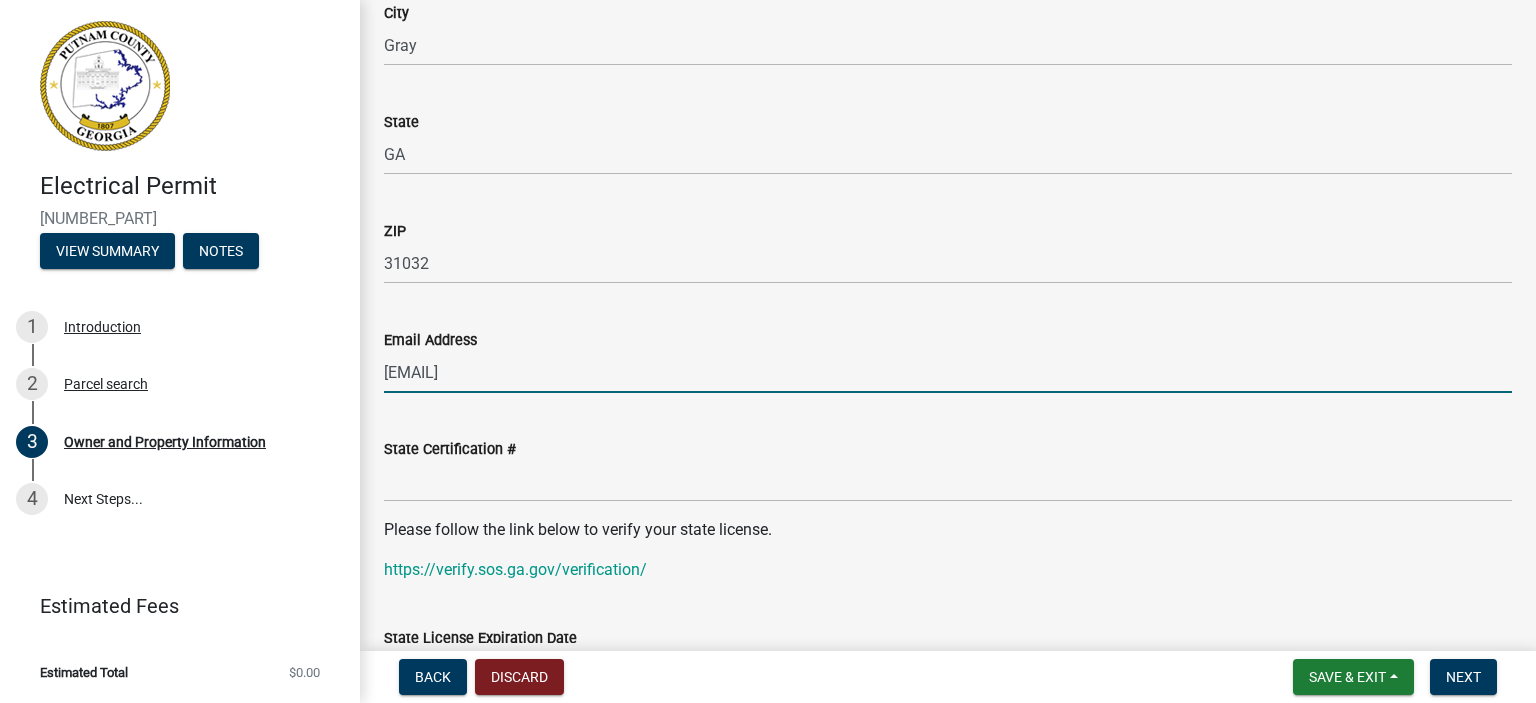 scroll, scrollTop: 2394, scrollLeft: 0, axis: vertical 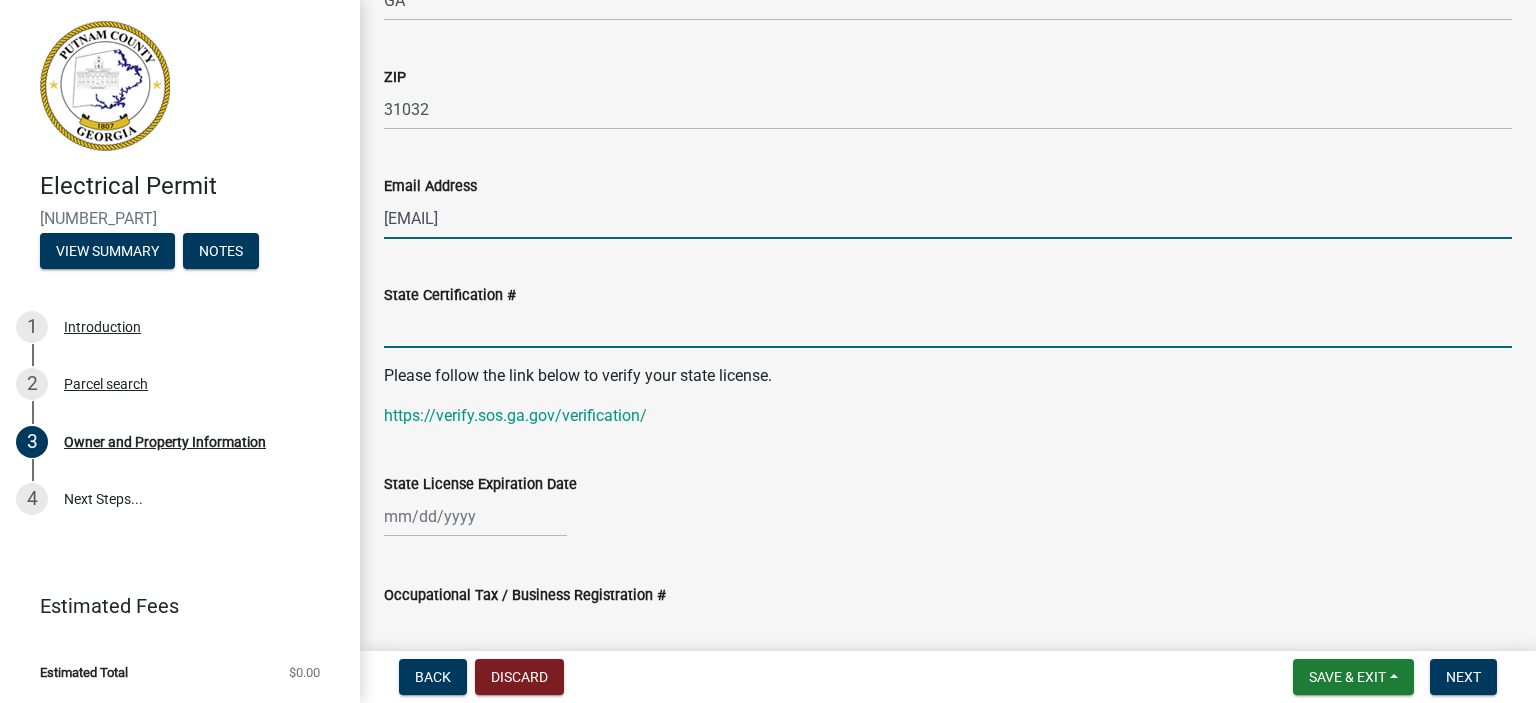 click on "State Certification #" at bounding box center (948, 327) 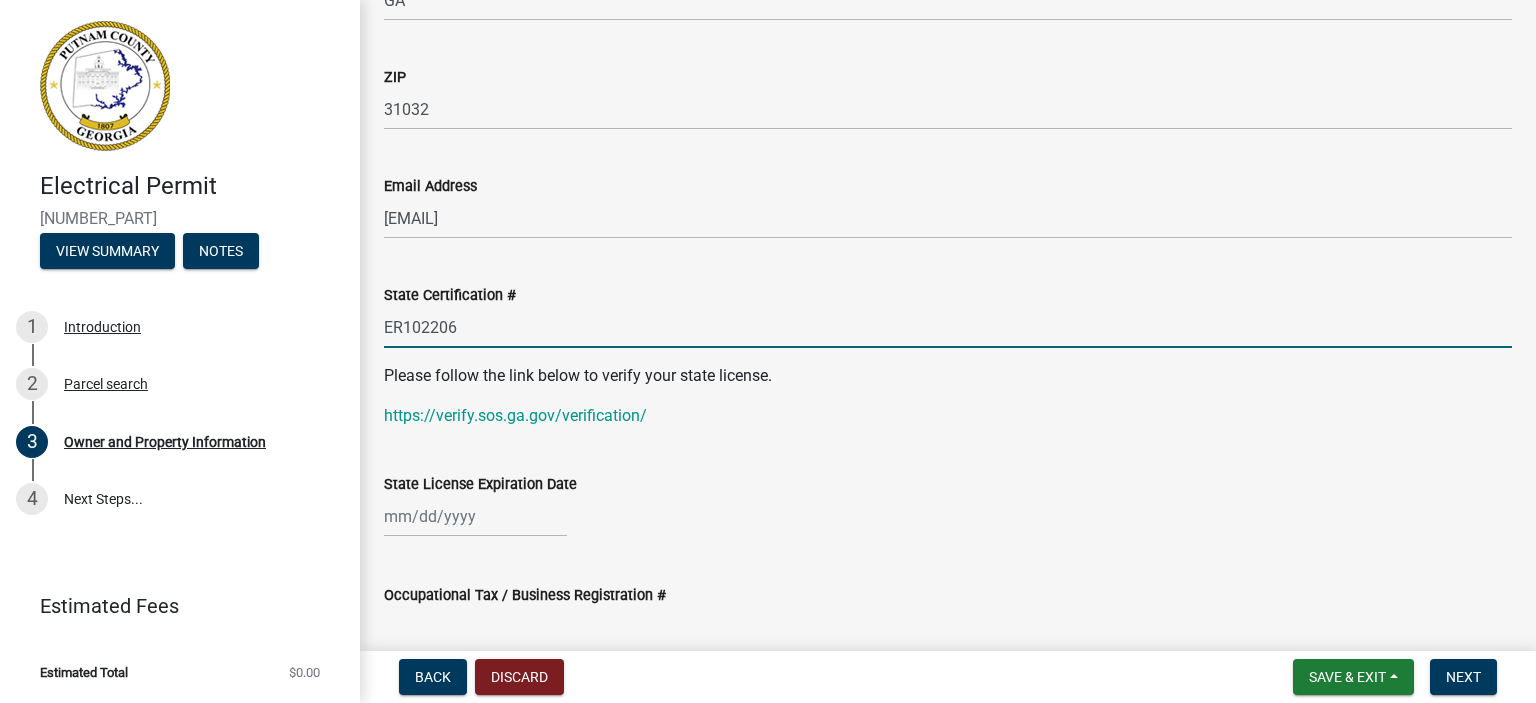 type on "ER102206" 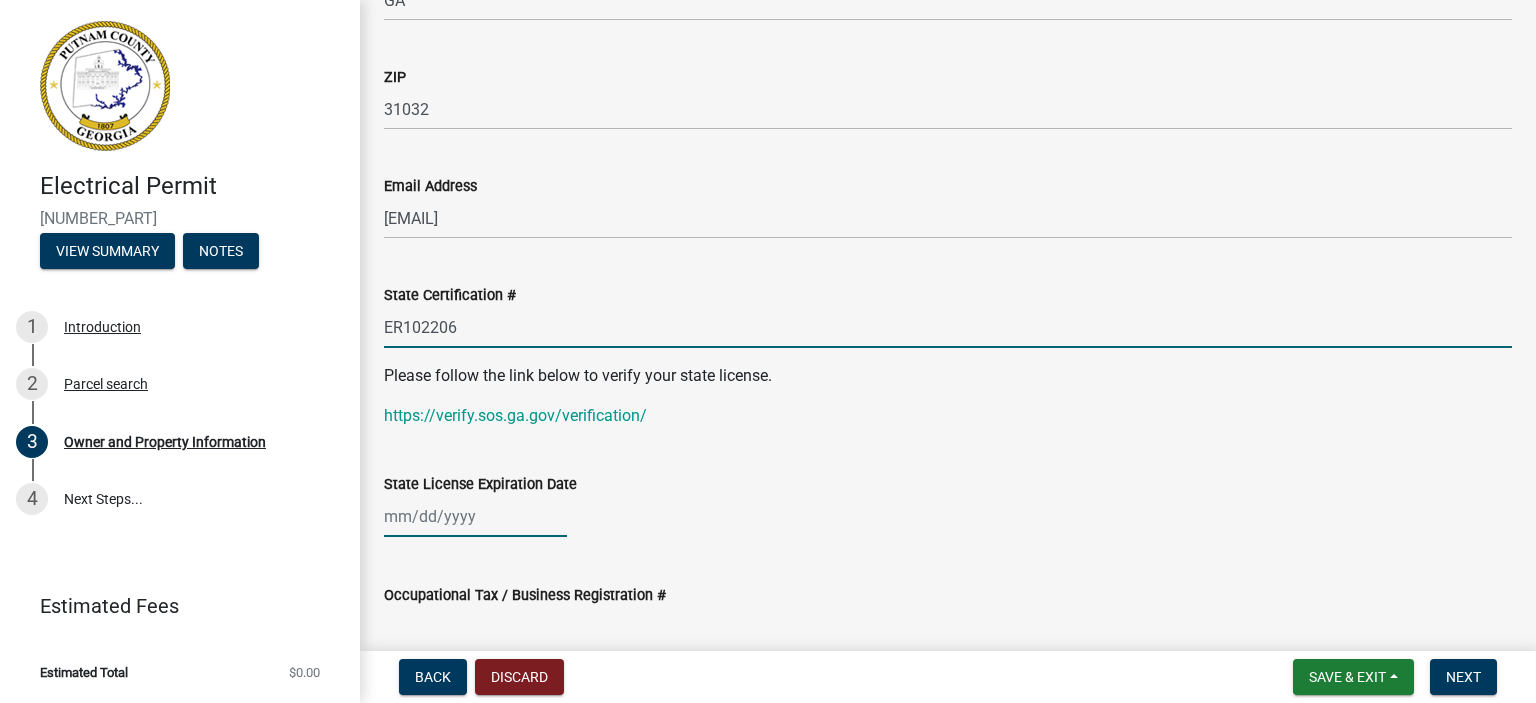 click 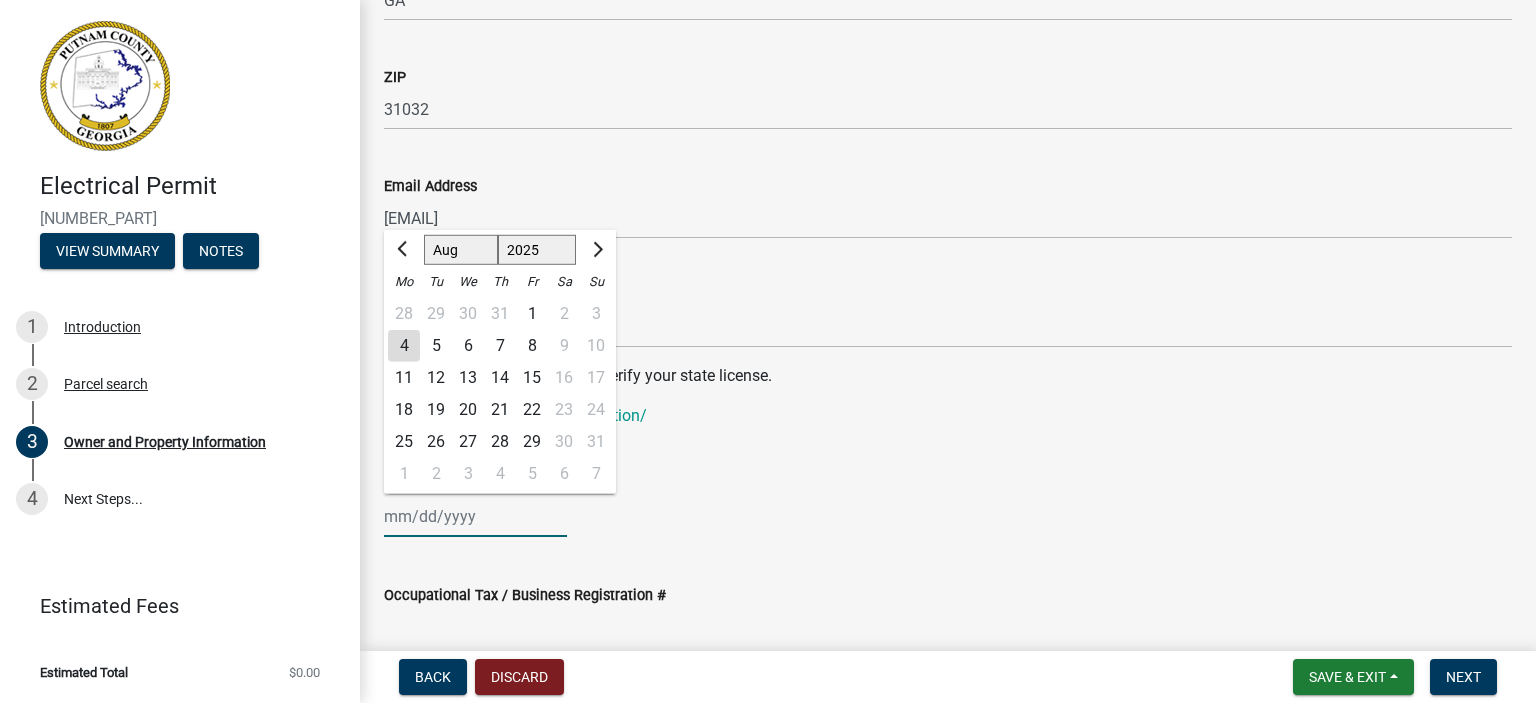 click on "State License Expiration Date" at bounding box center [475, 516] 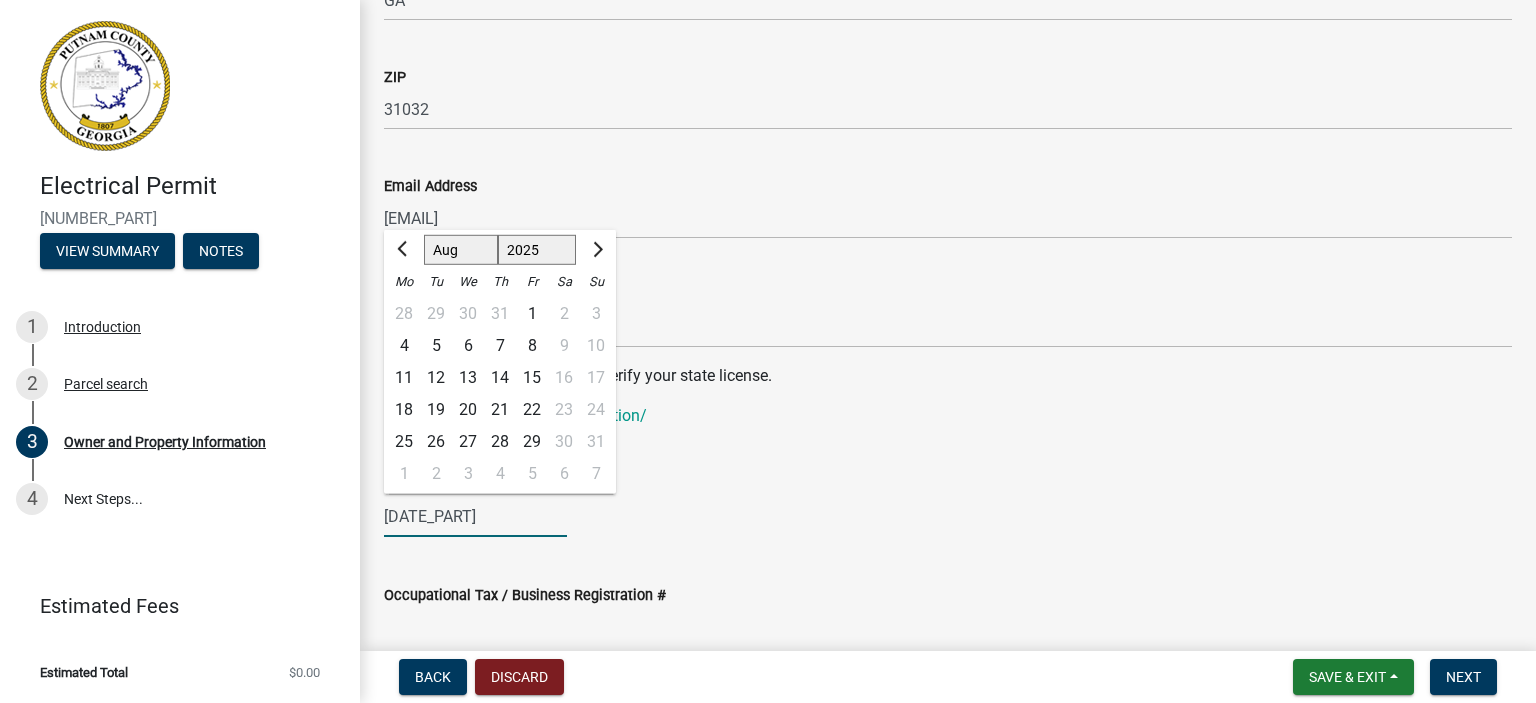 type on "[DATE_PART]" 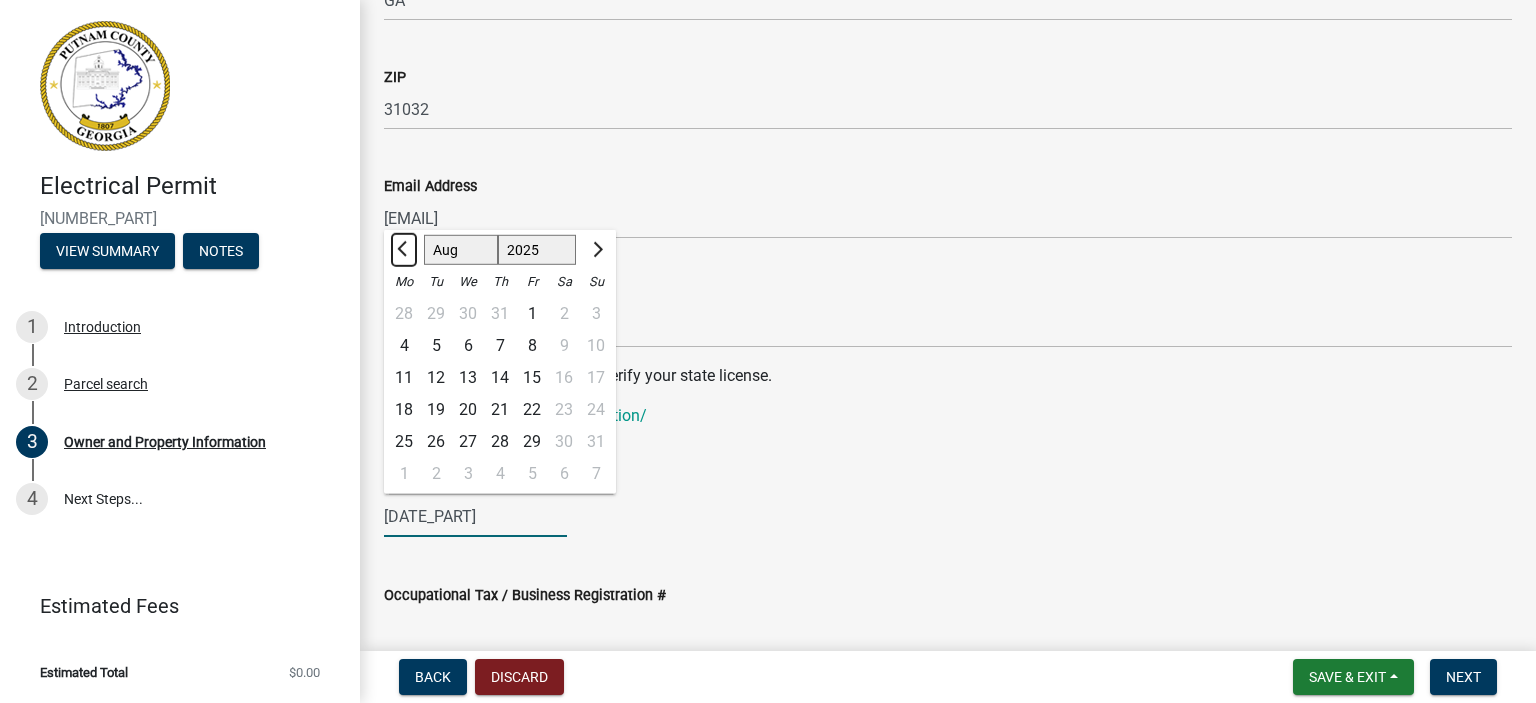 type 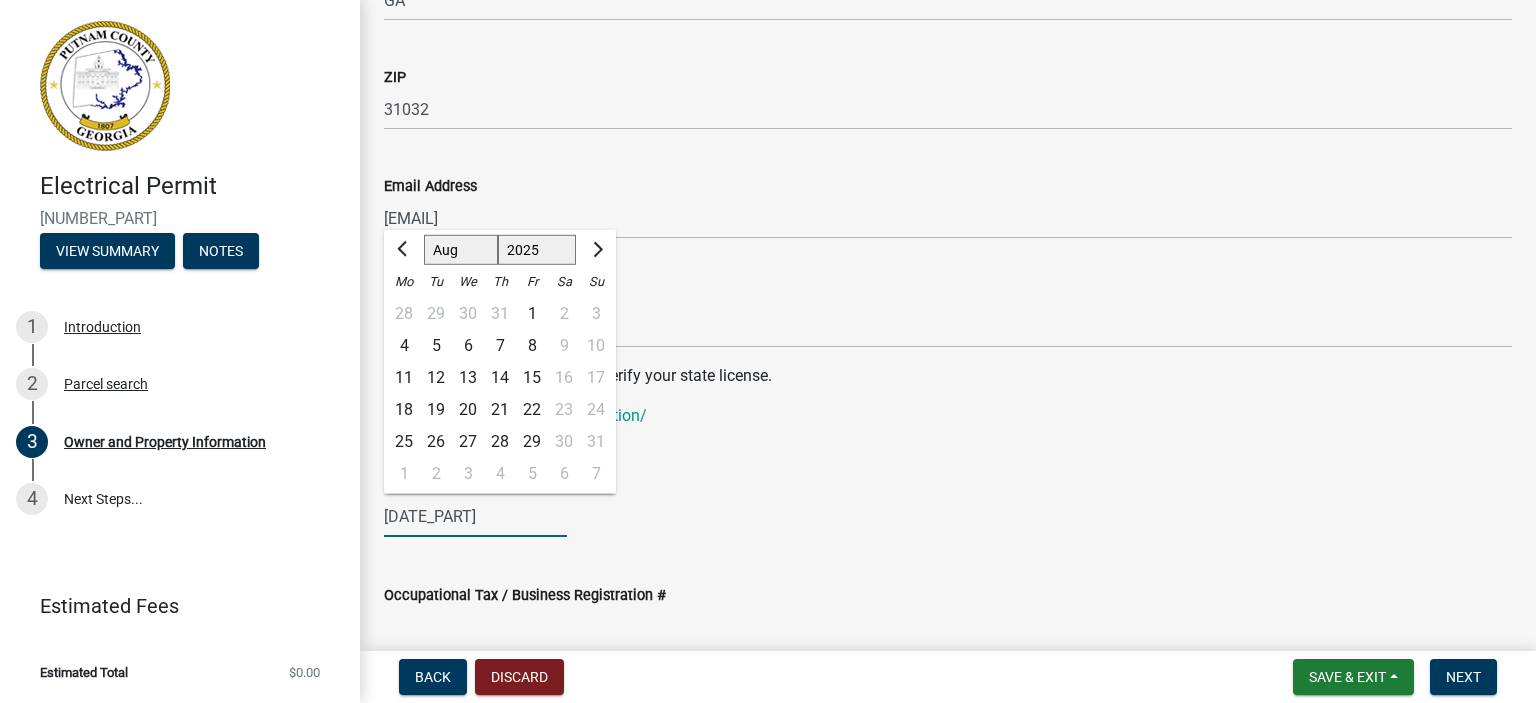 click on "[DATE_PART]" at bounding box center [475, 516] 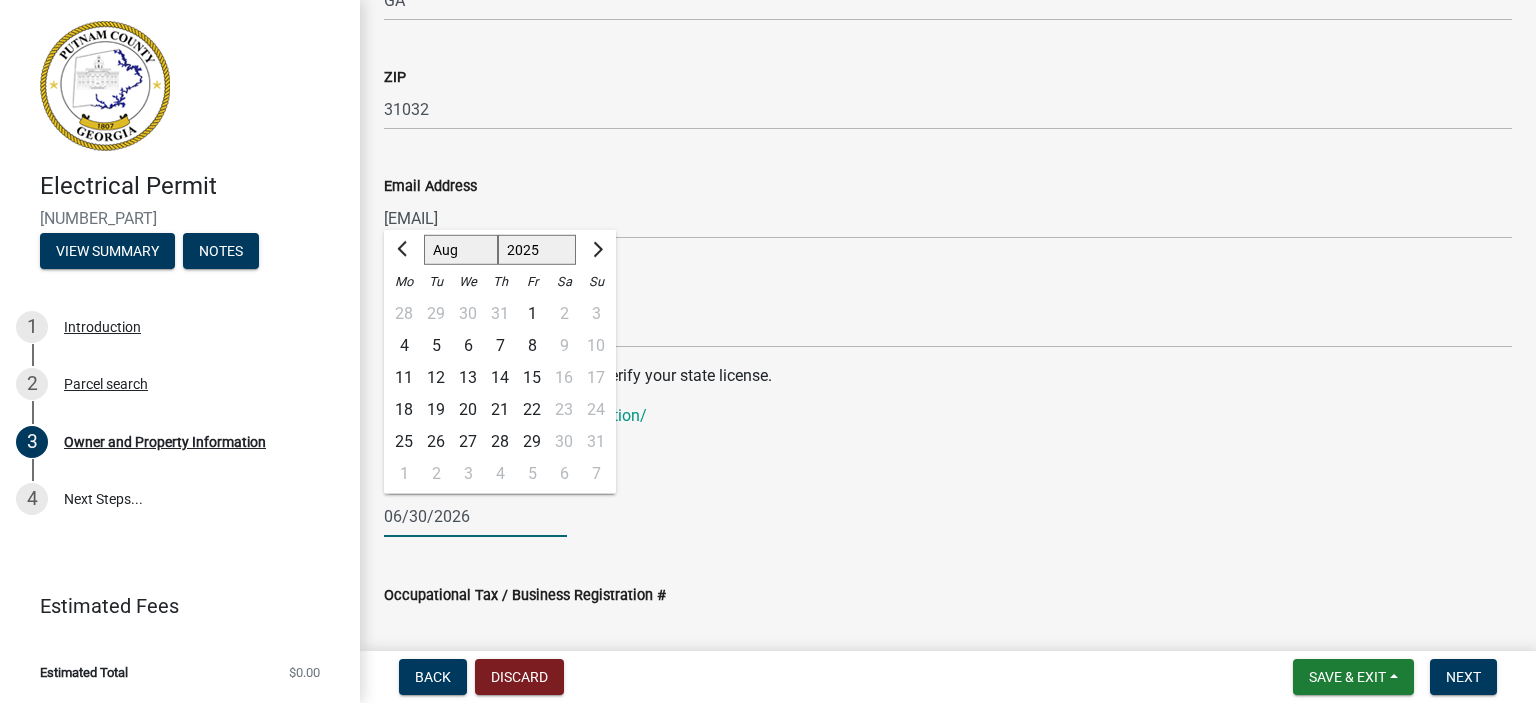 type on "06/30/2026" 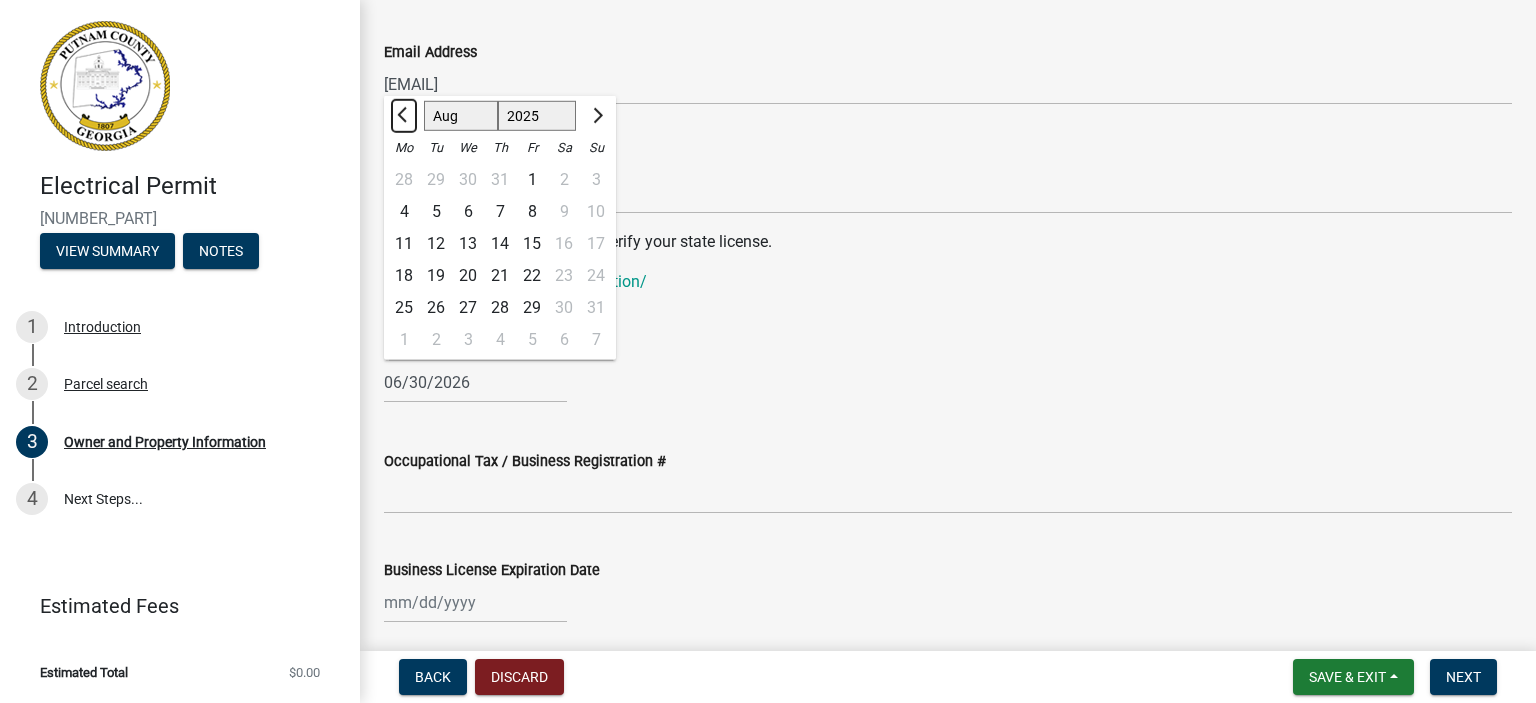 scroll, scrollTop: 2573, scrollLeft: 0, axis: vertical 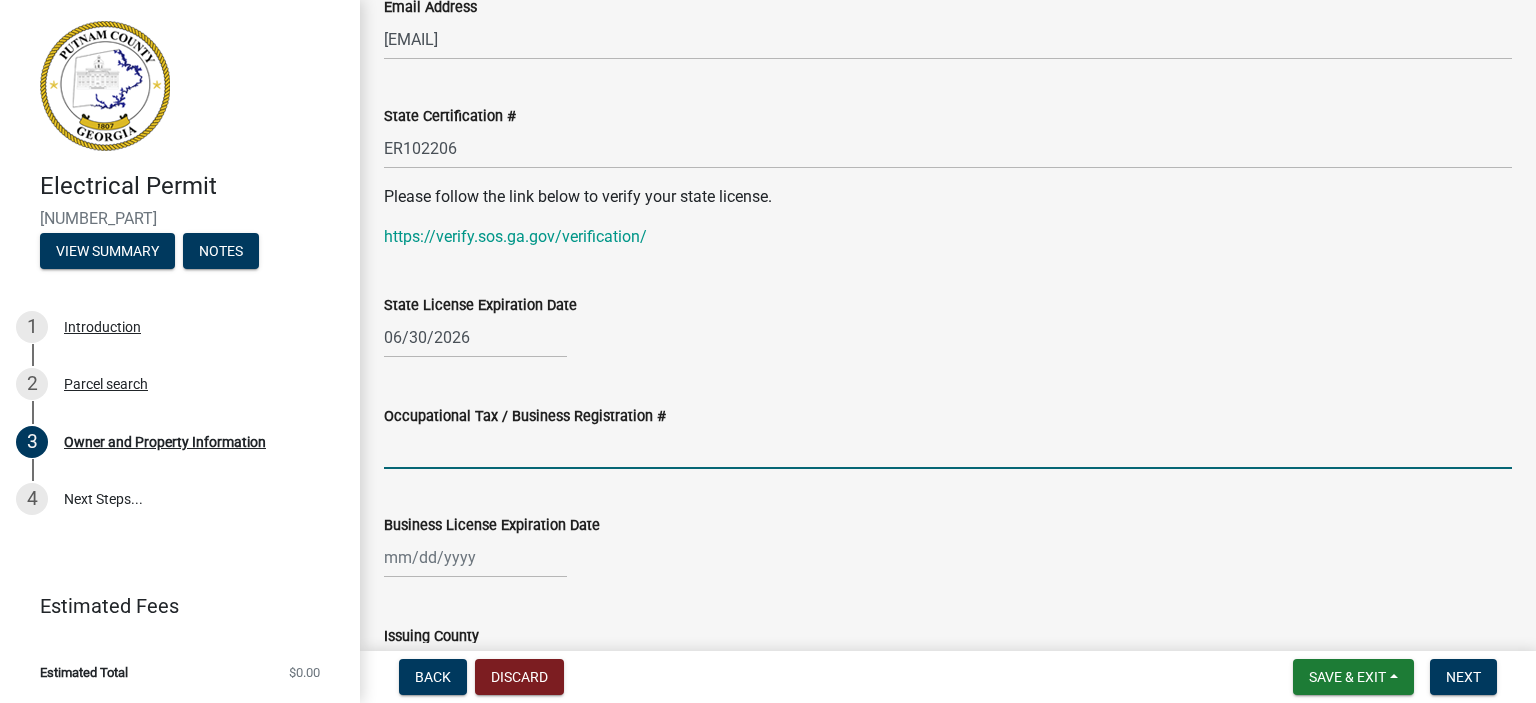 click on "Occupational Tax / Business Registration #" at bounding box center [948, 448] 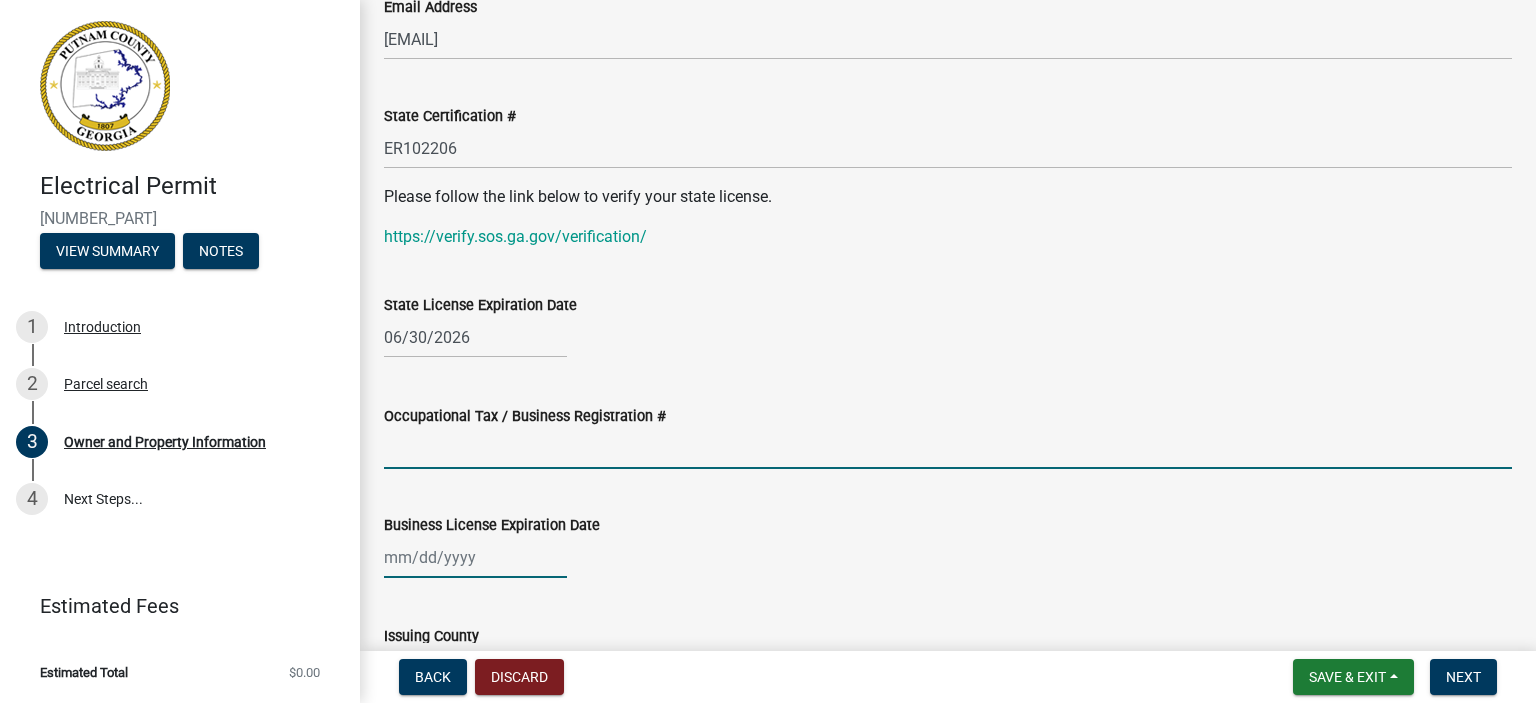 click 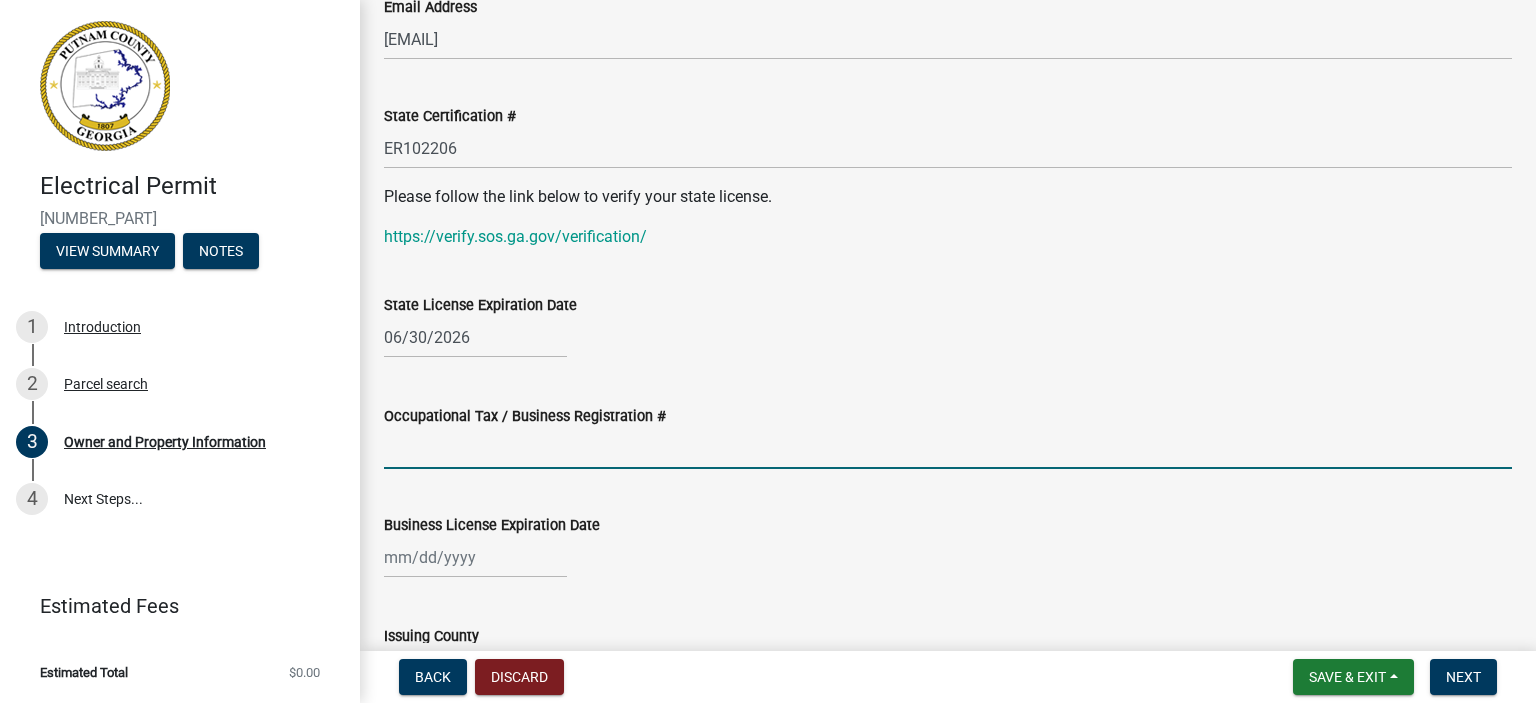 select on "8" 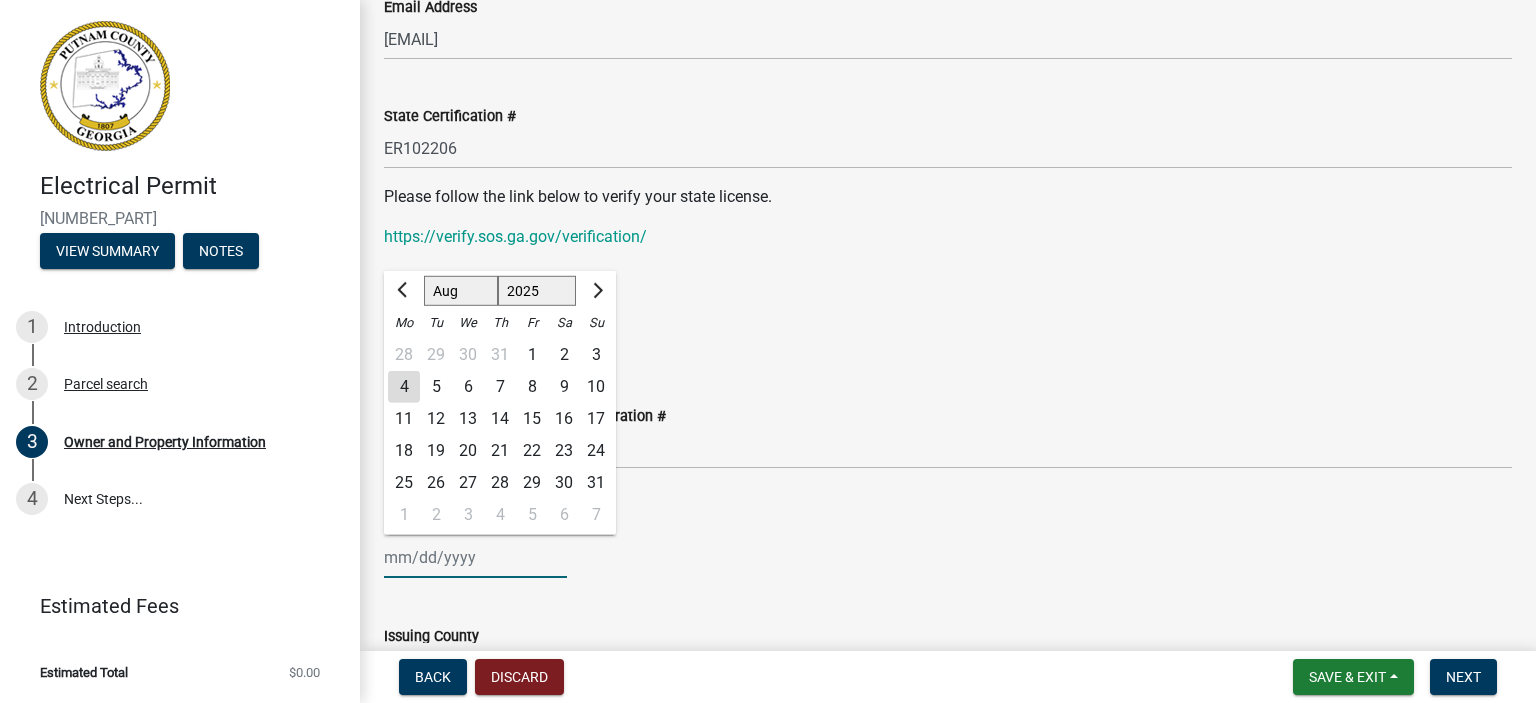 click on "Business License Expiration Date" at bounding box center (475, 557) 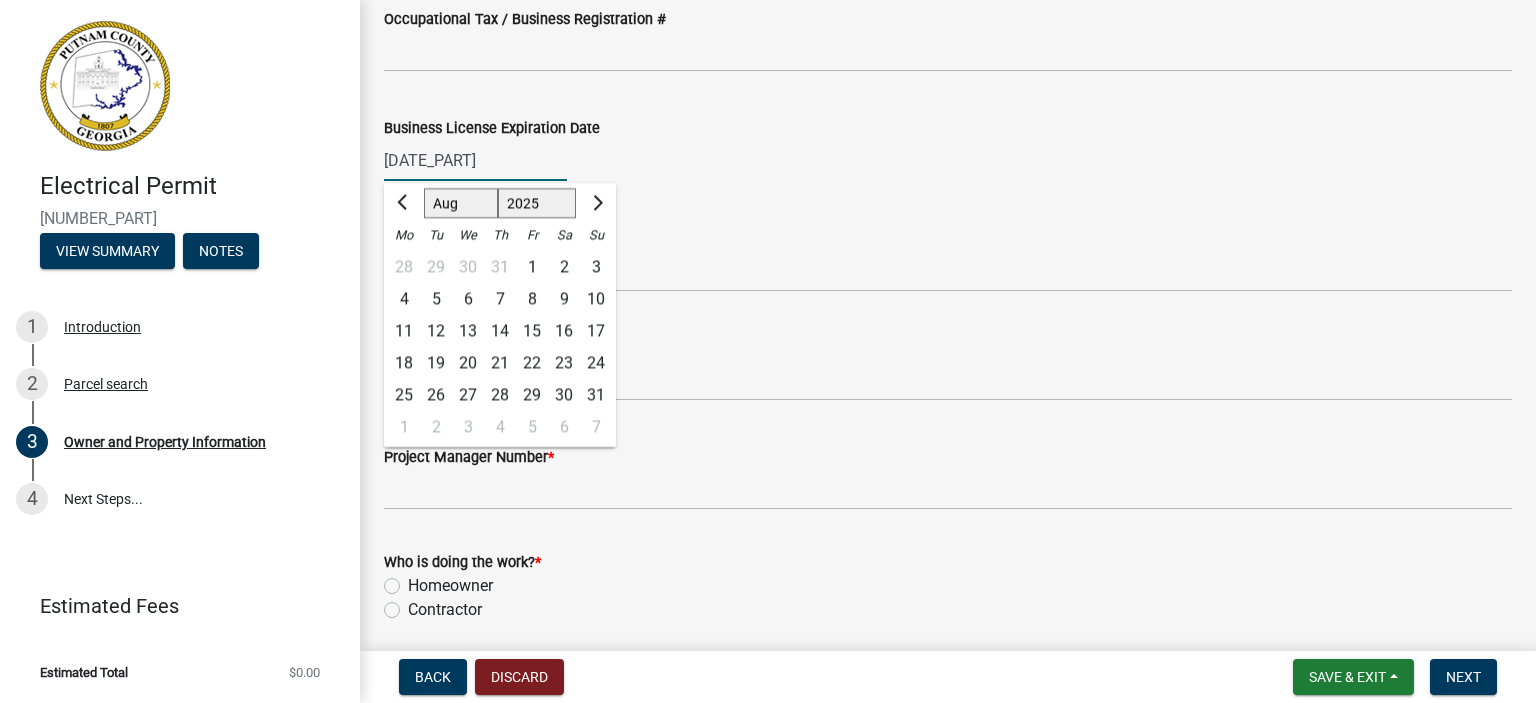 scroll, scrollTop: 2998, scrollLeft: 0, axis: vertical 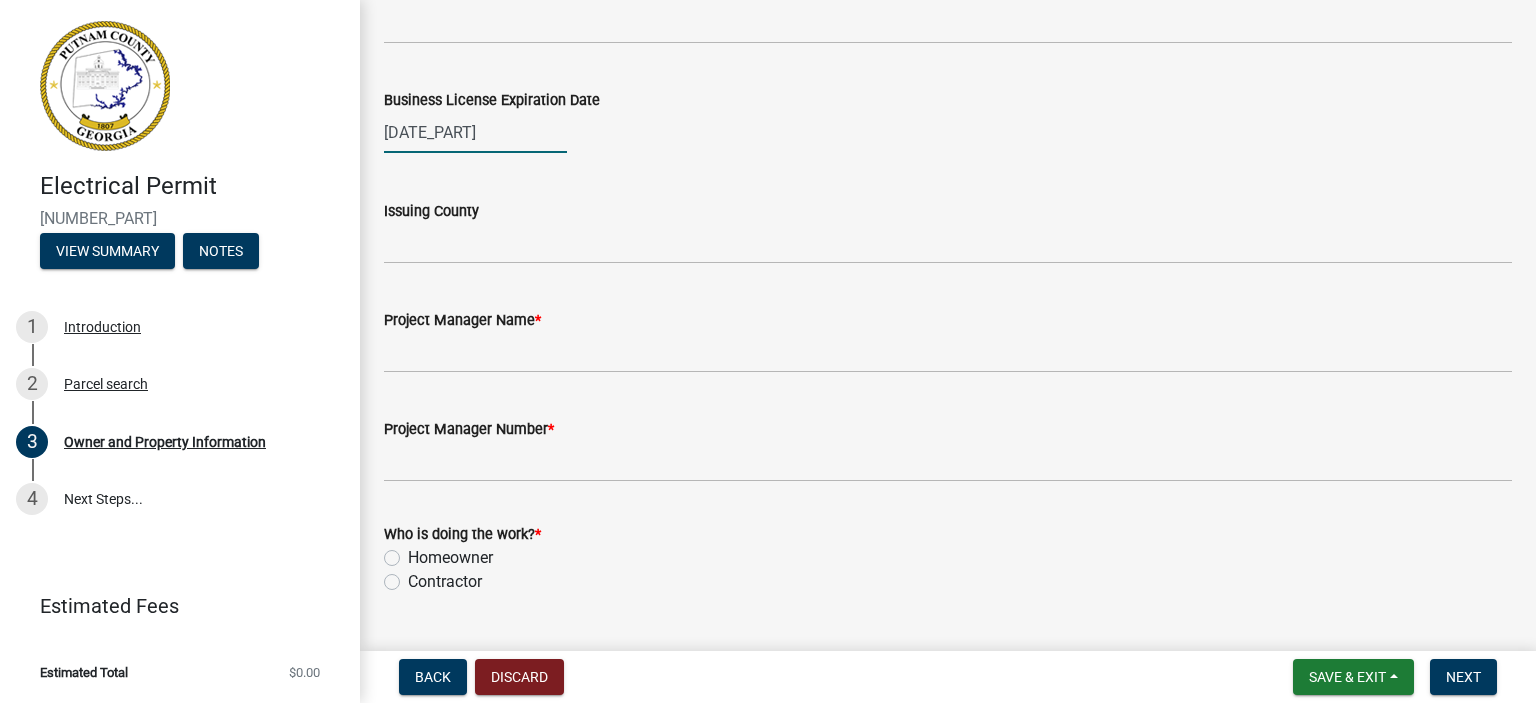 type on "[DATE_PART]" 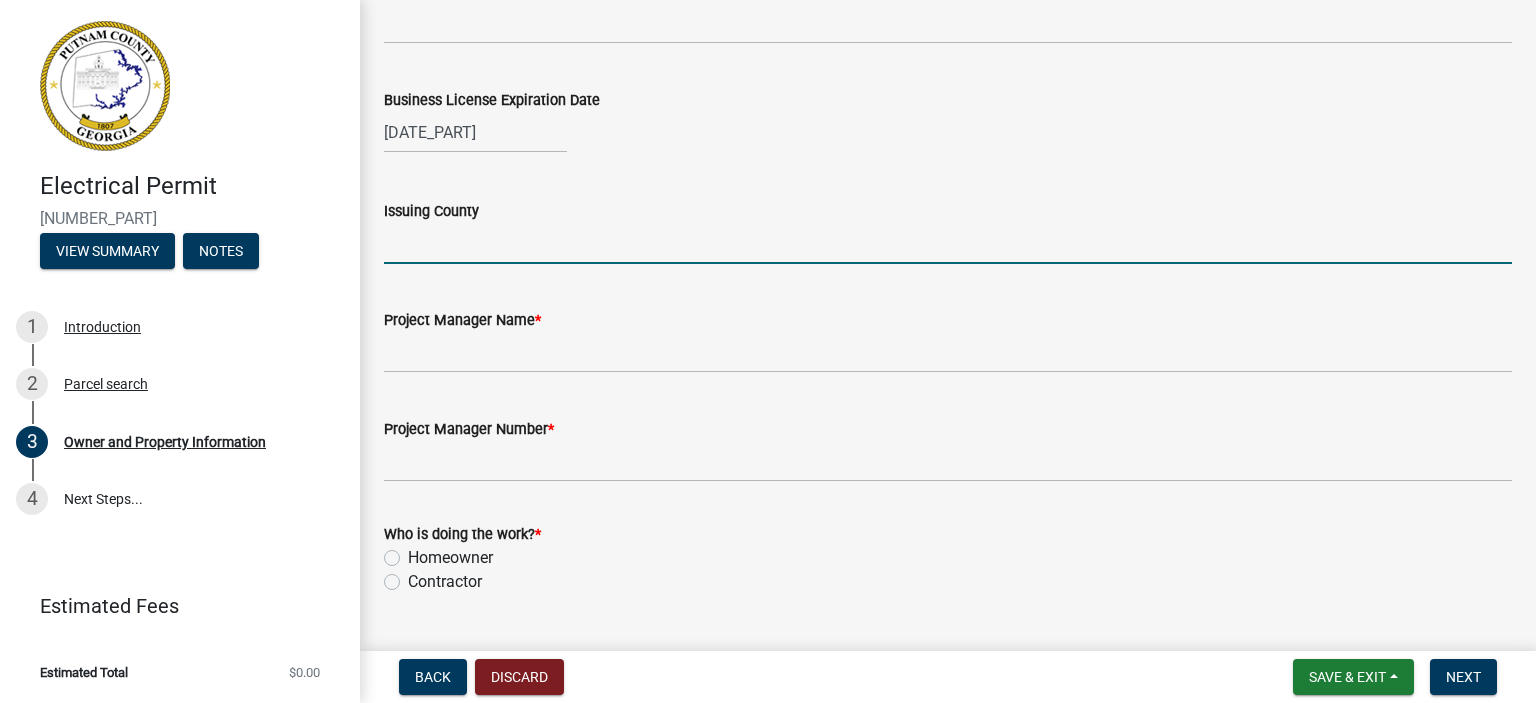 click on "Issuing County" at bounding box center [948, 243] 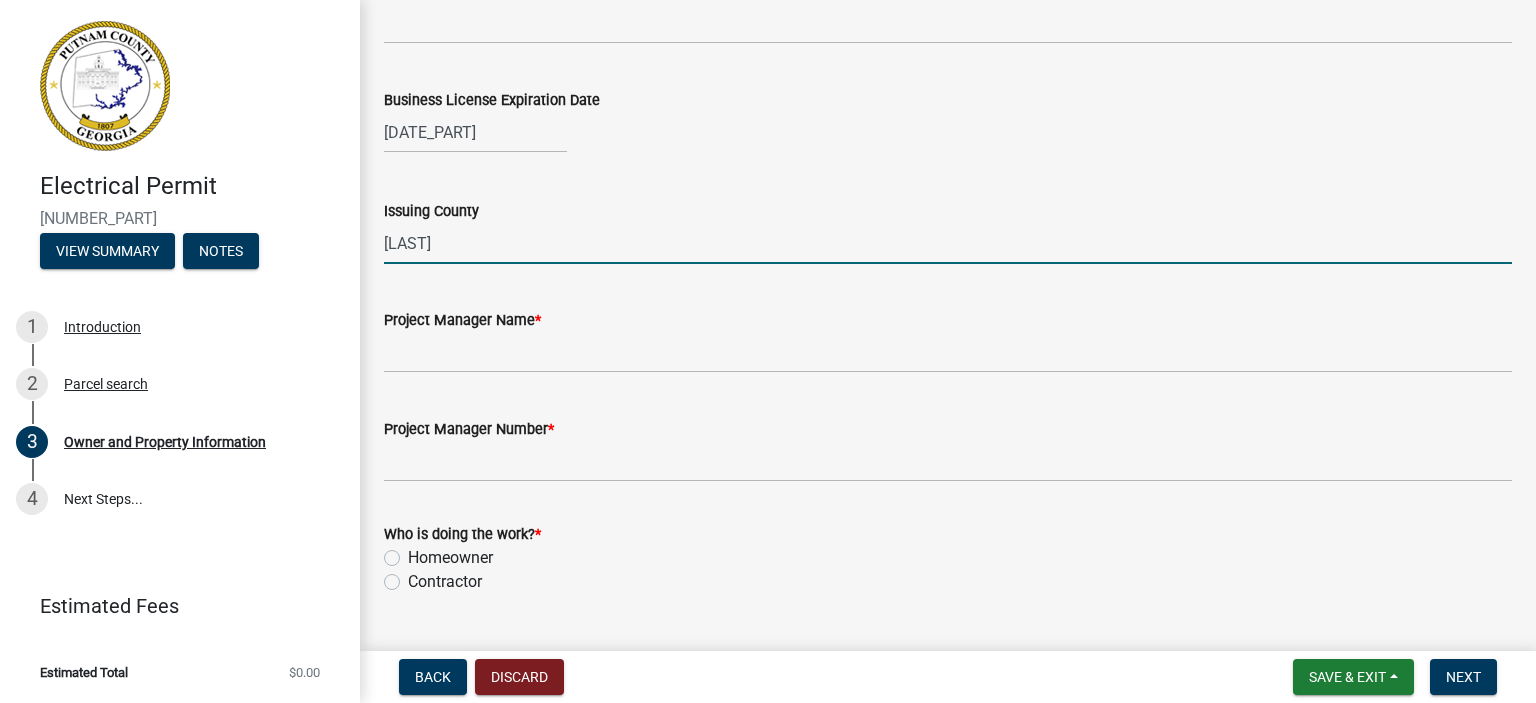 type on "[LAST]" 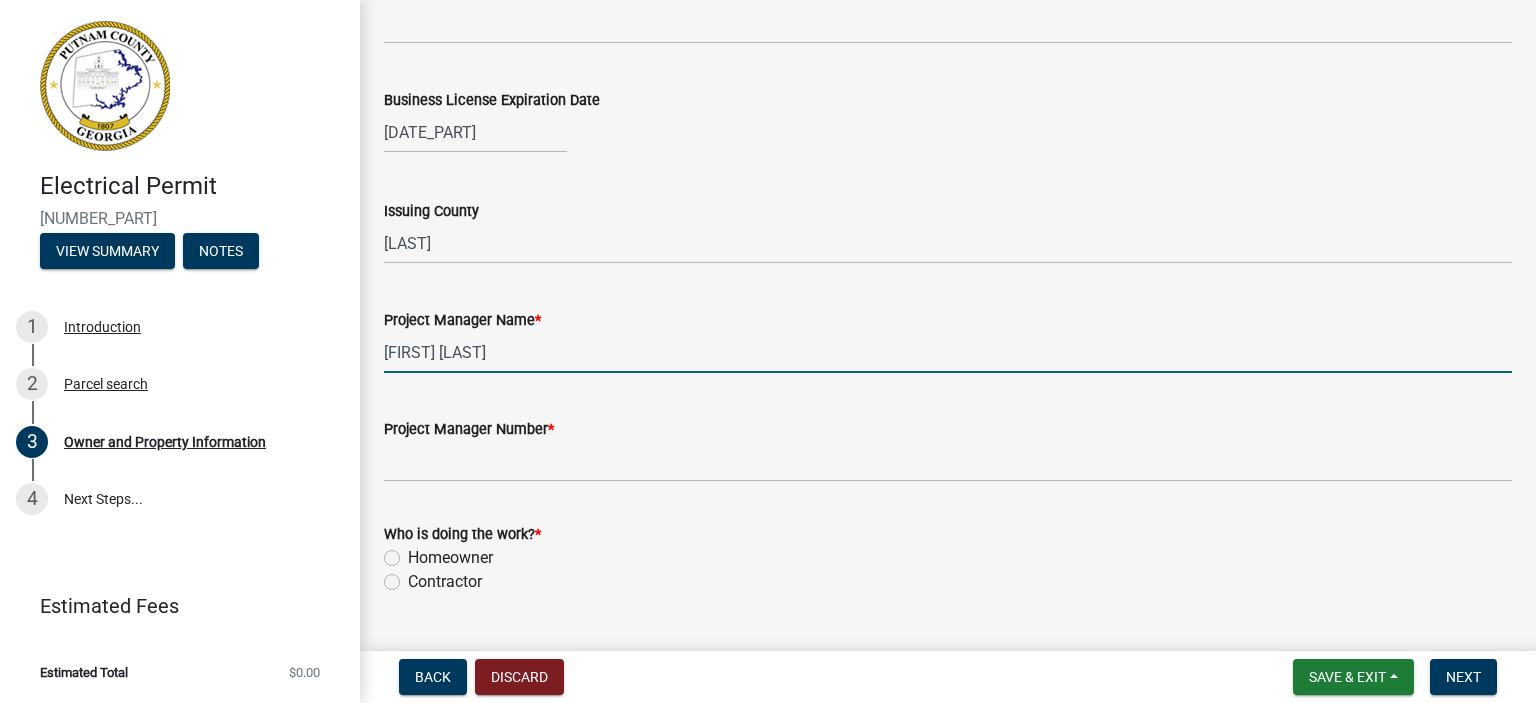 type on "[FIRST] [LAST]" 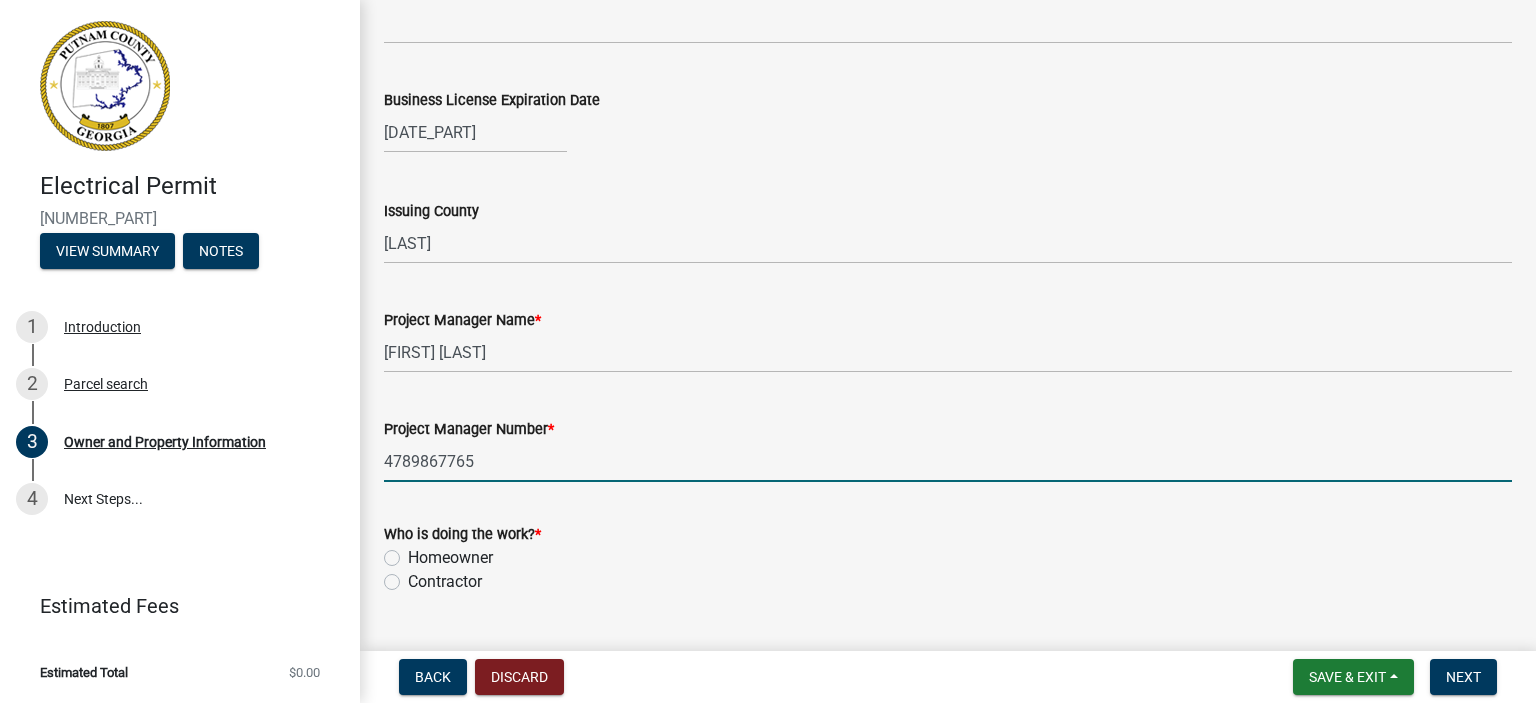 type on "4789867765" 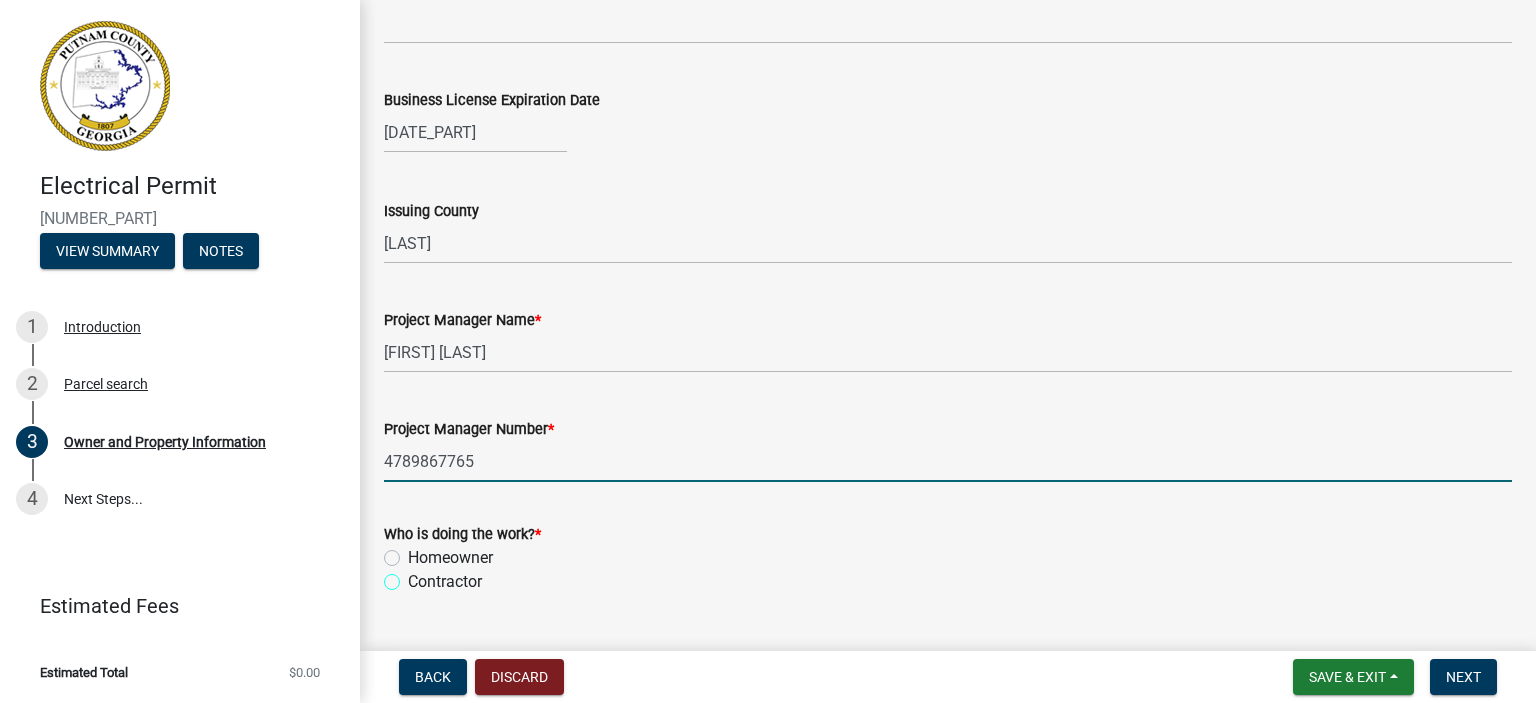 click on "Contractor" at bounding box center [414, 576] 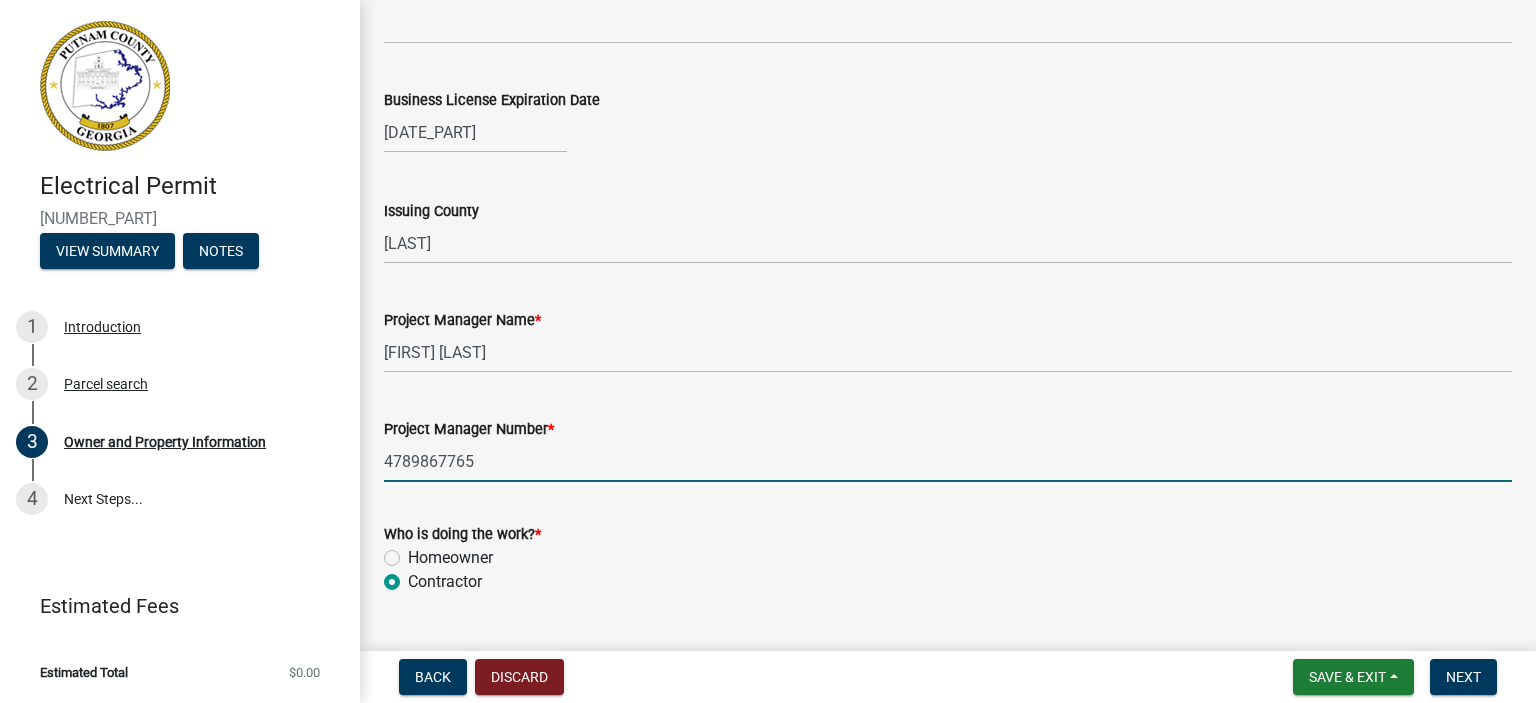 radio on "true" 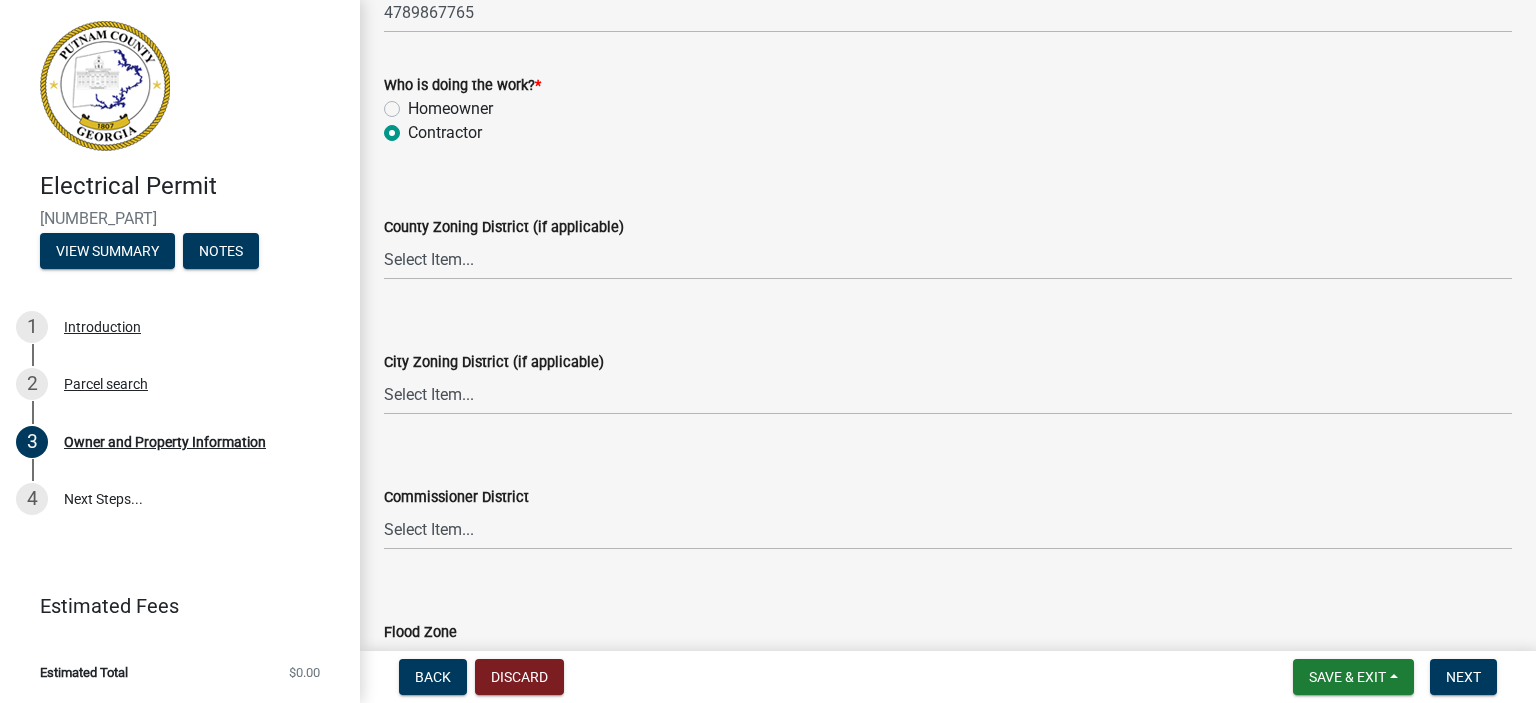 scroll, scrollTop: 3452, scrollLeft: 0, axis: vertical 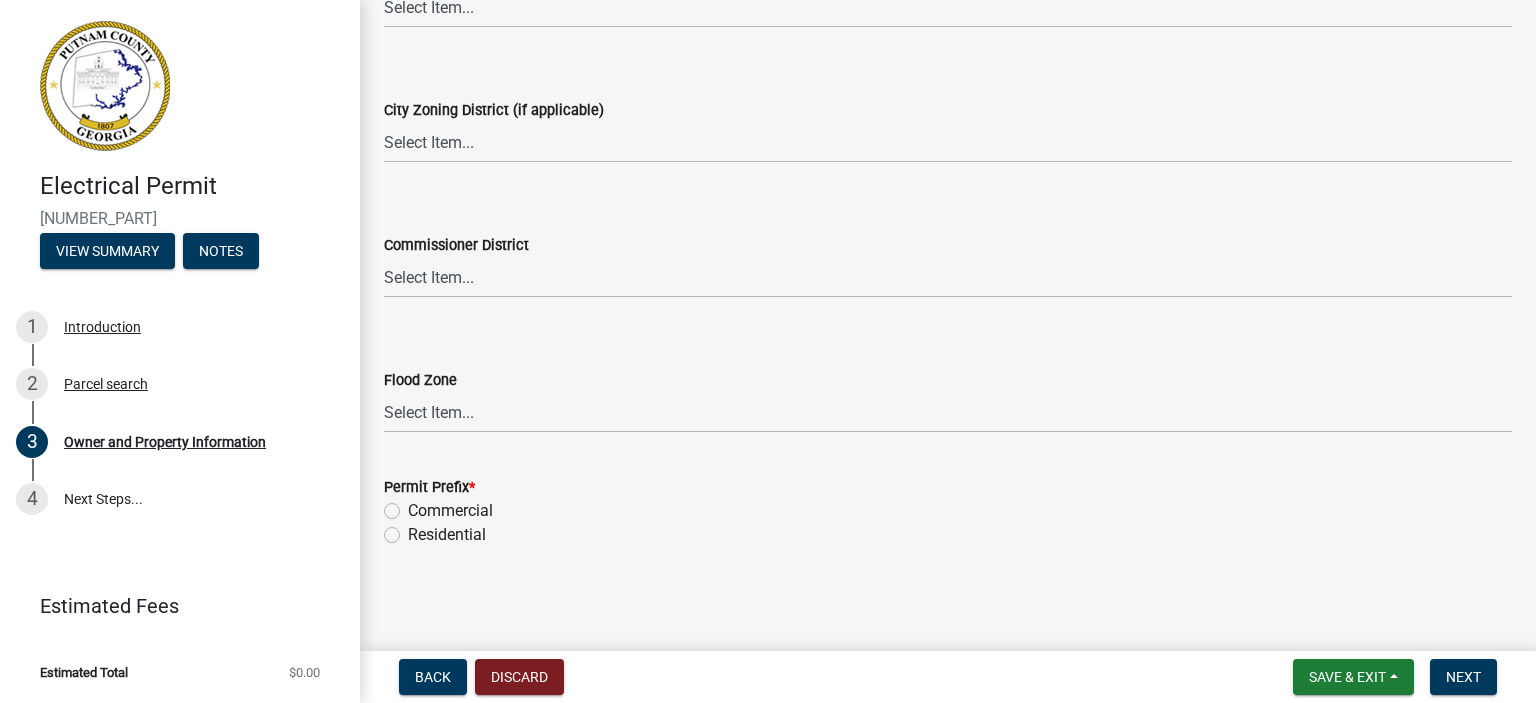 click on "Residential" 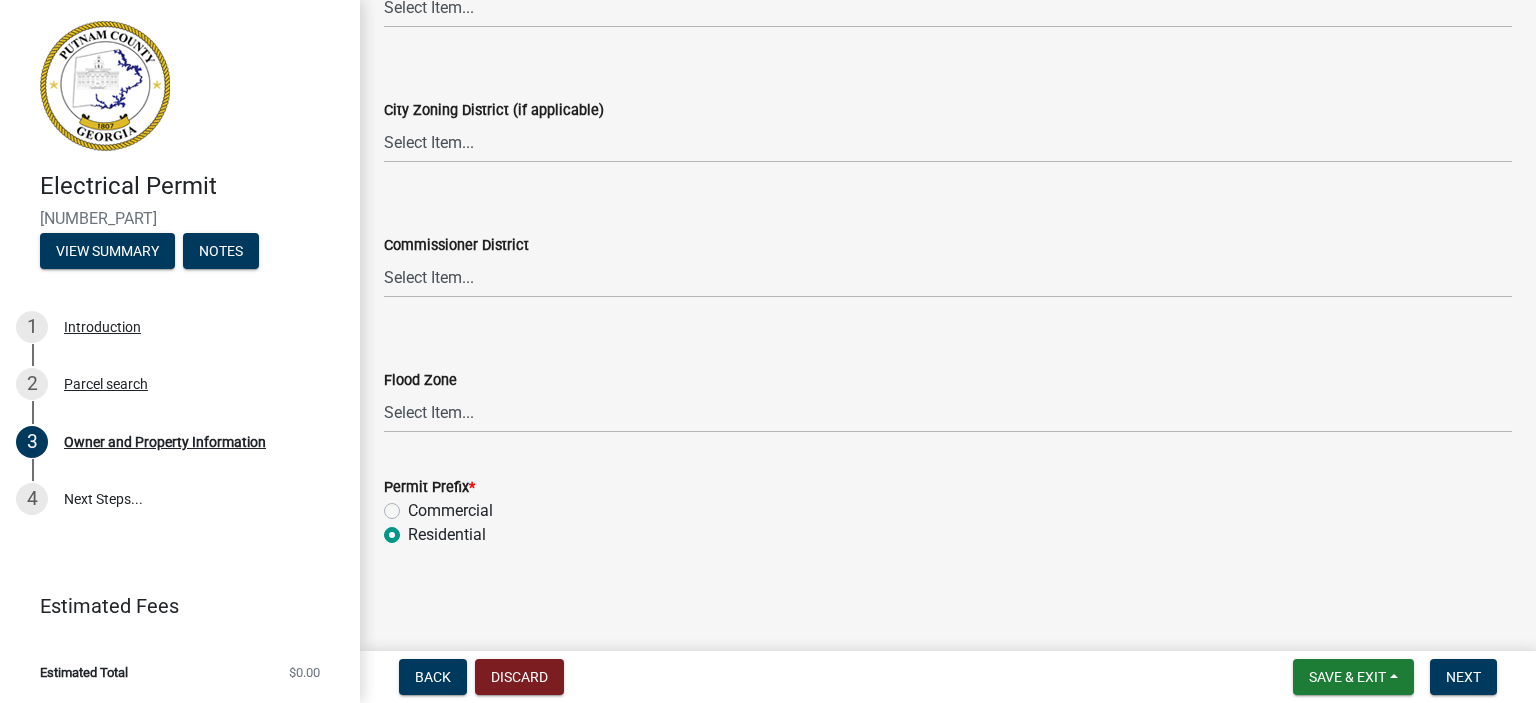 radio on "true" 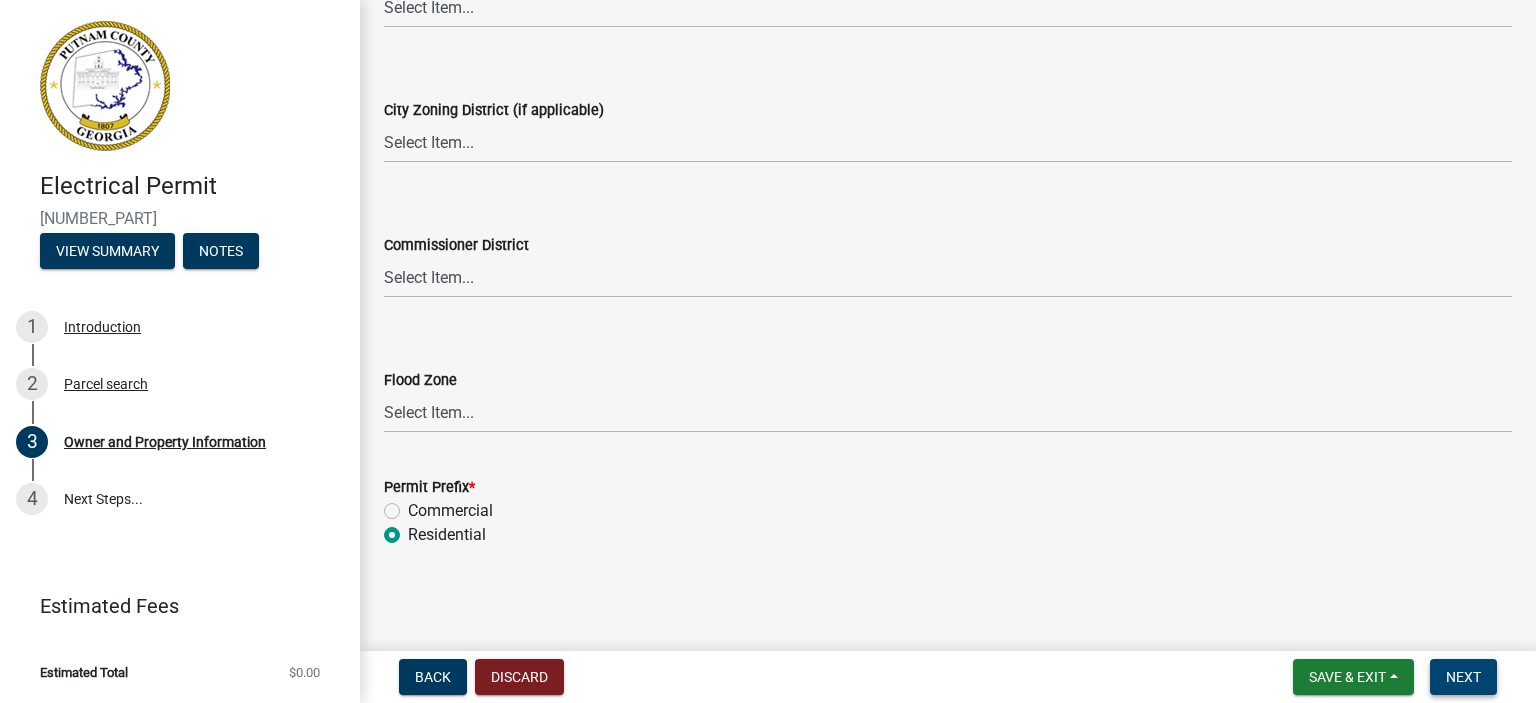 click on "Next" at bounding box center (1463, 677) 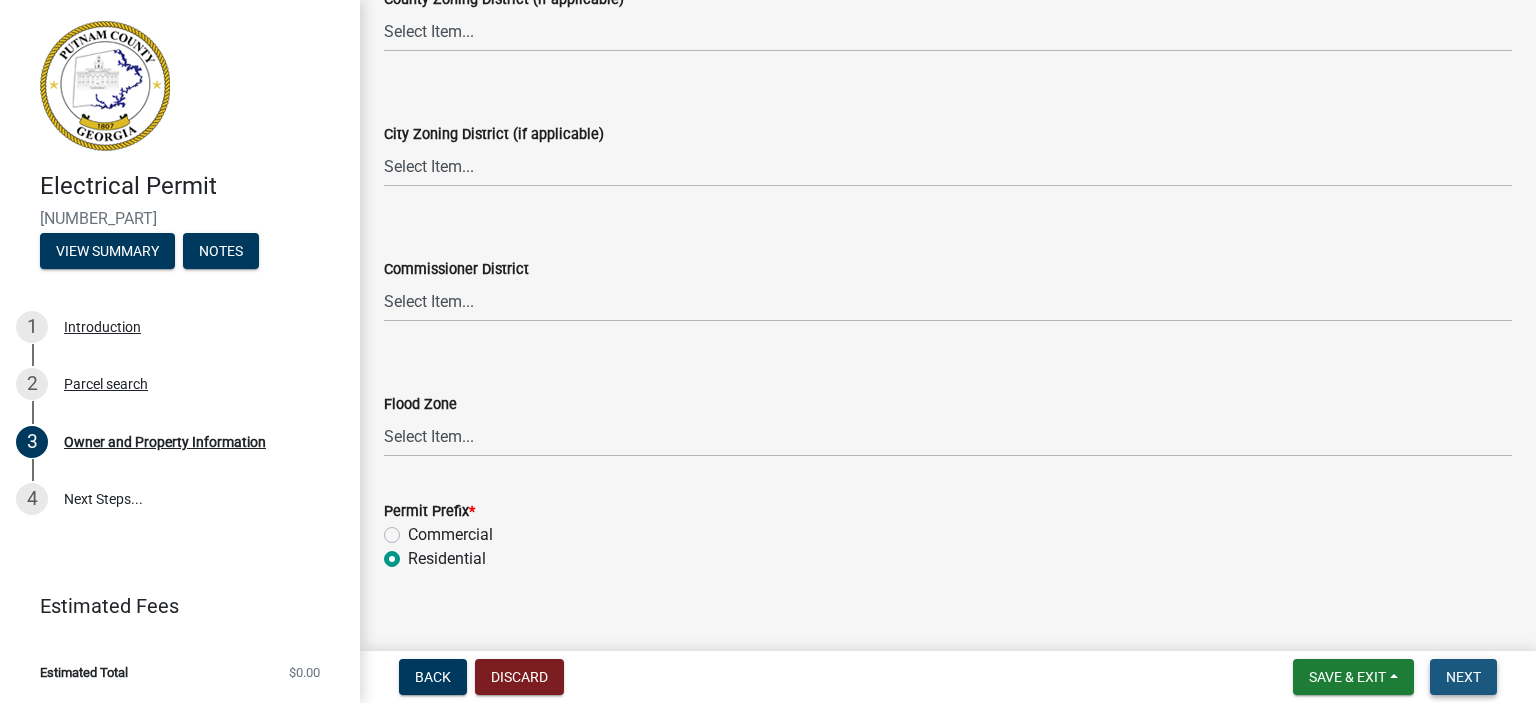 scroll, scrollTop: 3723, scrollLeft: 0, axis: vertical 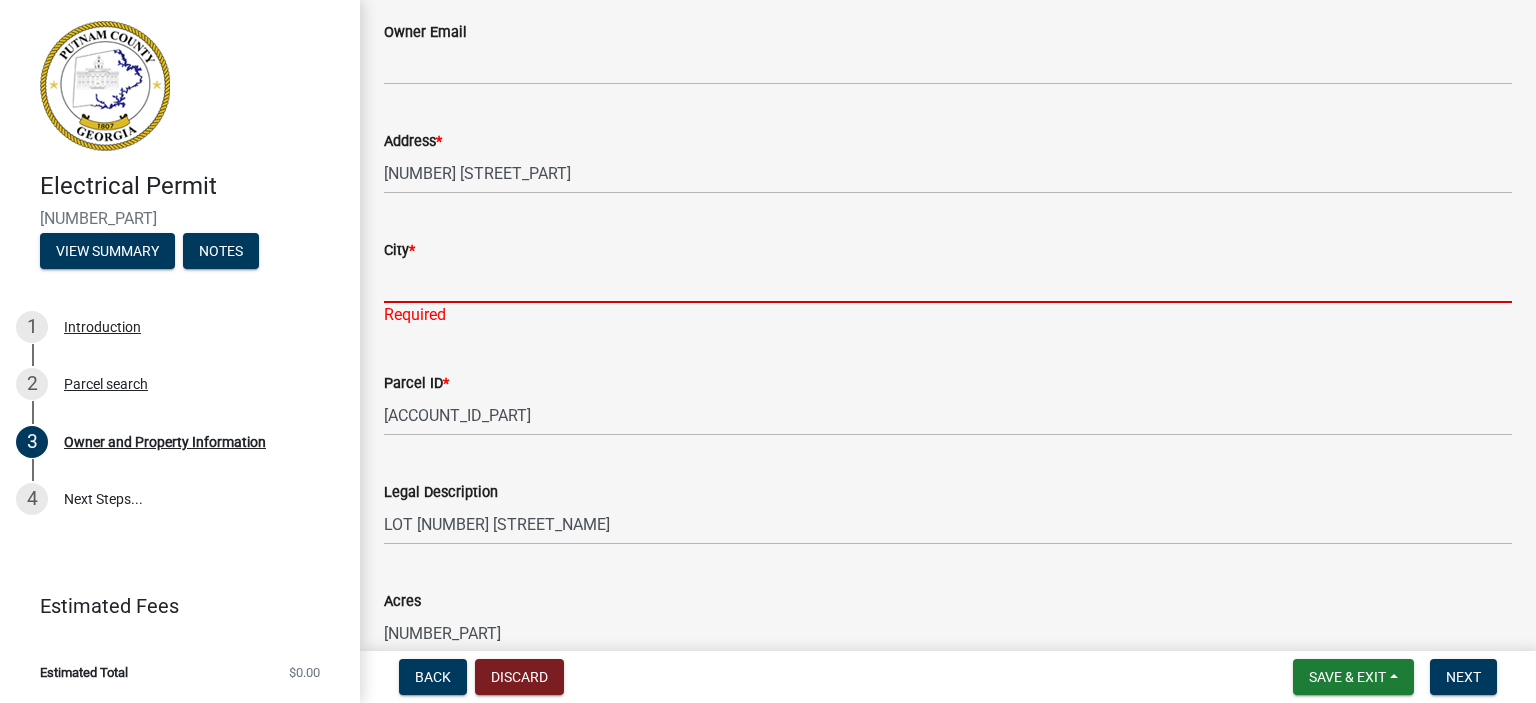 click on "City  *" at bounding box center [948, 282] 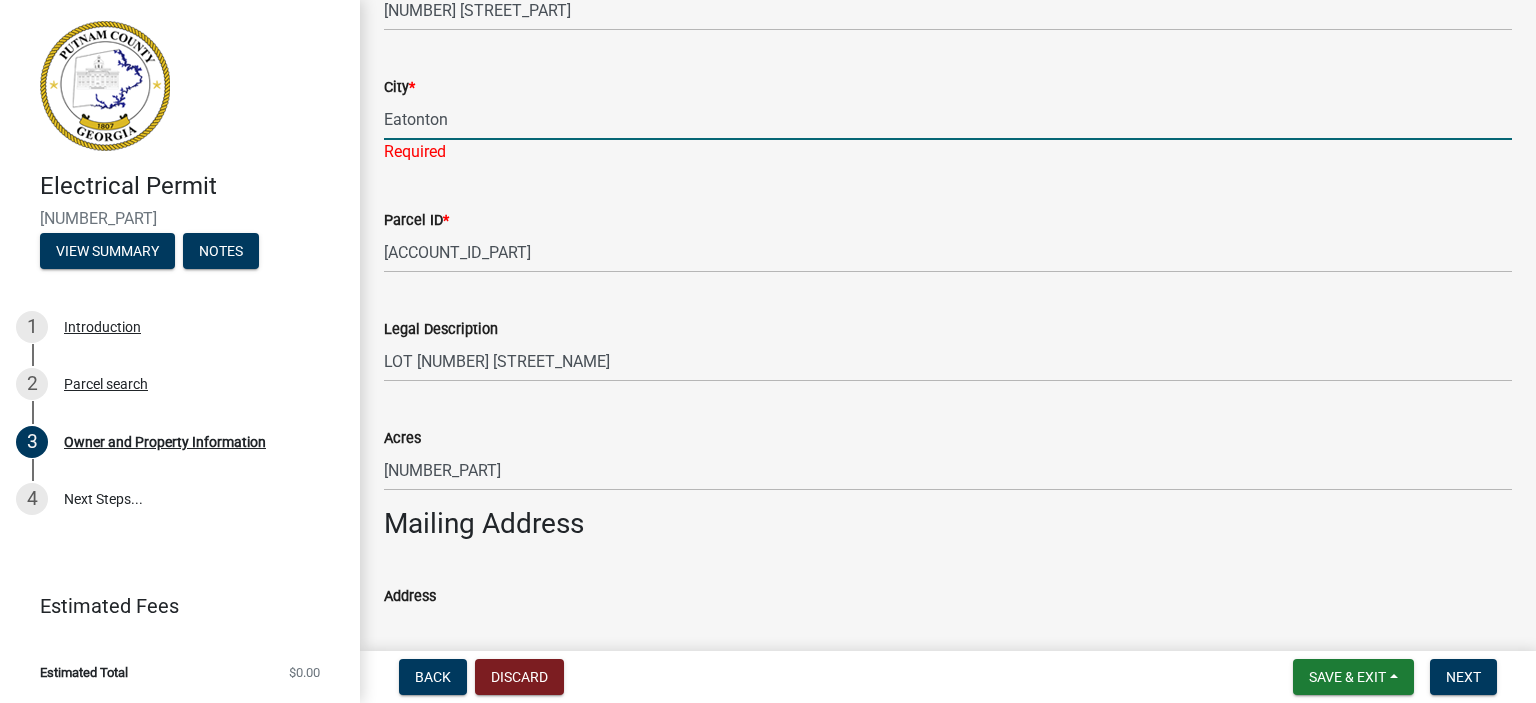 scroll, scrollTop: 872, scrollLeft: 0, axis: vertical 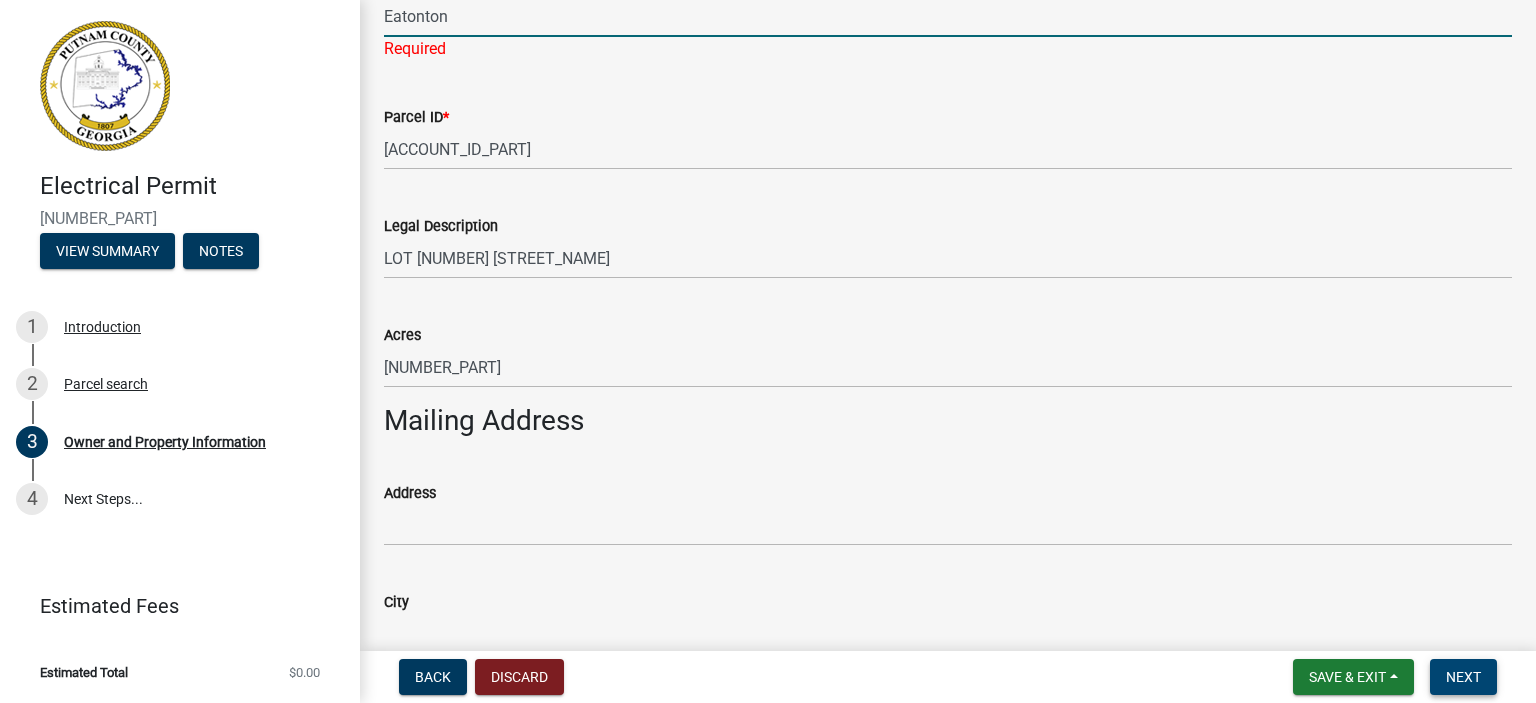 type on "Eatonton" 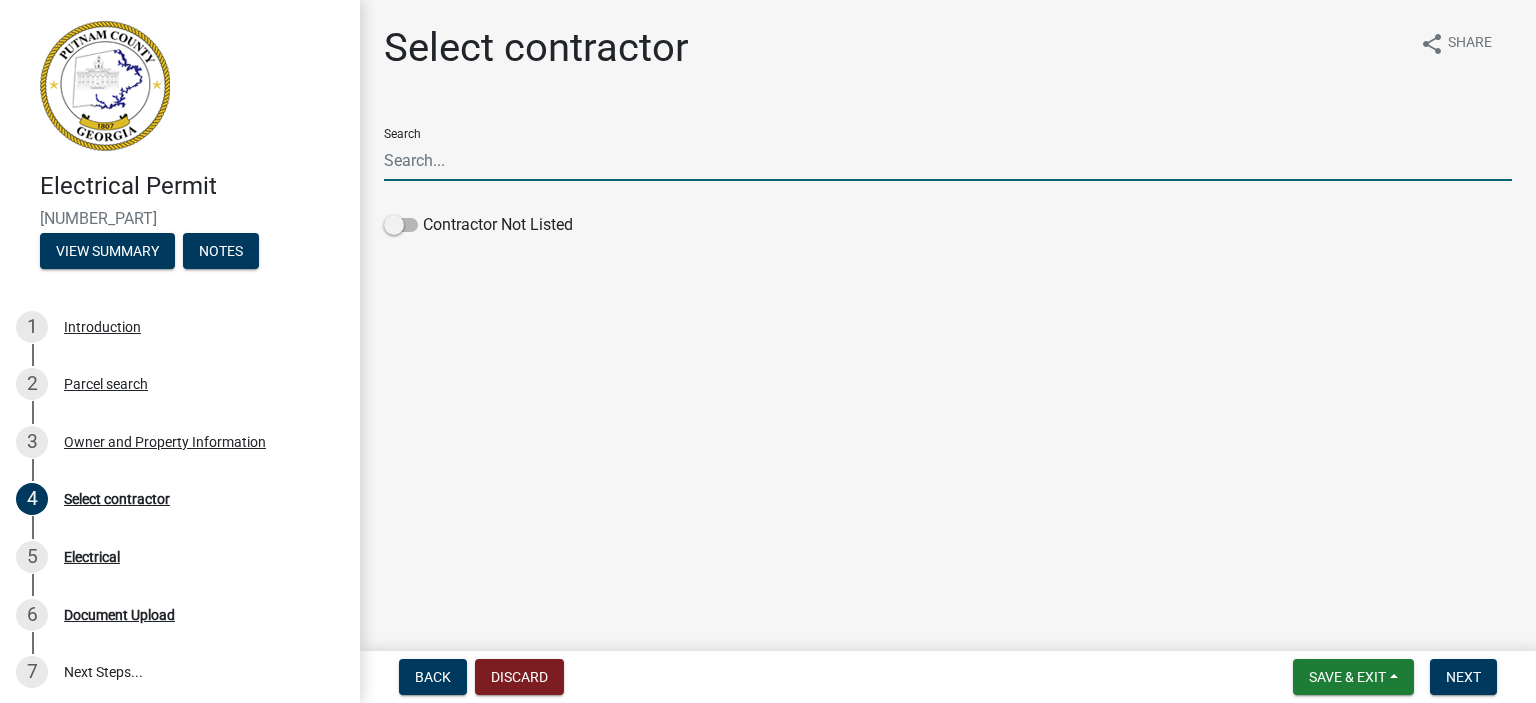 click on "Search" at bounding box center (948, 160) 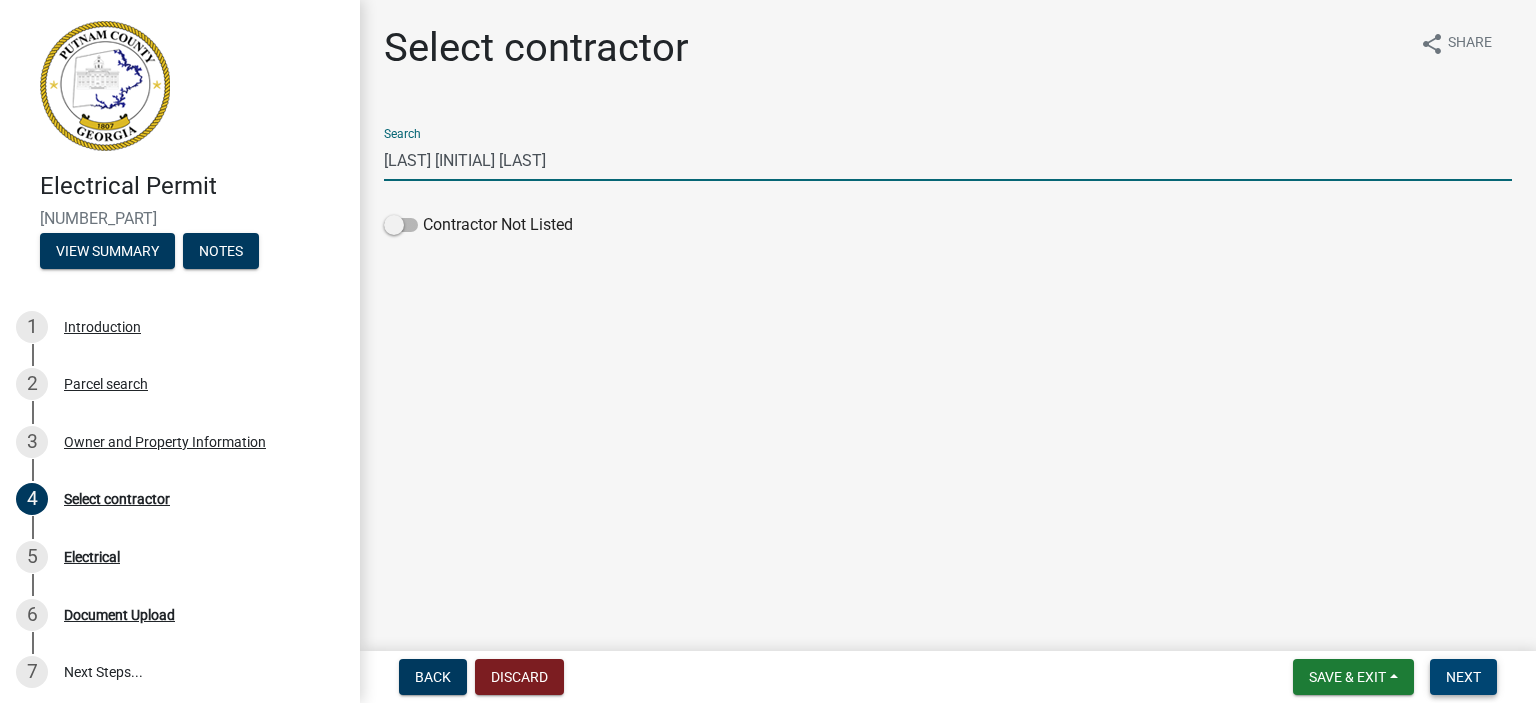 type on "[LAST] [INITIAL] [LAST]" 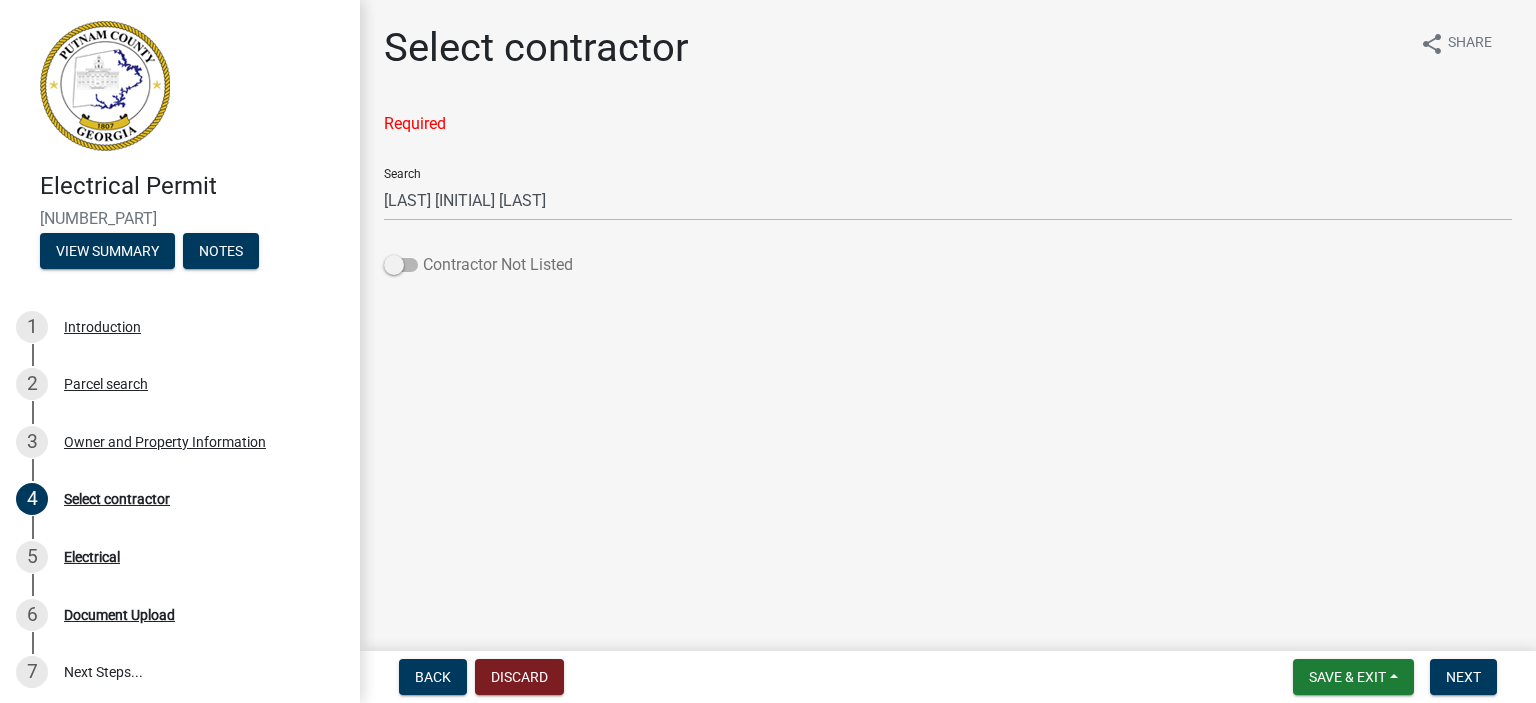 click 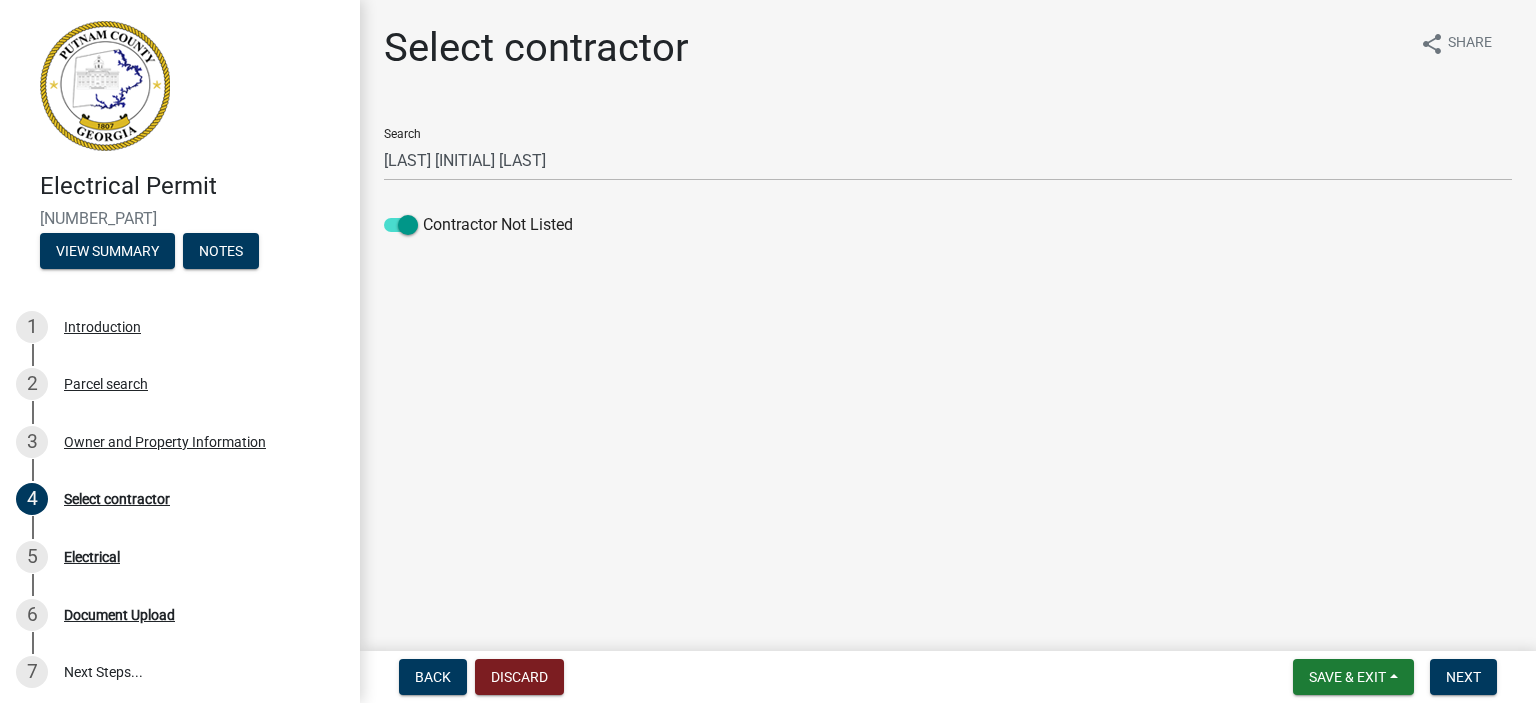 drag, startPoint x: 392, startPoint y: 259, endPoint x: 1088, endPoint y: 390, distance: 708.221 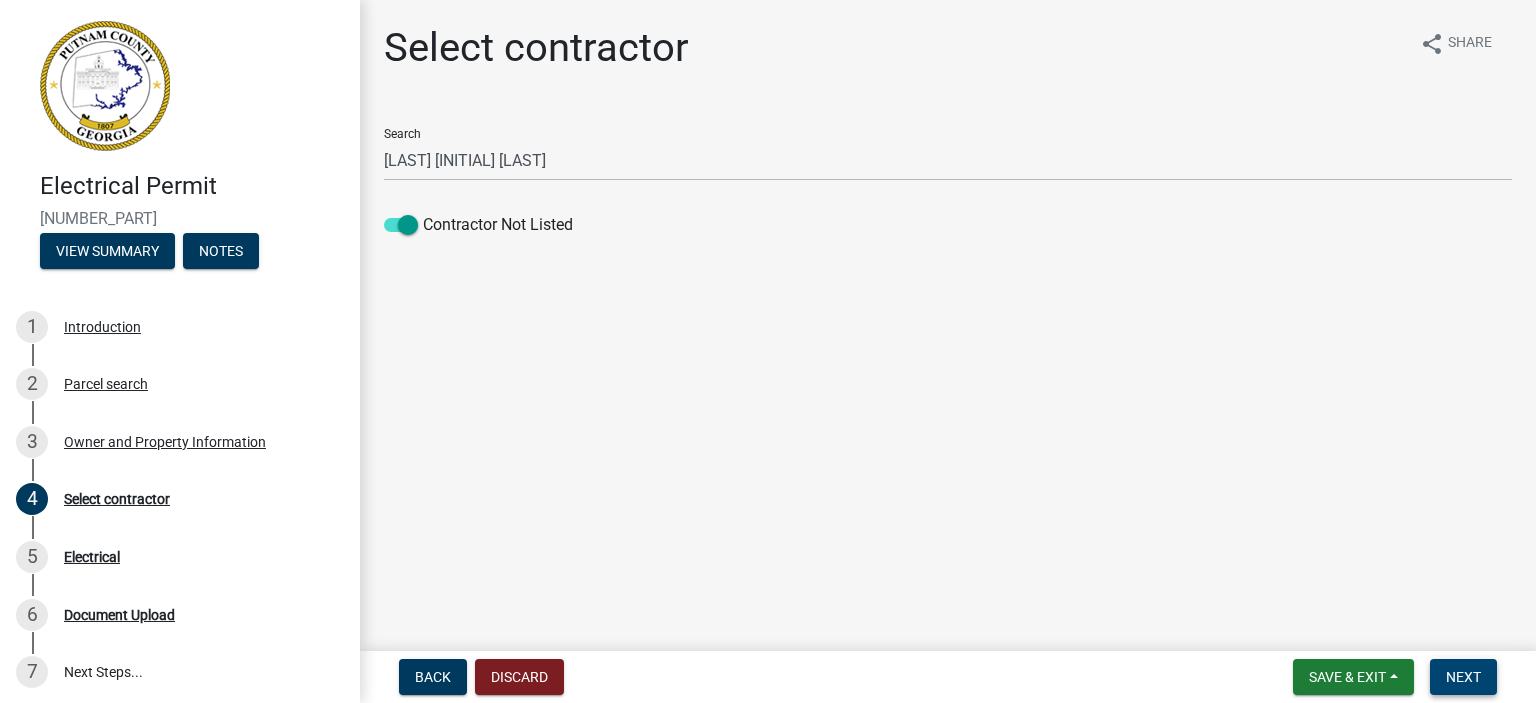 click on "Next" at bounding box center (1463, 677) 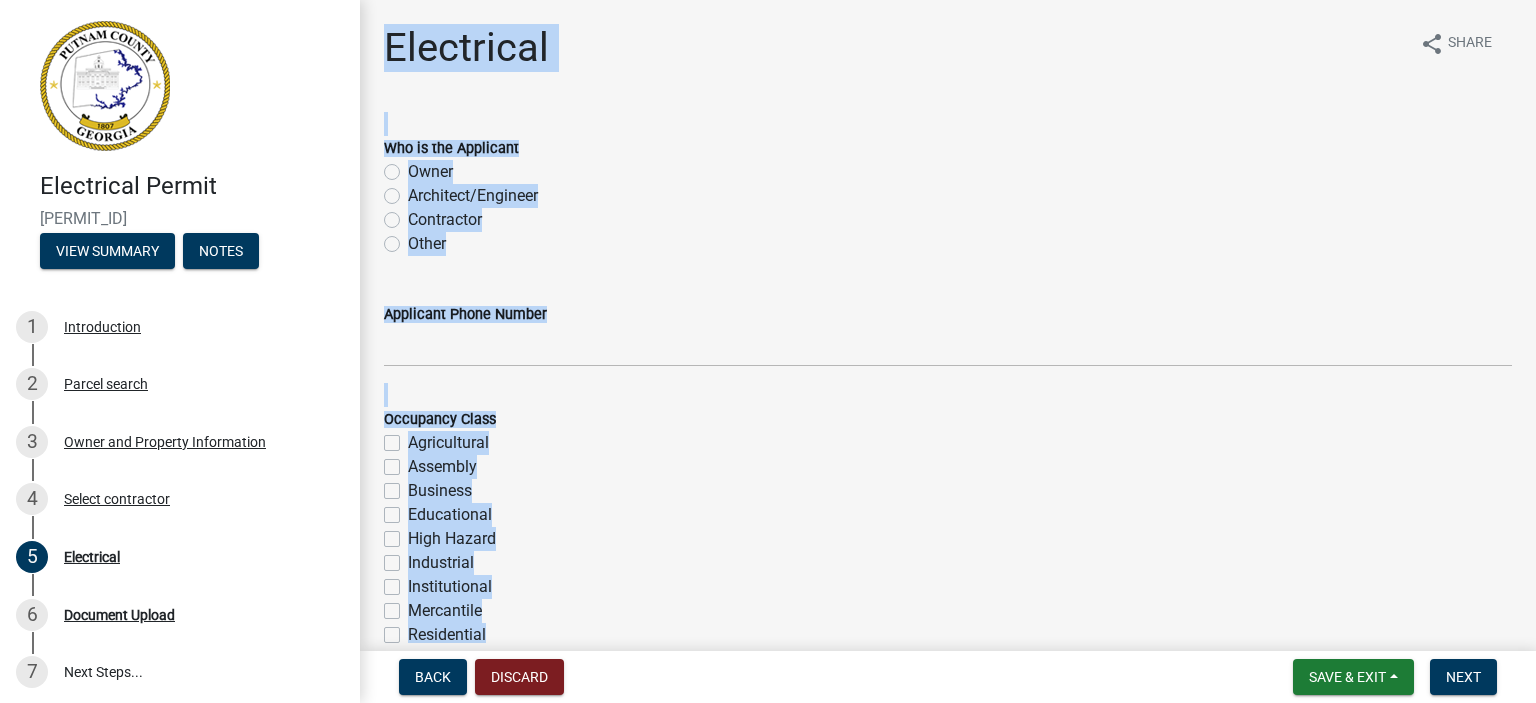 click on "Who is the Applicant" 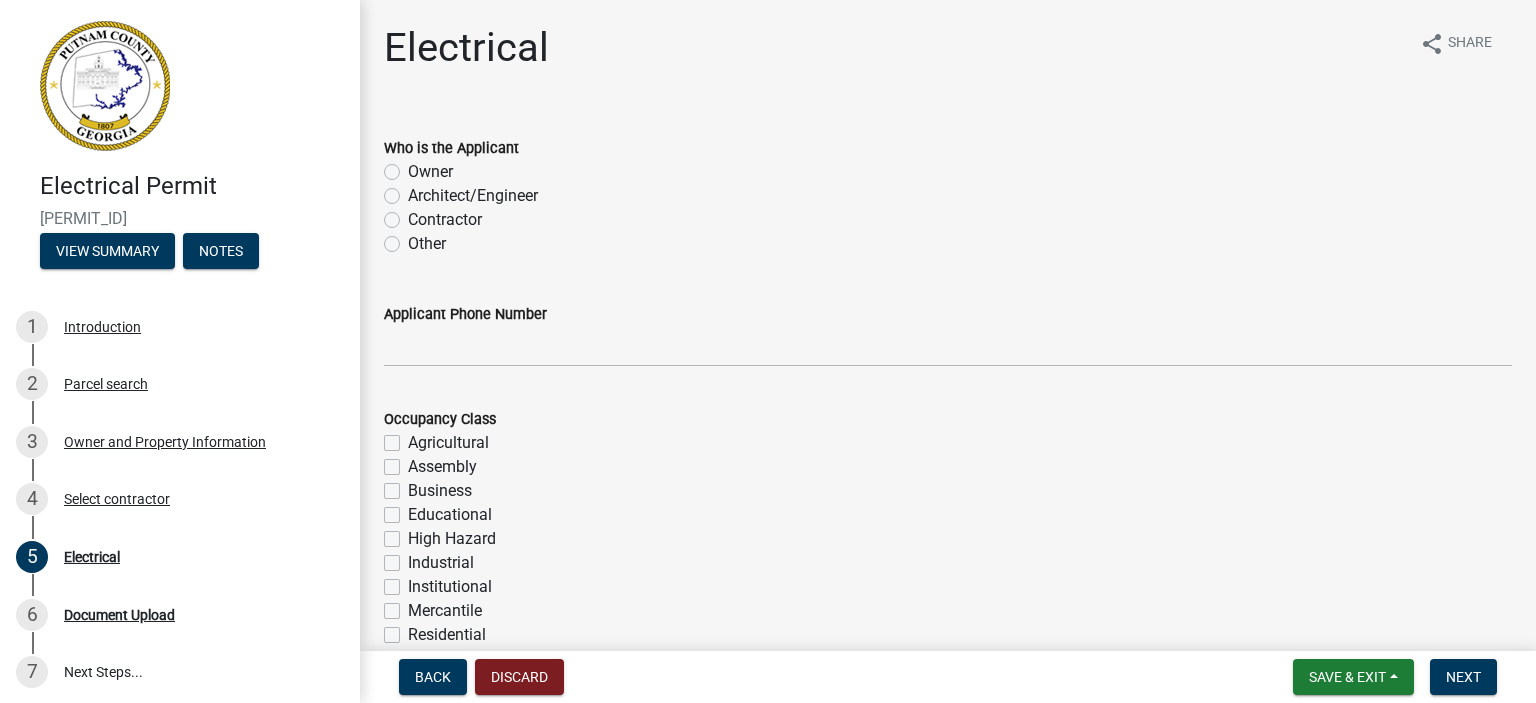 click on "Contractor" 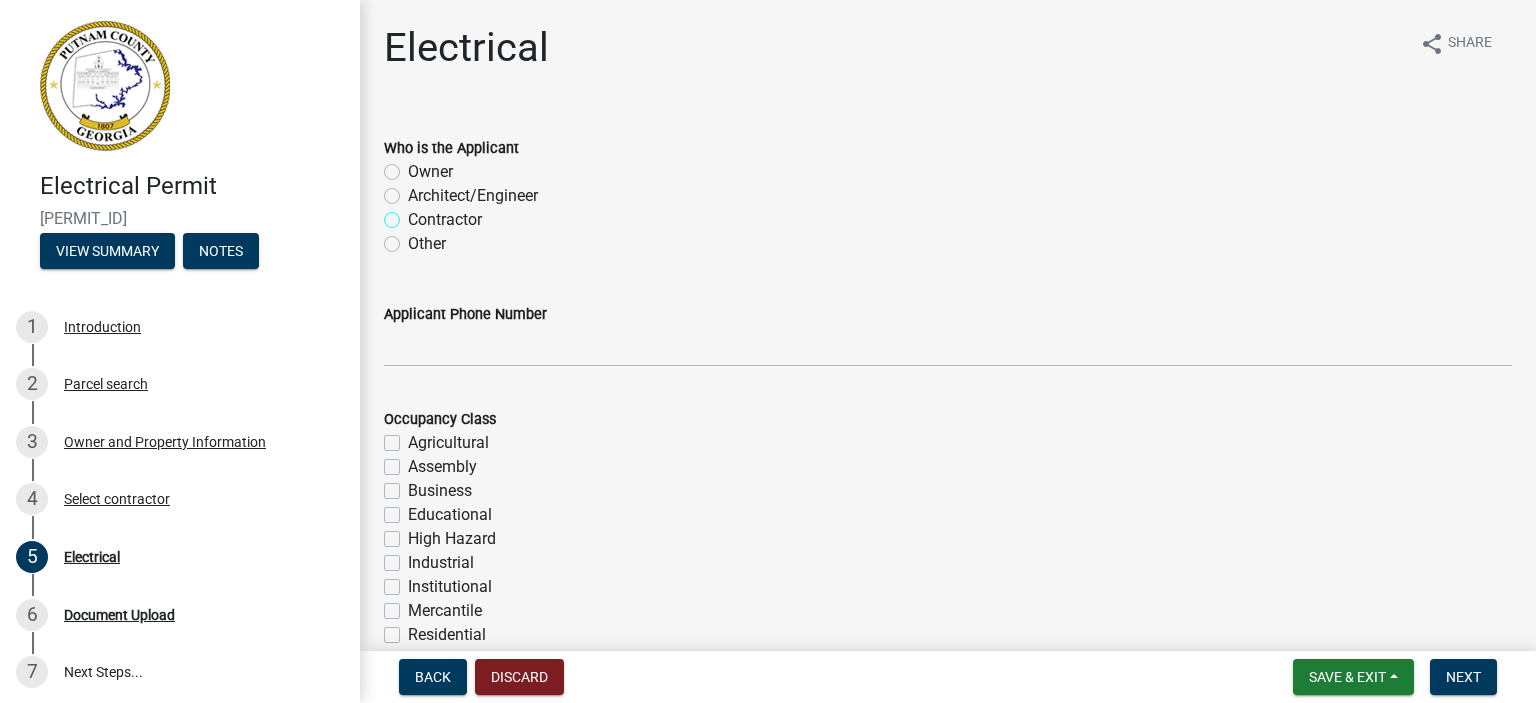 click on "Contractor" at bounding box center [414, 214] 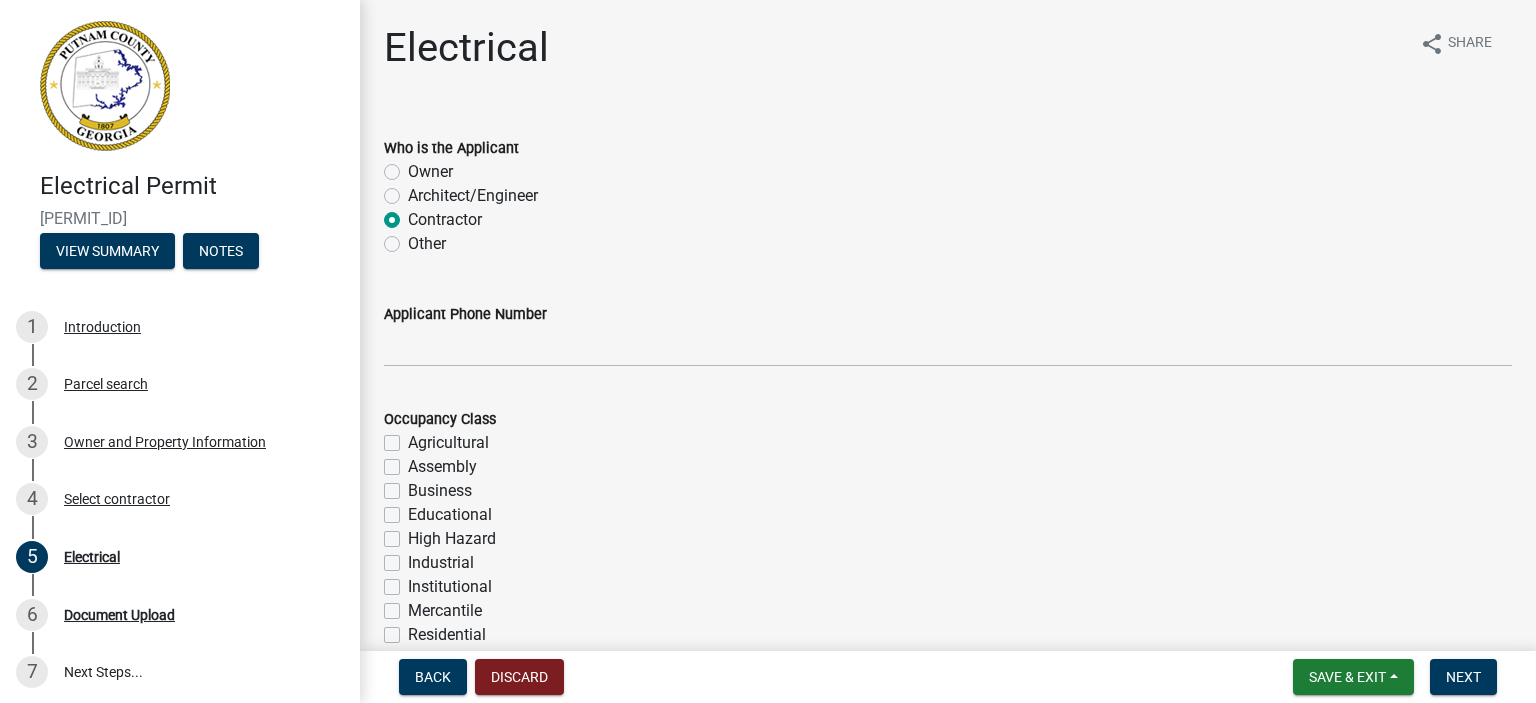 radio on "true" 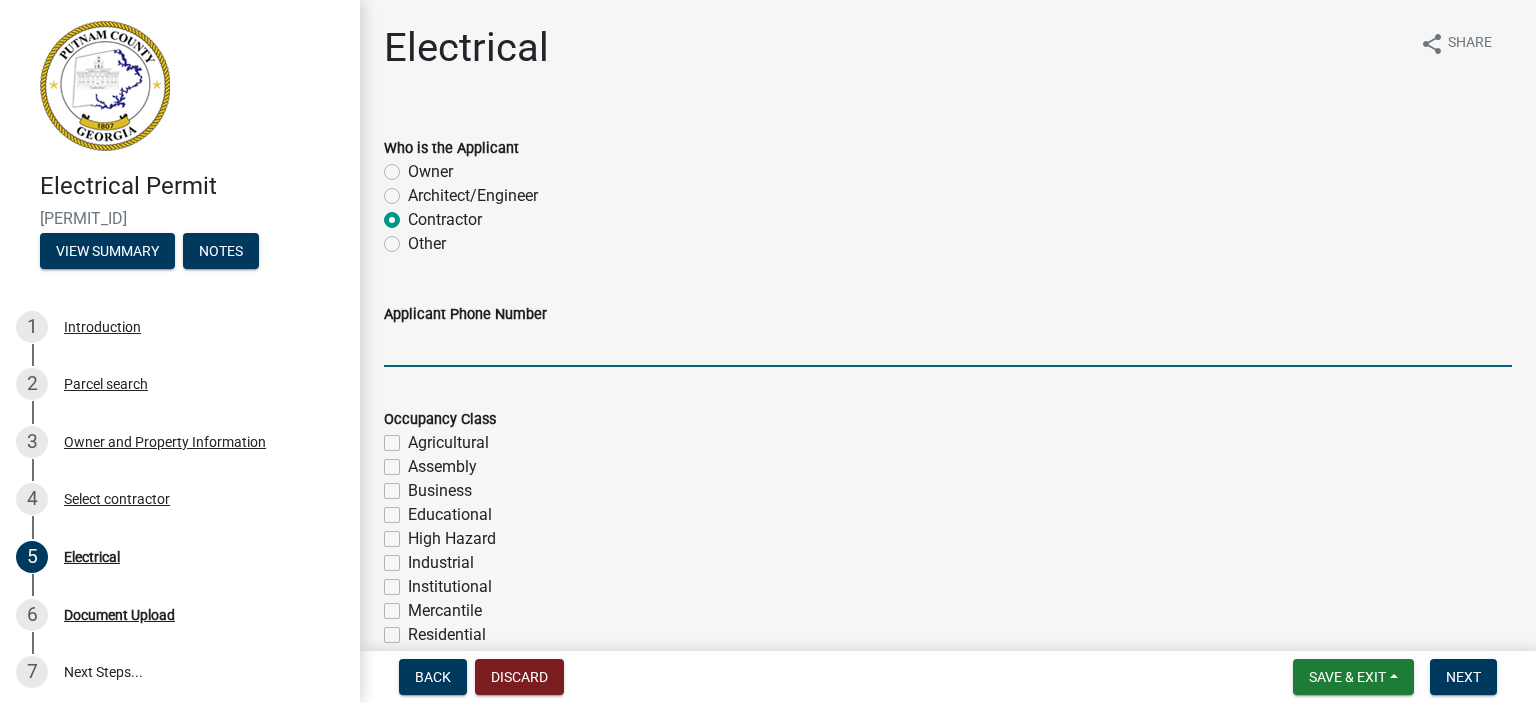 click on "Applicant Phone Number" at bounding box center [948, 346] 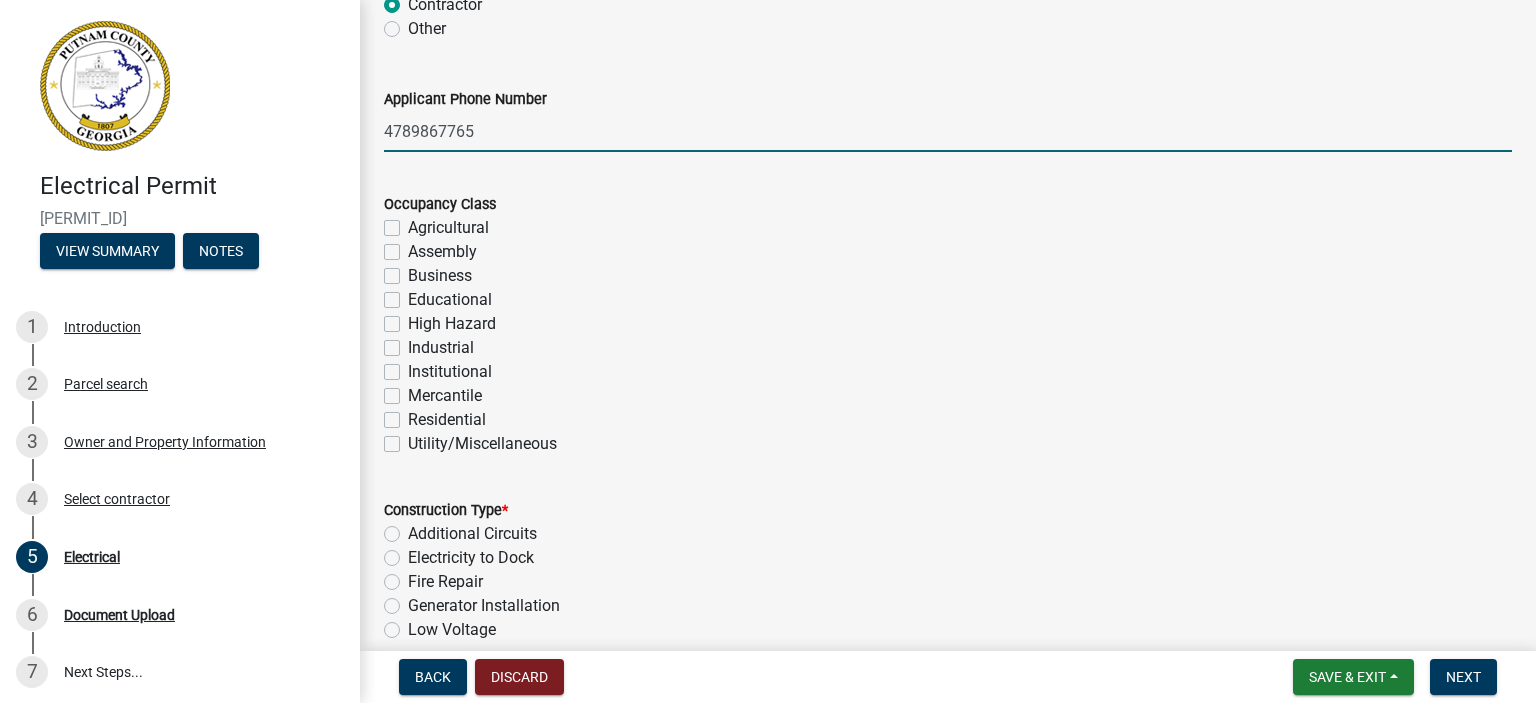 scroll, scrollTop: 226, scrollLeft: 0, axis: vertical 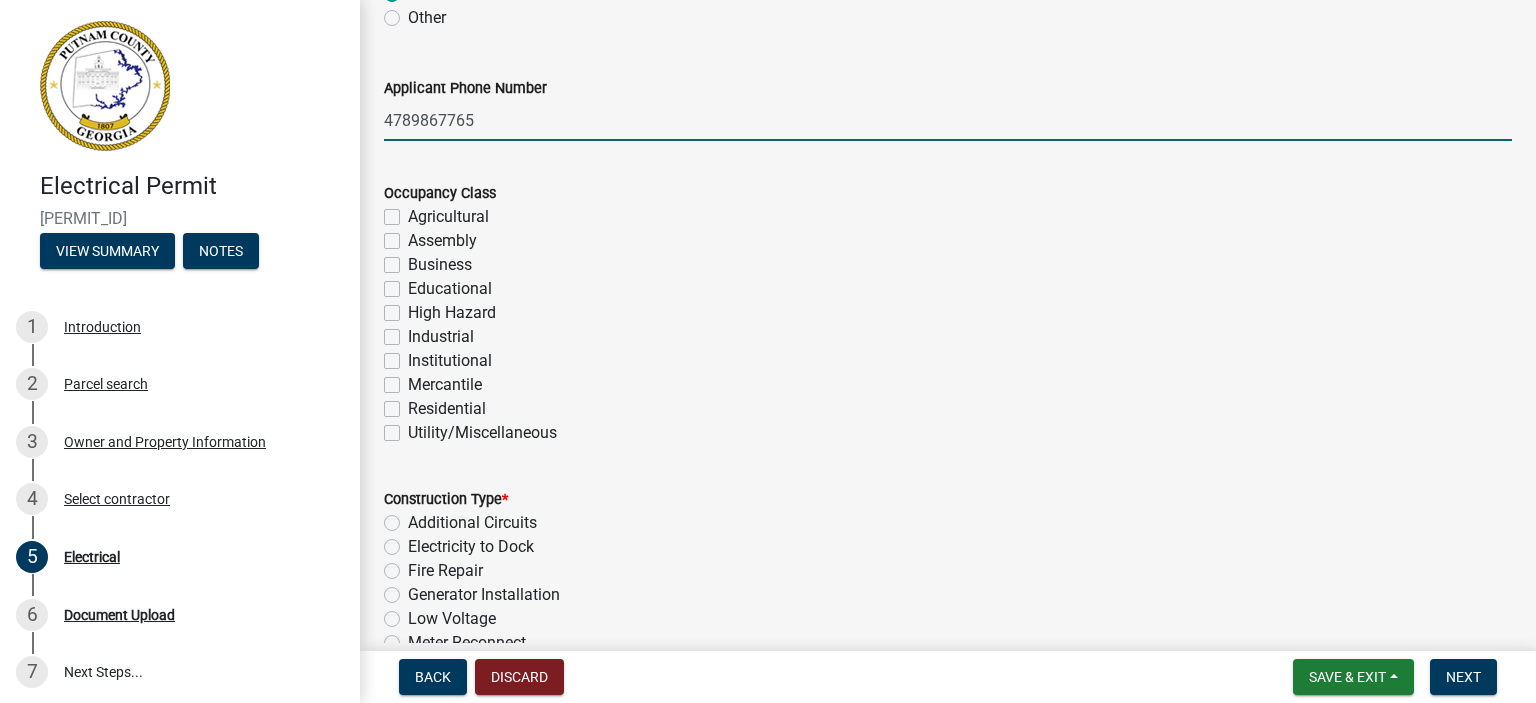 type on "4789867765" 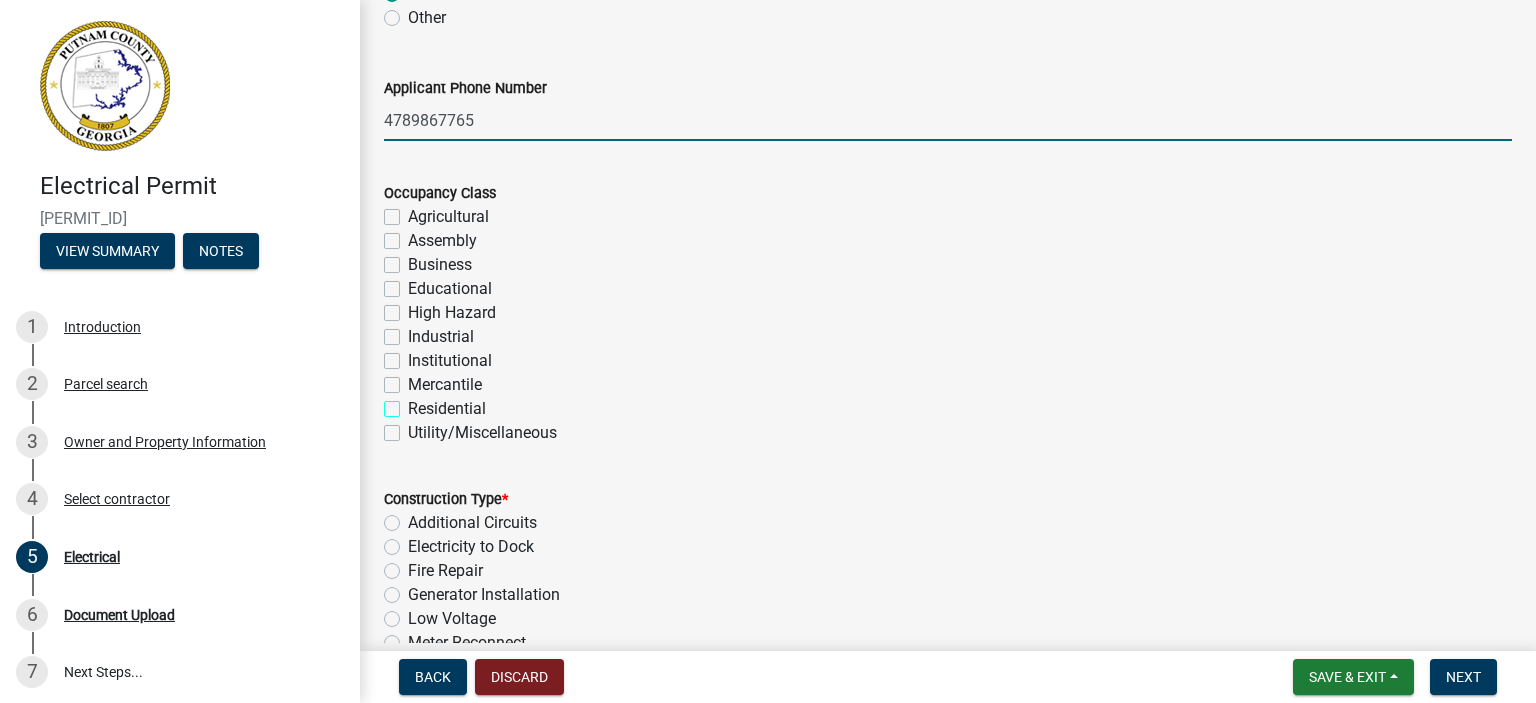 click on "Residential" at bounding box center (414, 403) 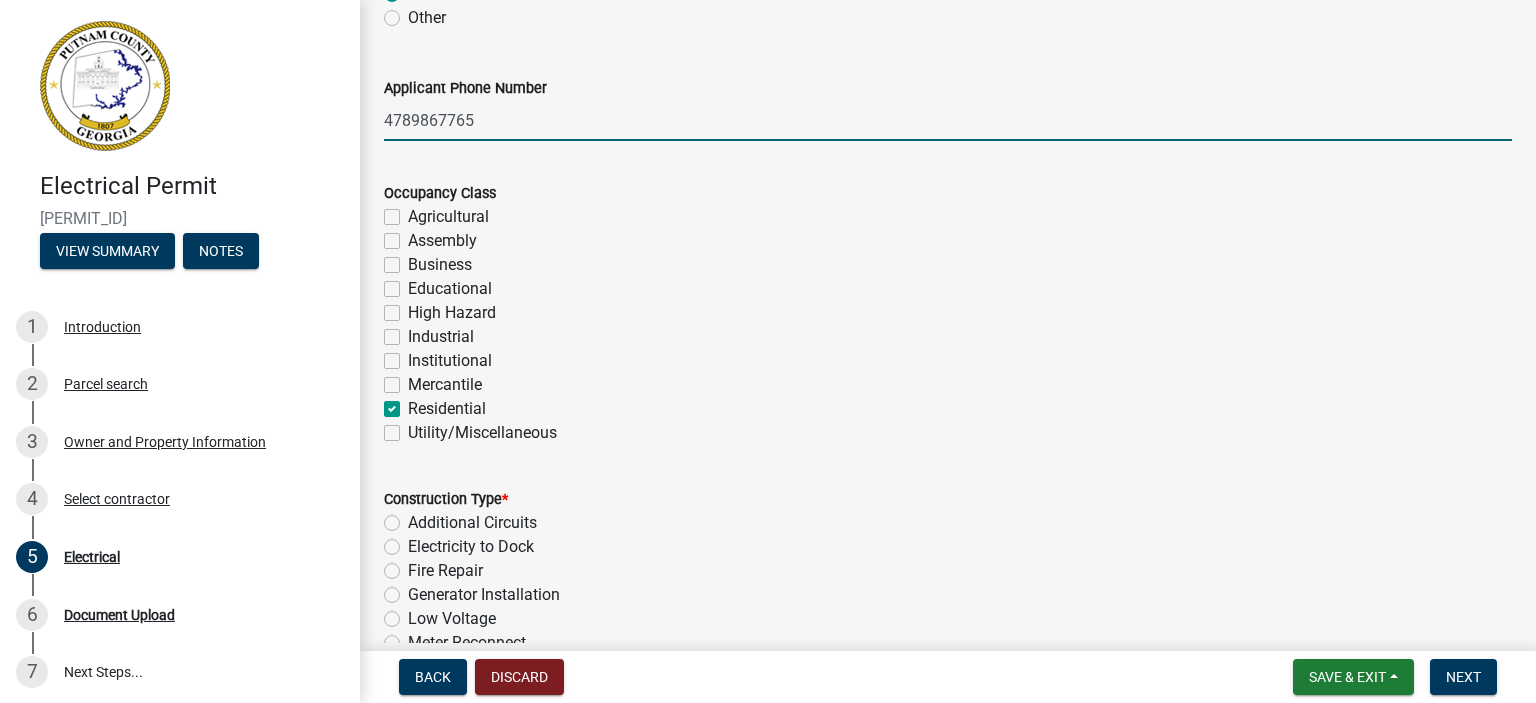 checkbox on "false" 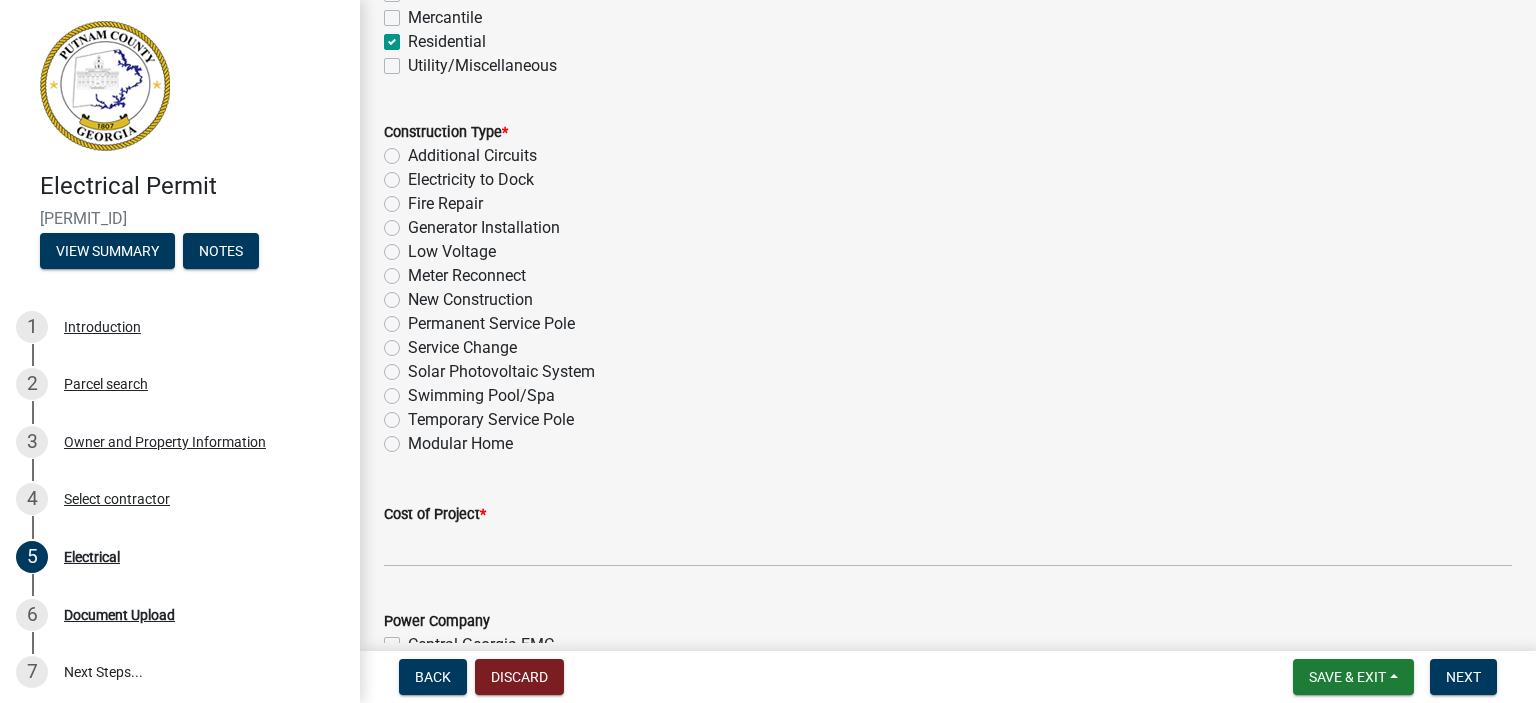 scroll, scrollTop: 597, scrollLeft: 0, axis: vertical 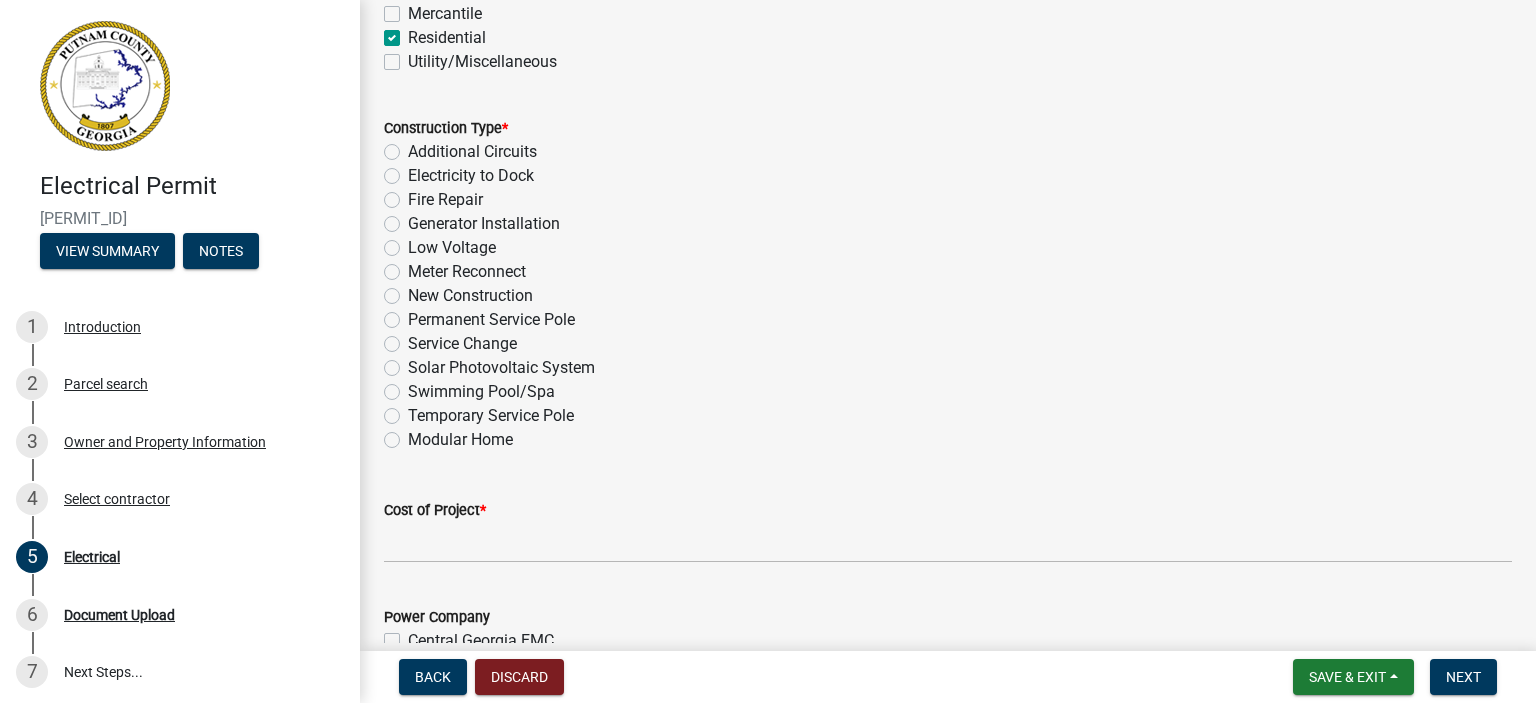 click on "New Construction" 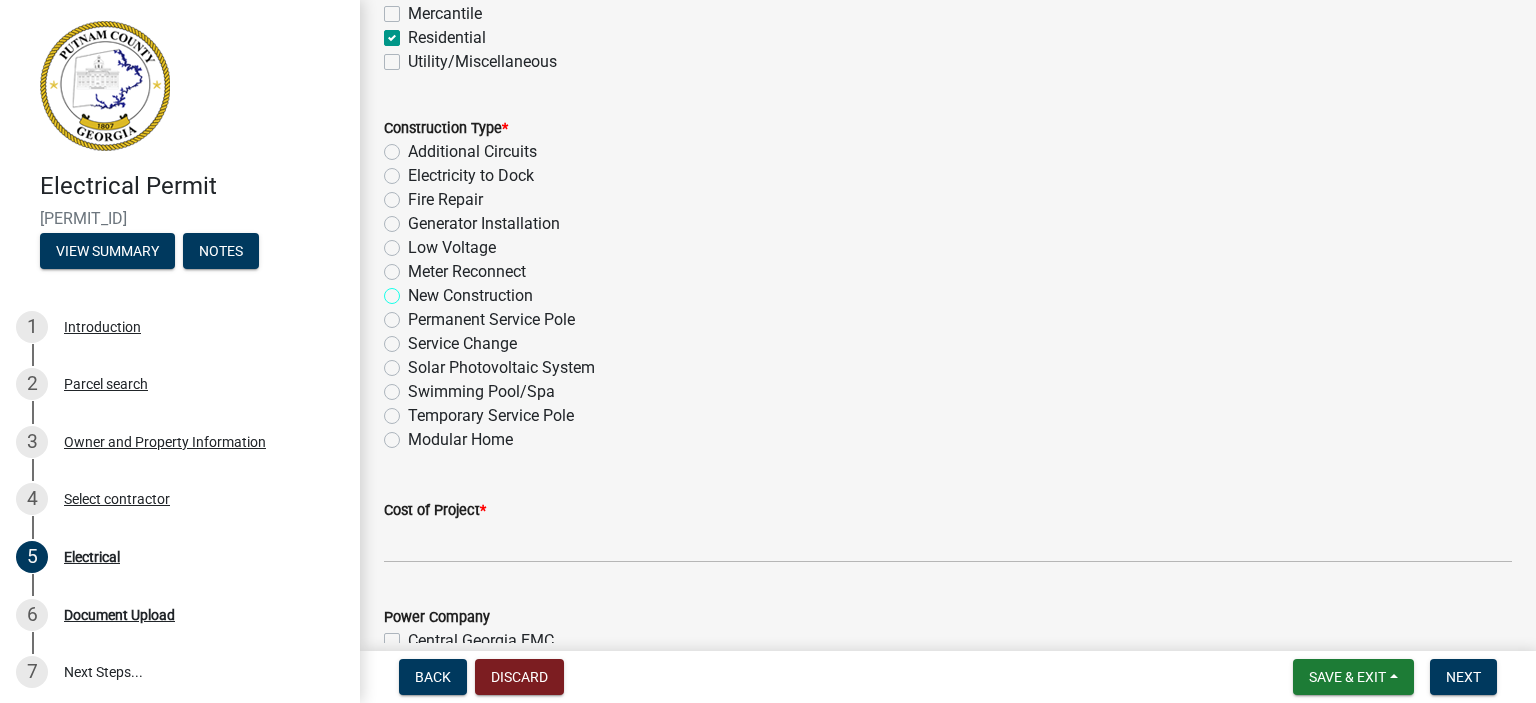 click on "New Construction" at bounding box center (414, 290) 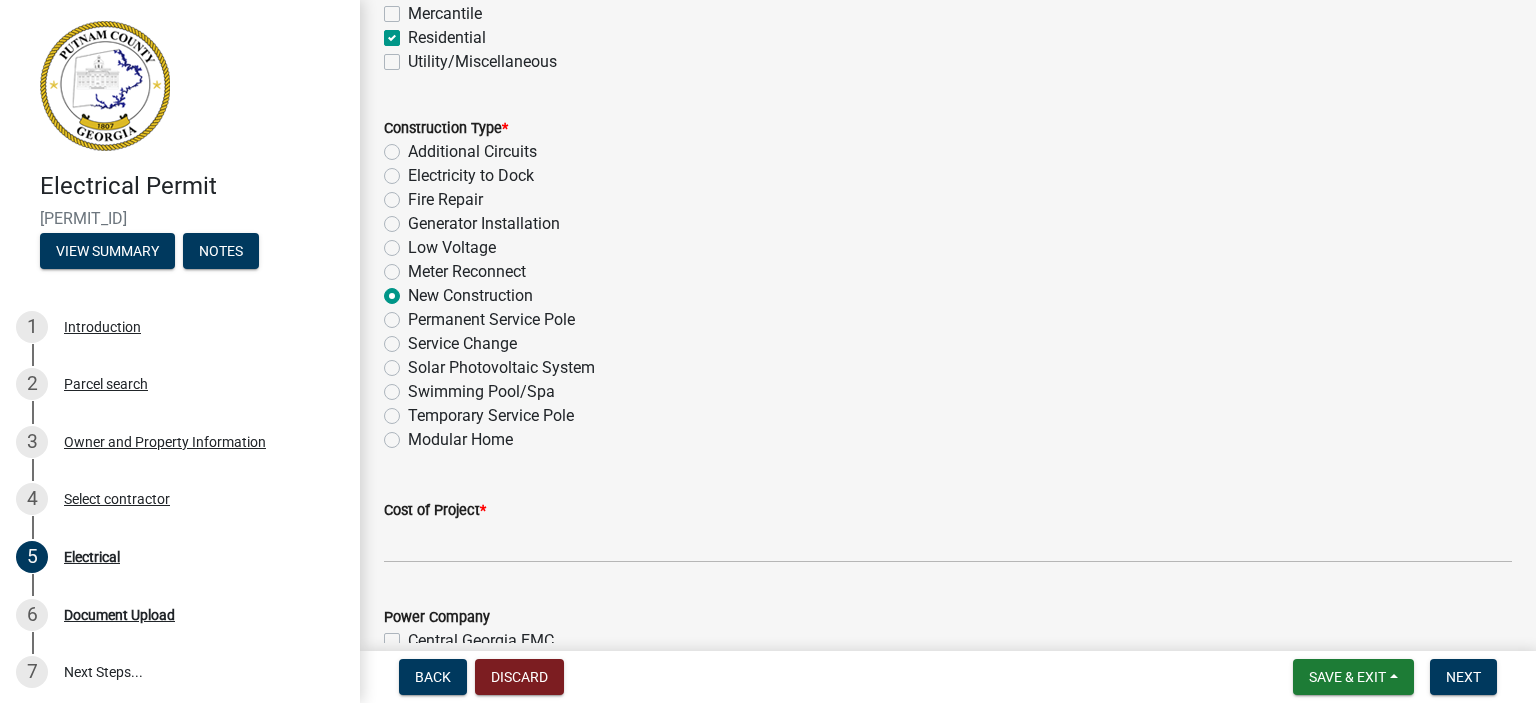 radio on "true" 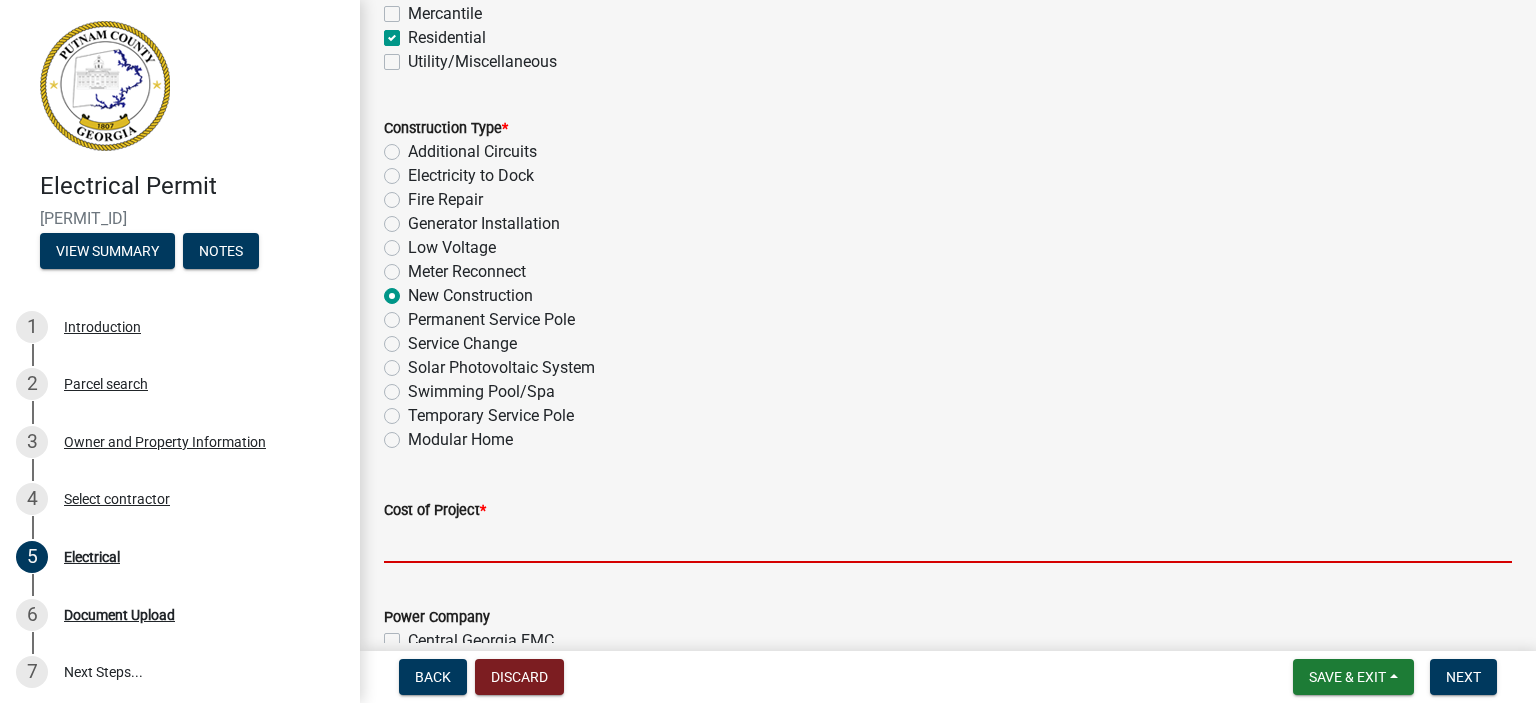click 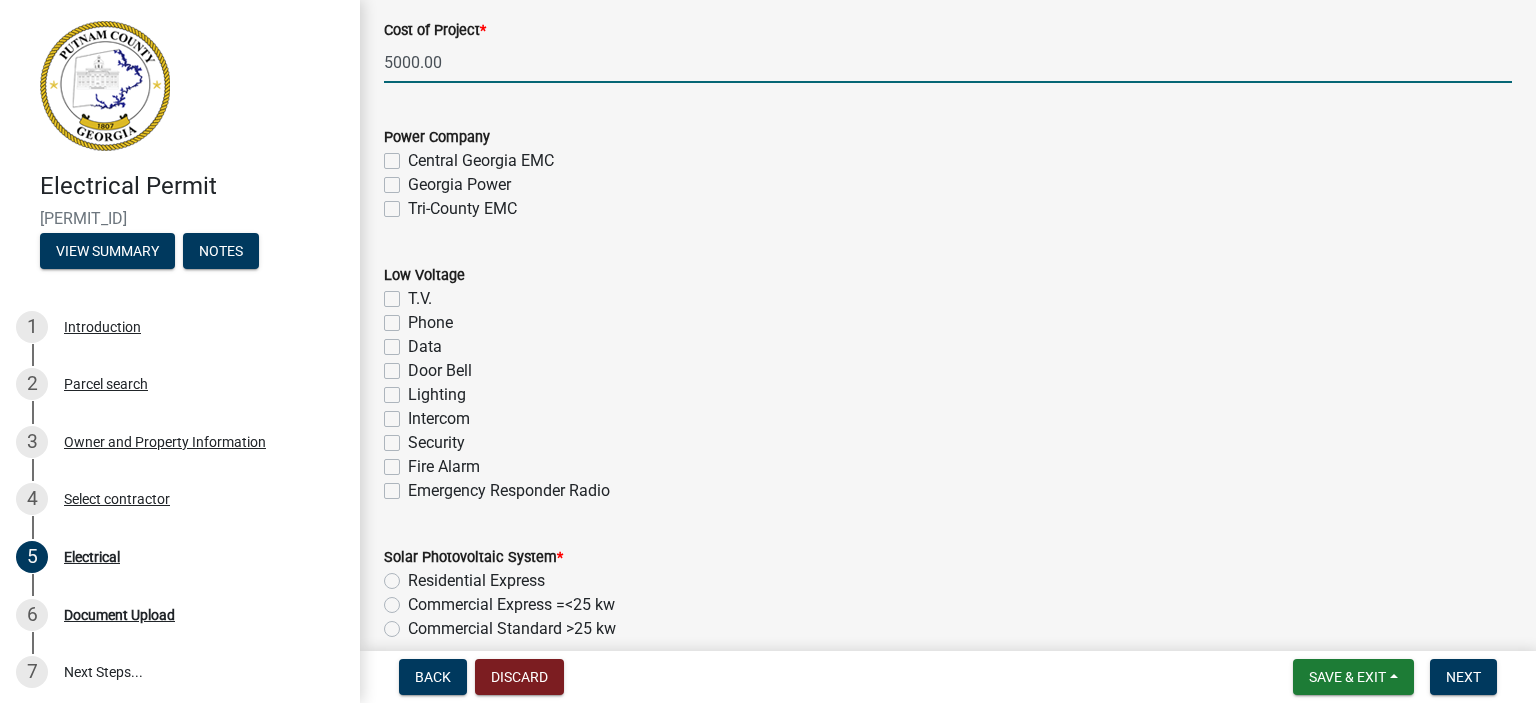 scroll, scrollTop: 1117, scrollLeft: 0, axis: vertical 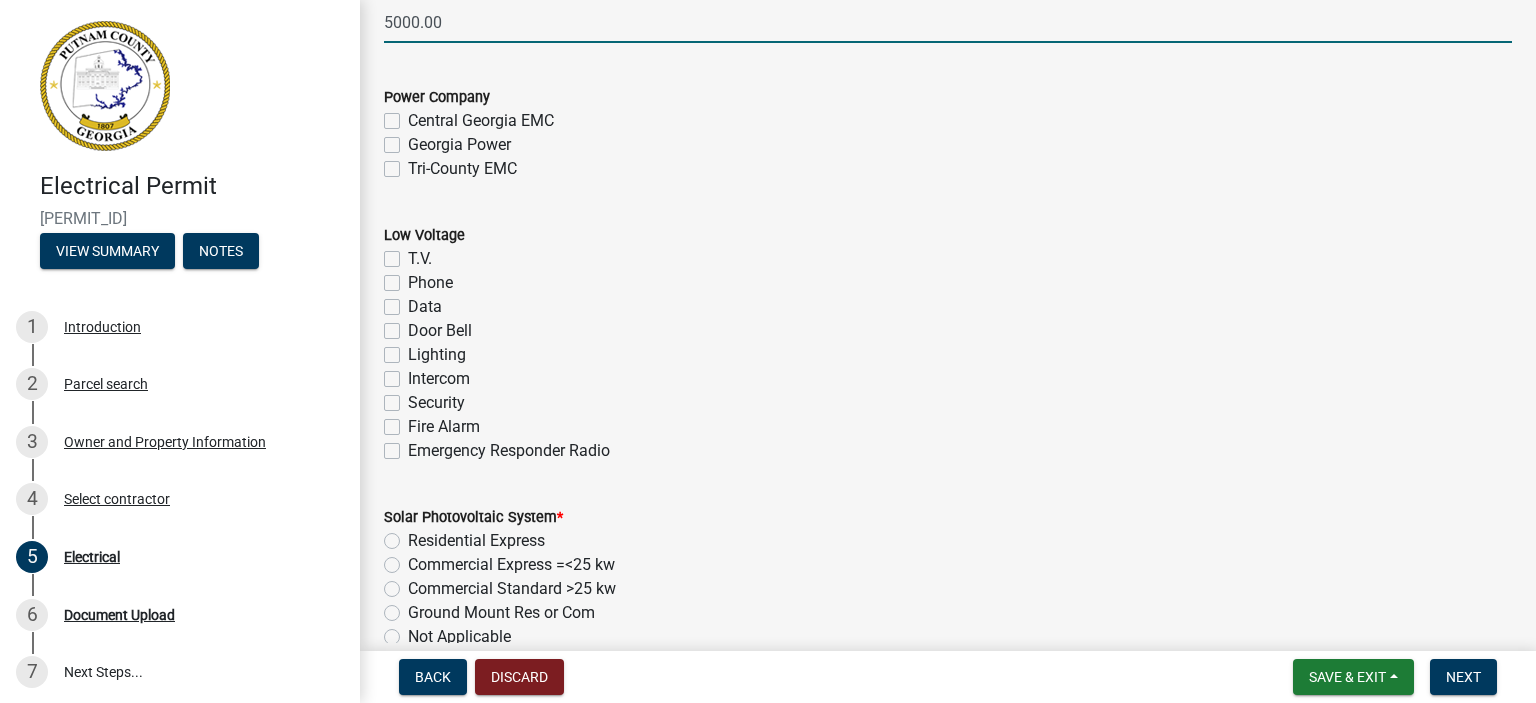 type on "5000" 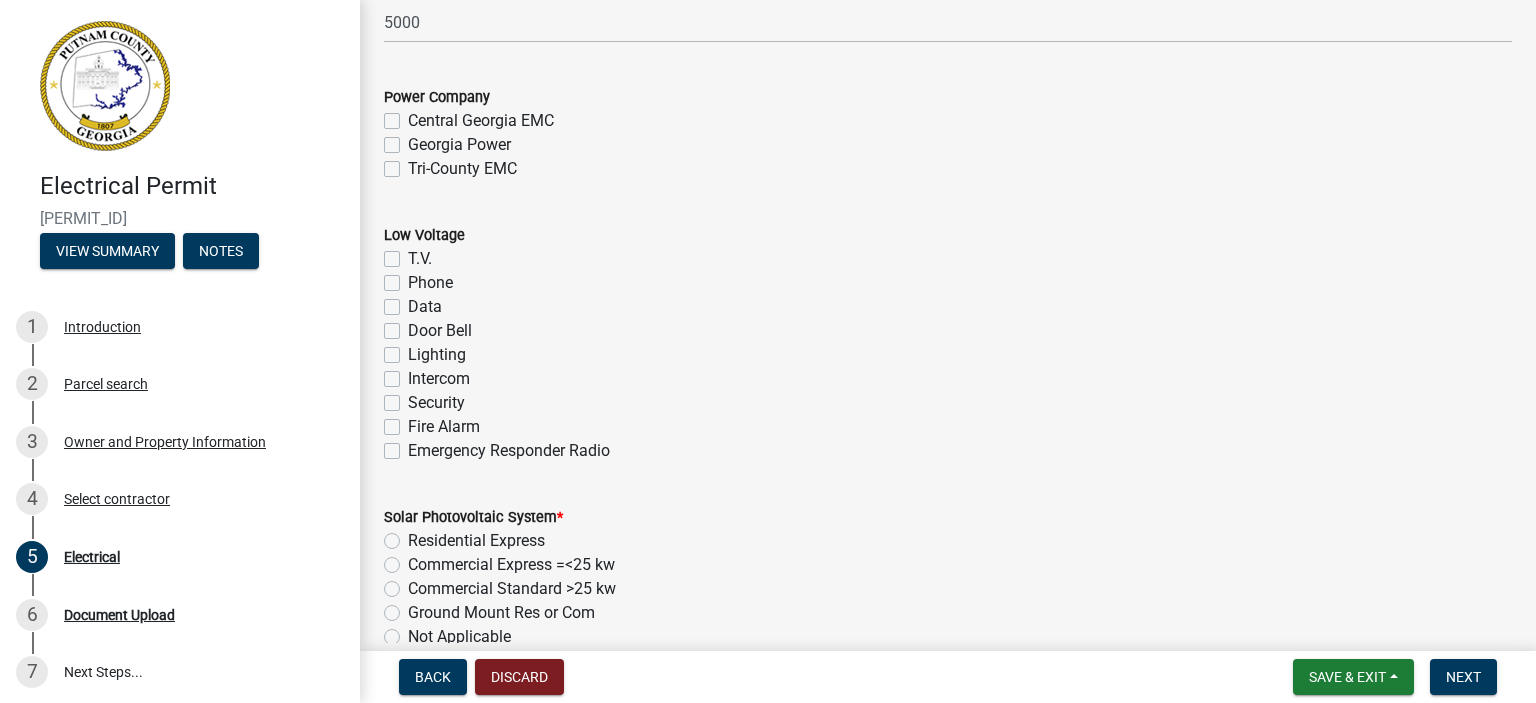click on "Tri-County EMC" 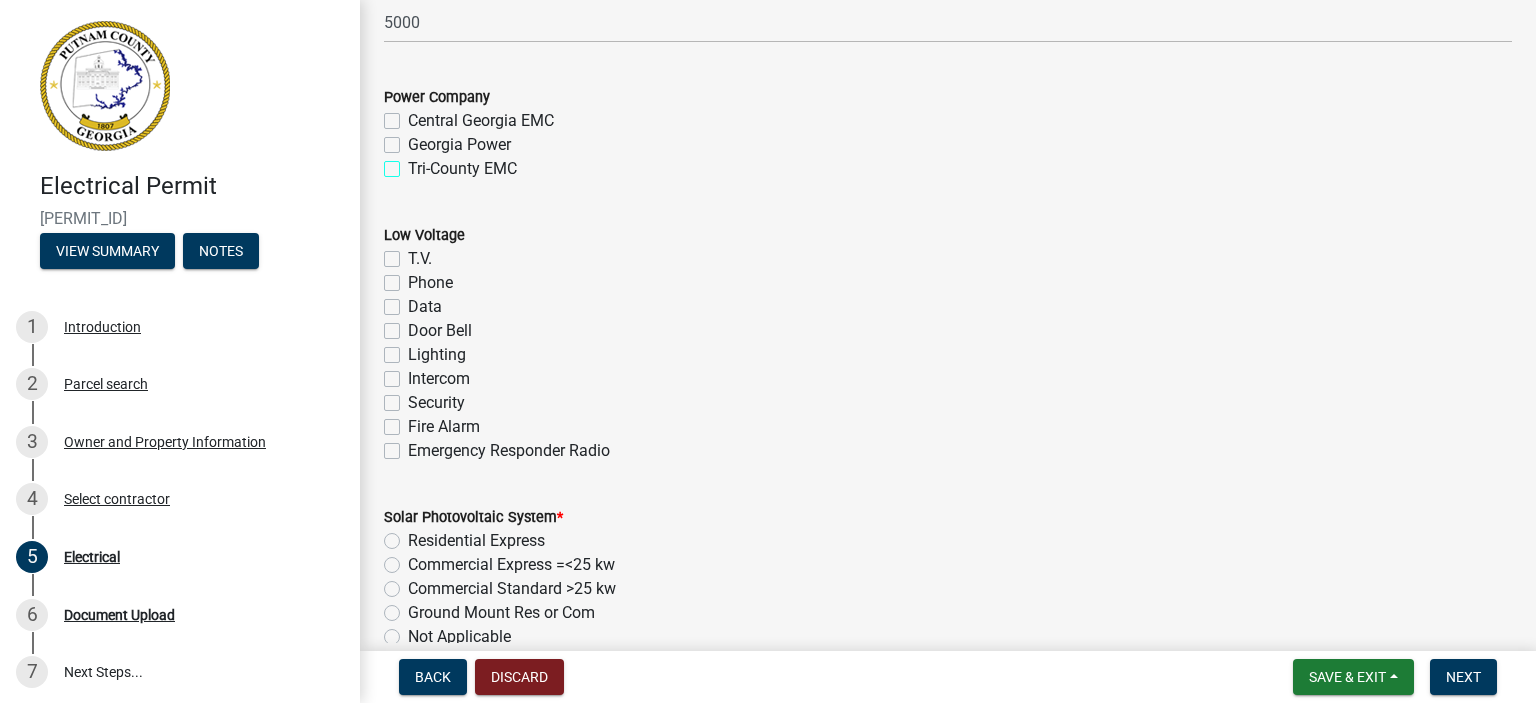 click on "Tri-County EMC" at bounding box center [414, 163] 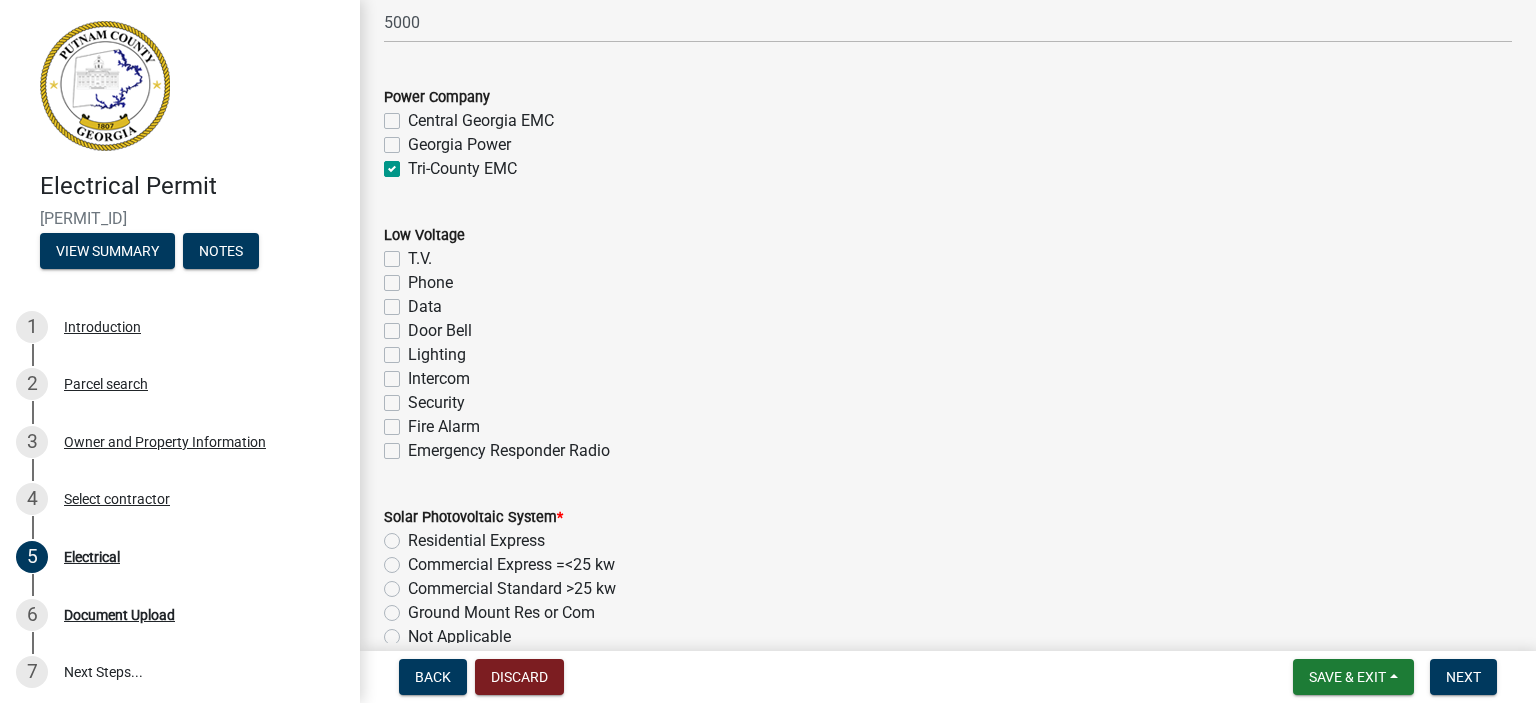 checkbox on "false" 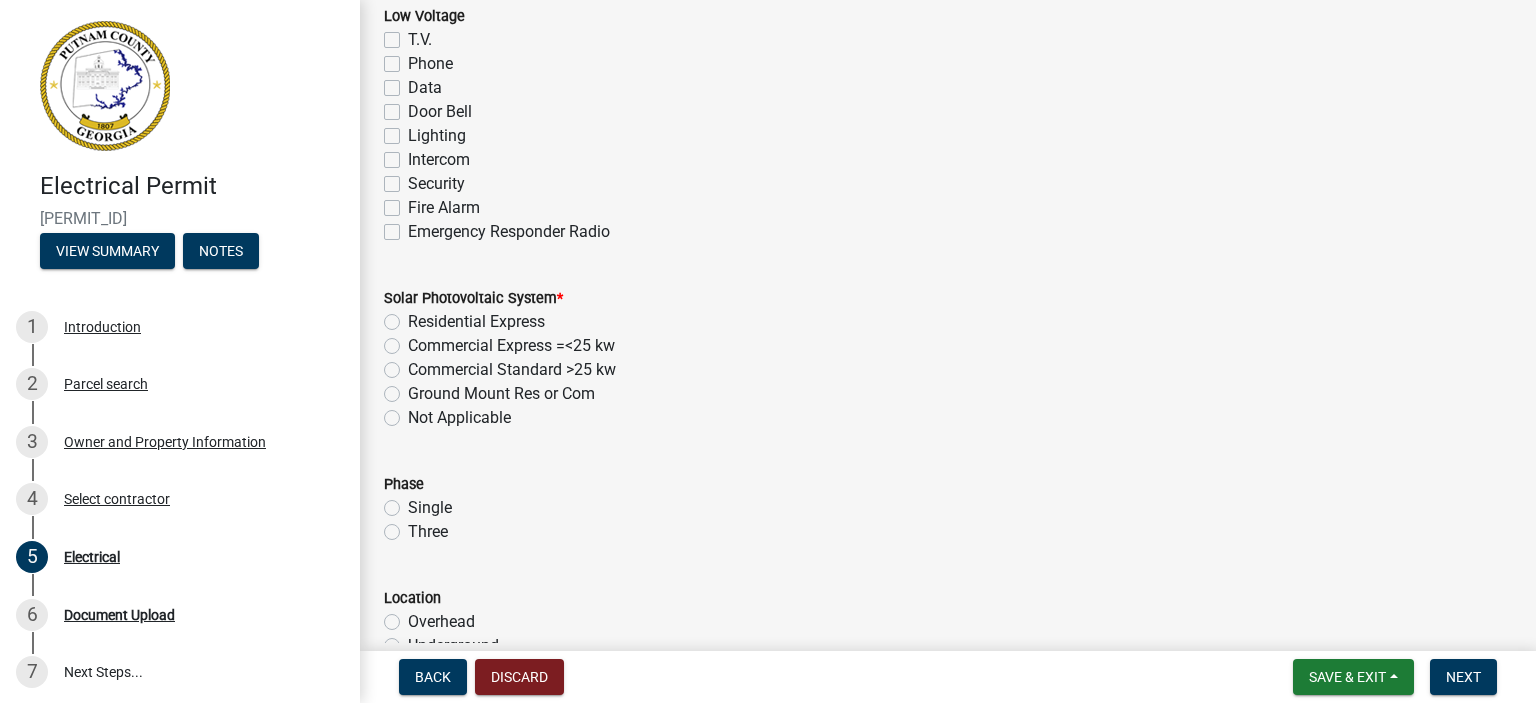 scroll, scrollTop: 1347, scrollLeft: 0, axis: vertical 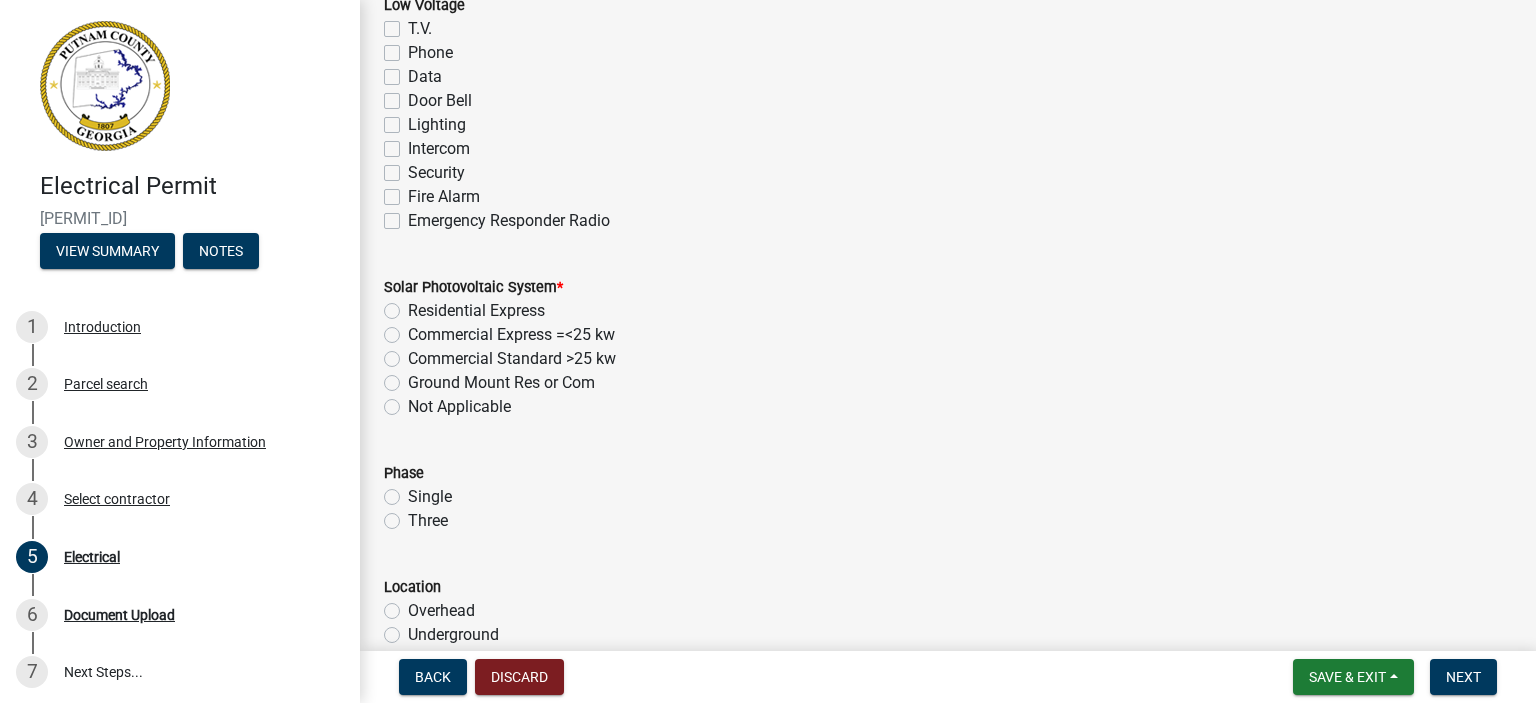 click on "Not Applicable" 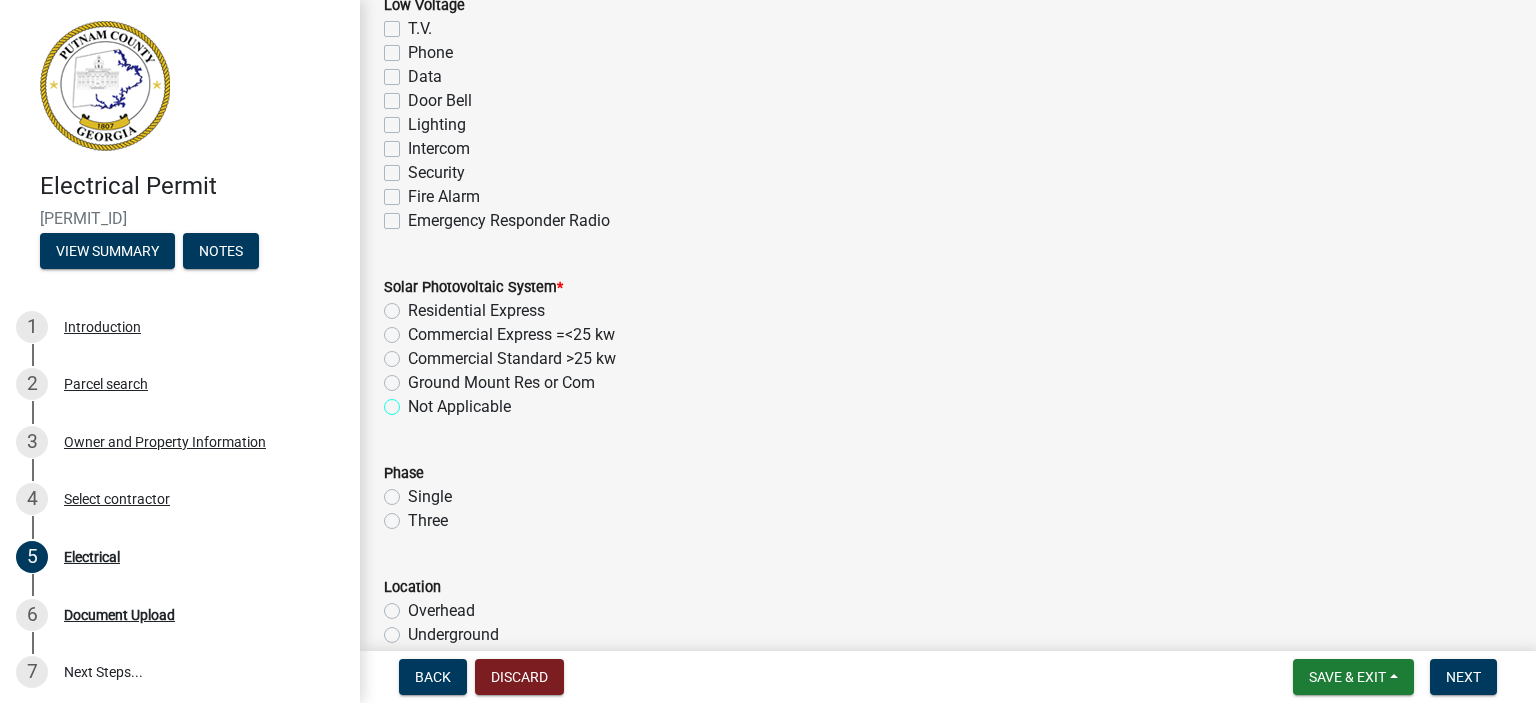 click on "Not Applicable" at bounding box center [414, 401] 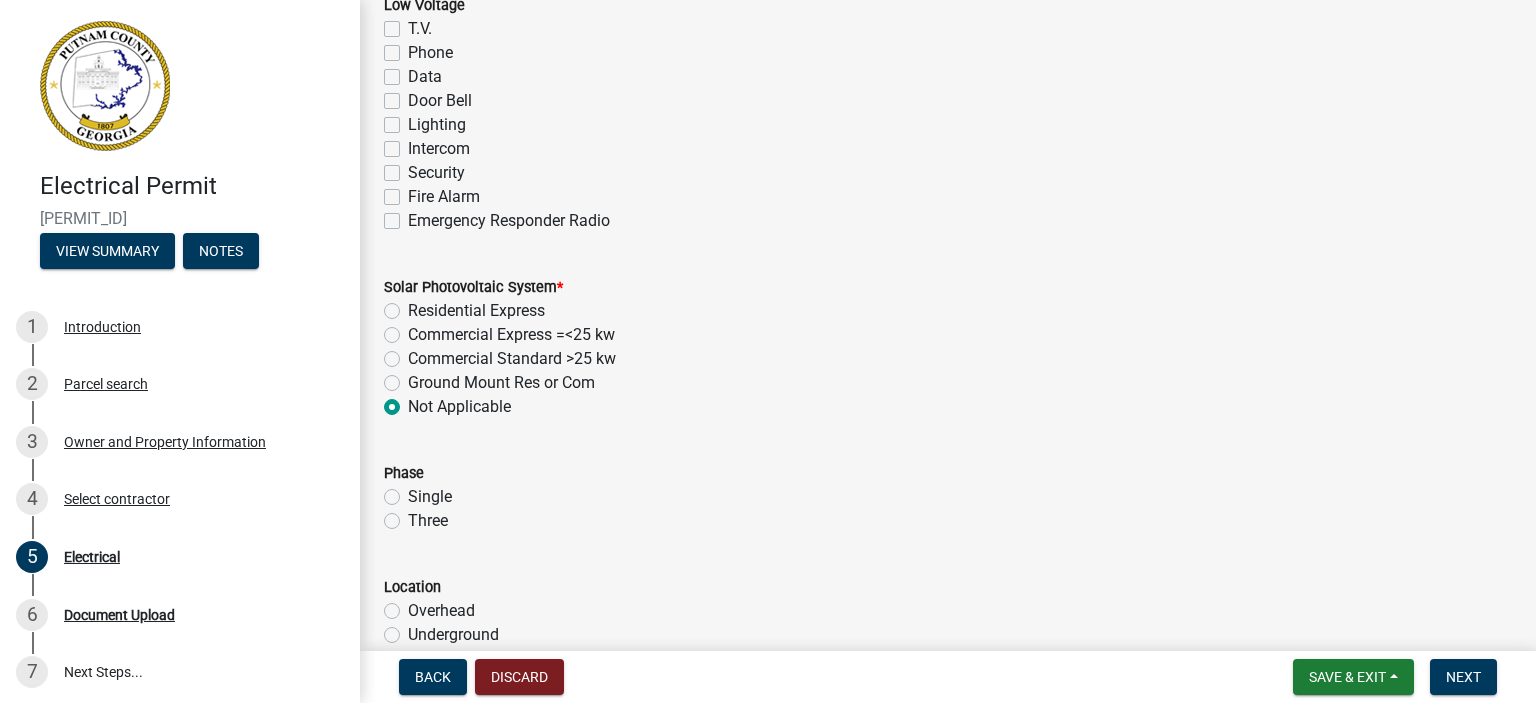 radio on "true" 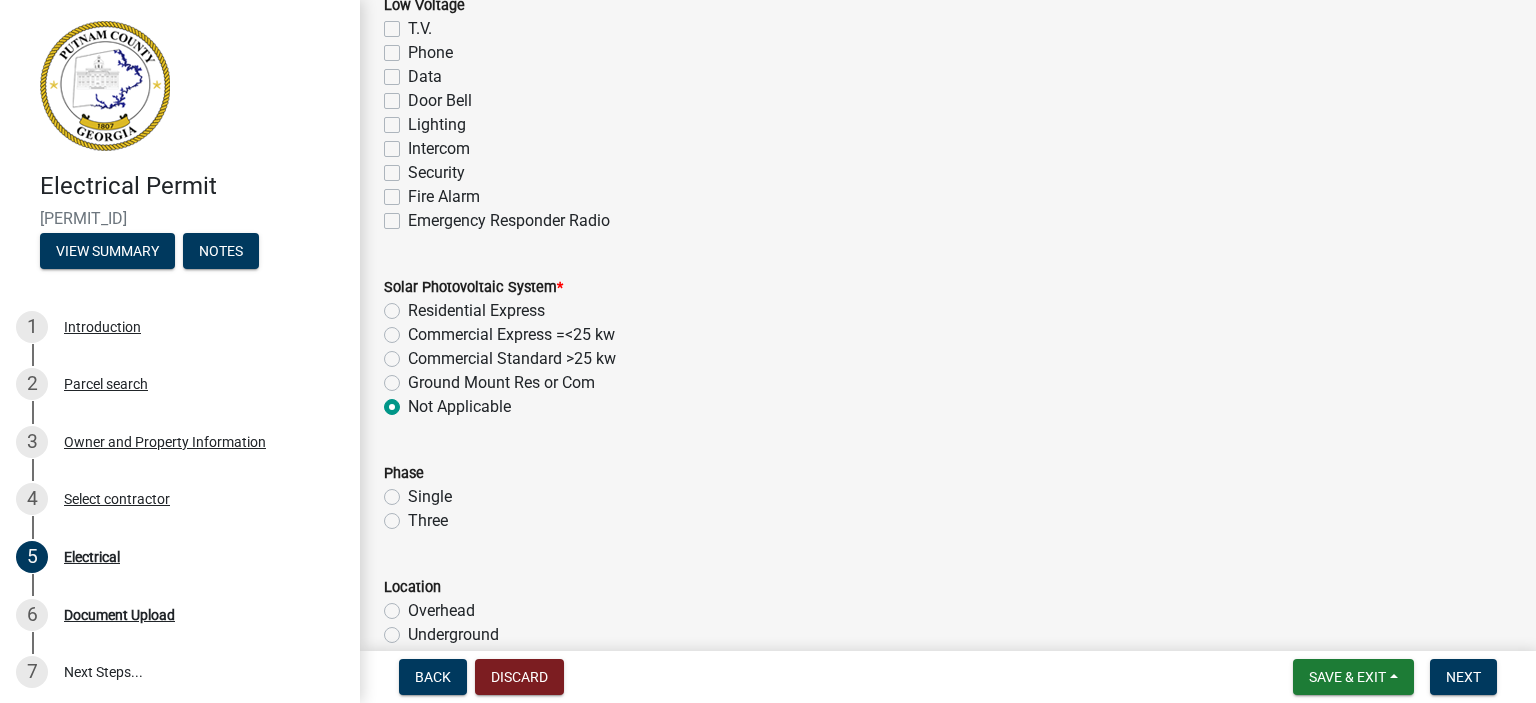 click on "Single" 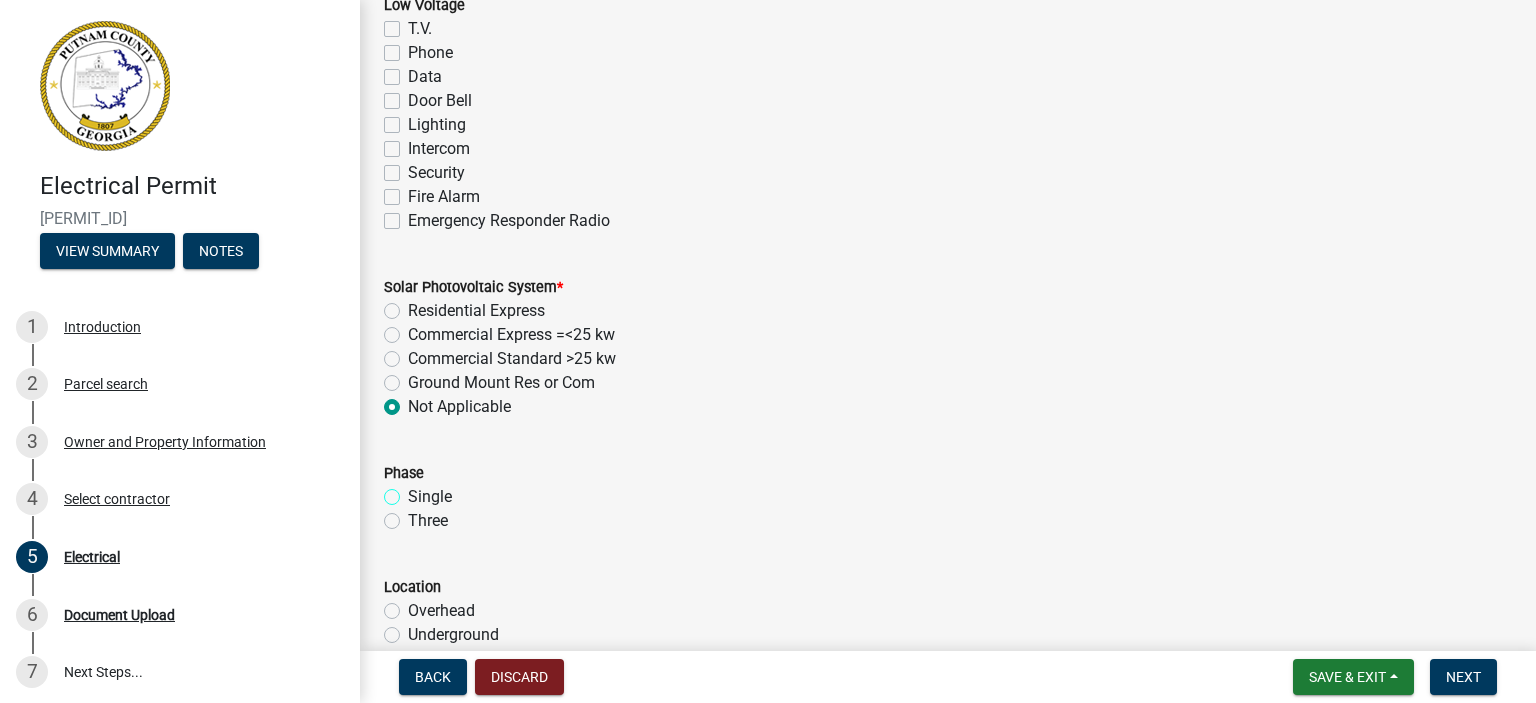 click on "Single" at bounding box center [414, 491] 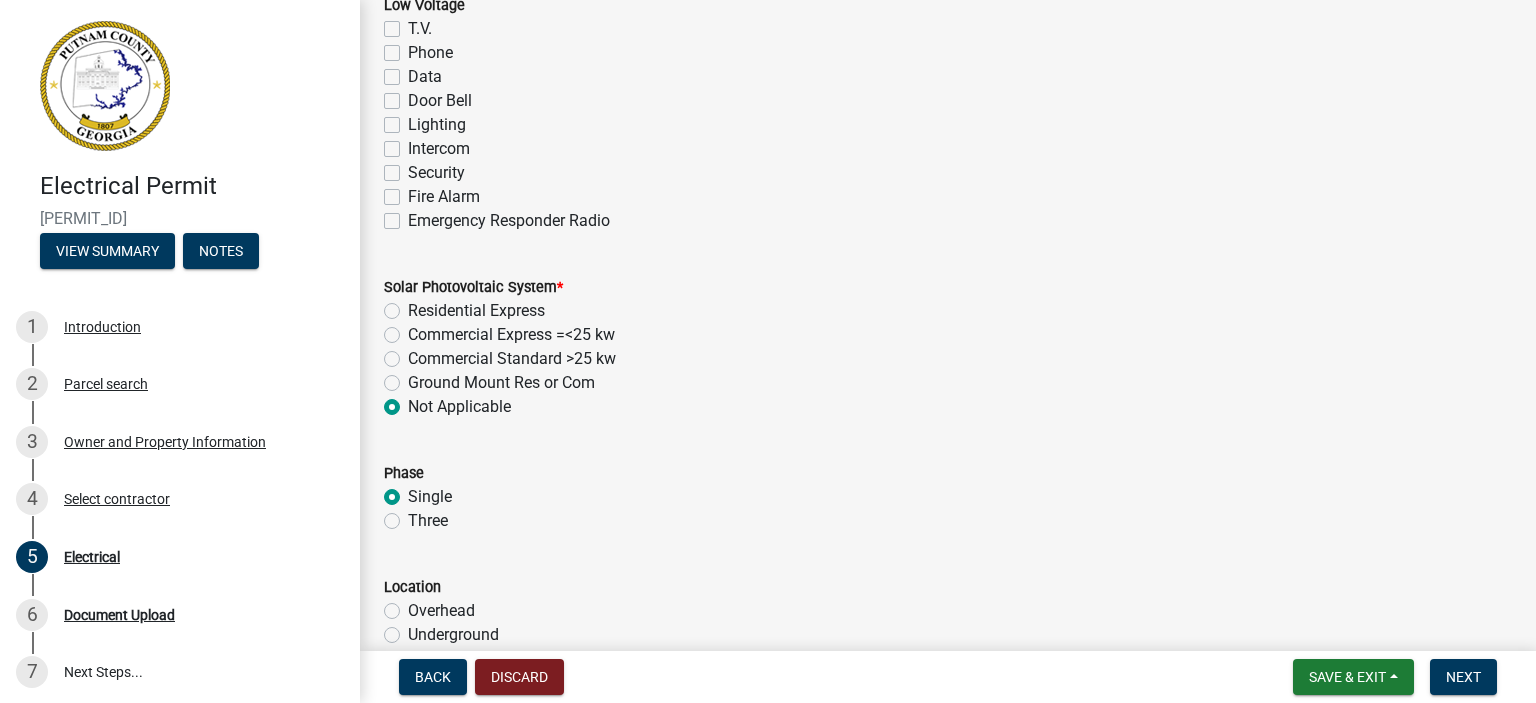 radio on "true" 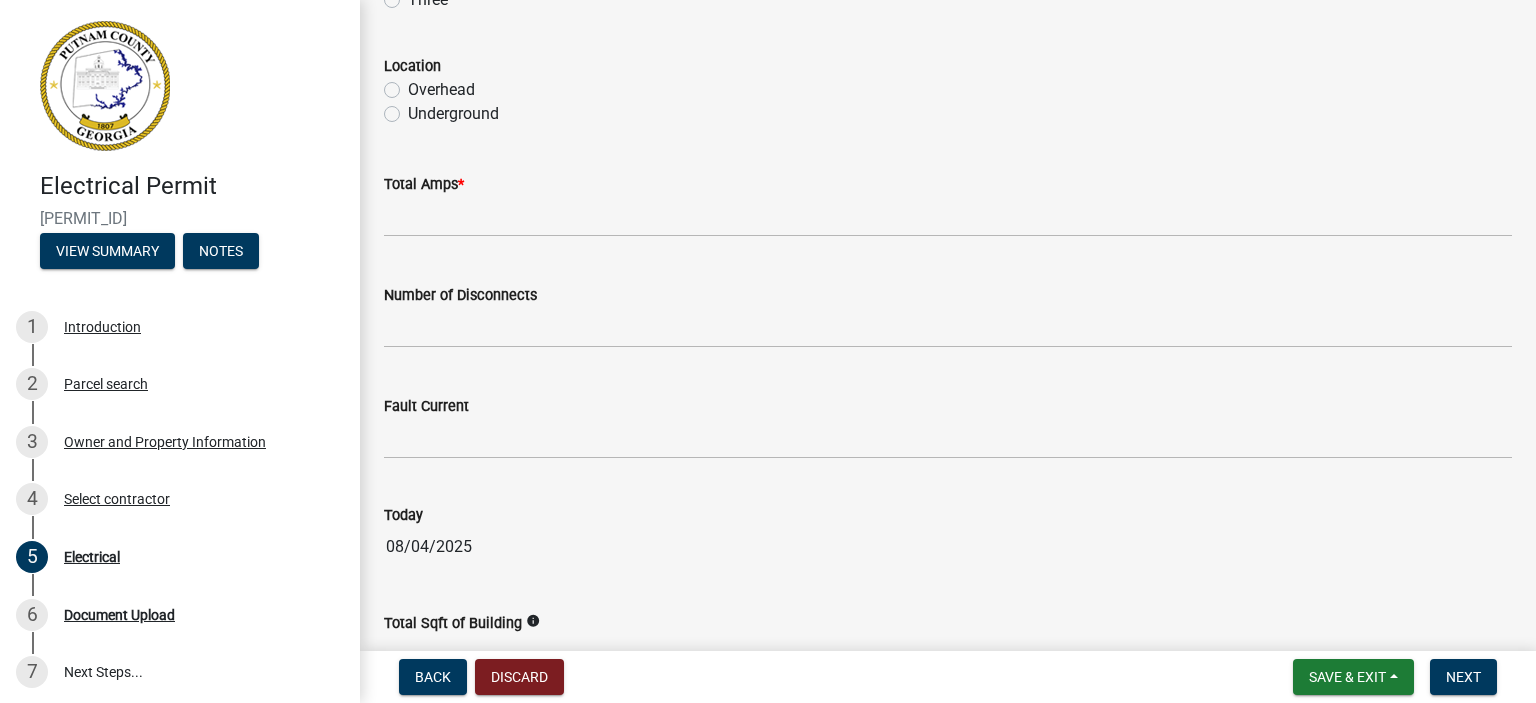 scroll, scrollTop: 1878, scrollLeft: 0, axis: vertical 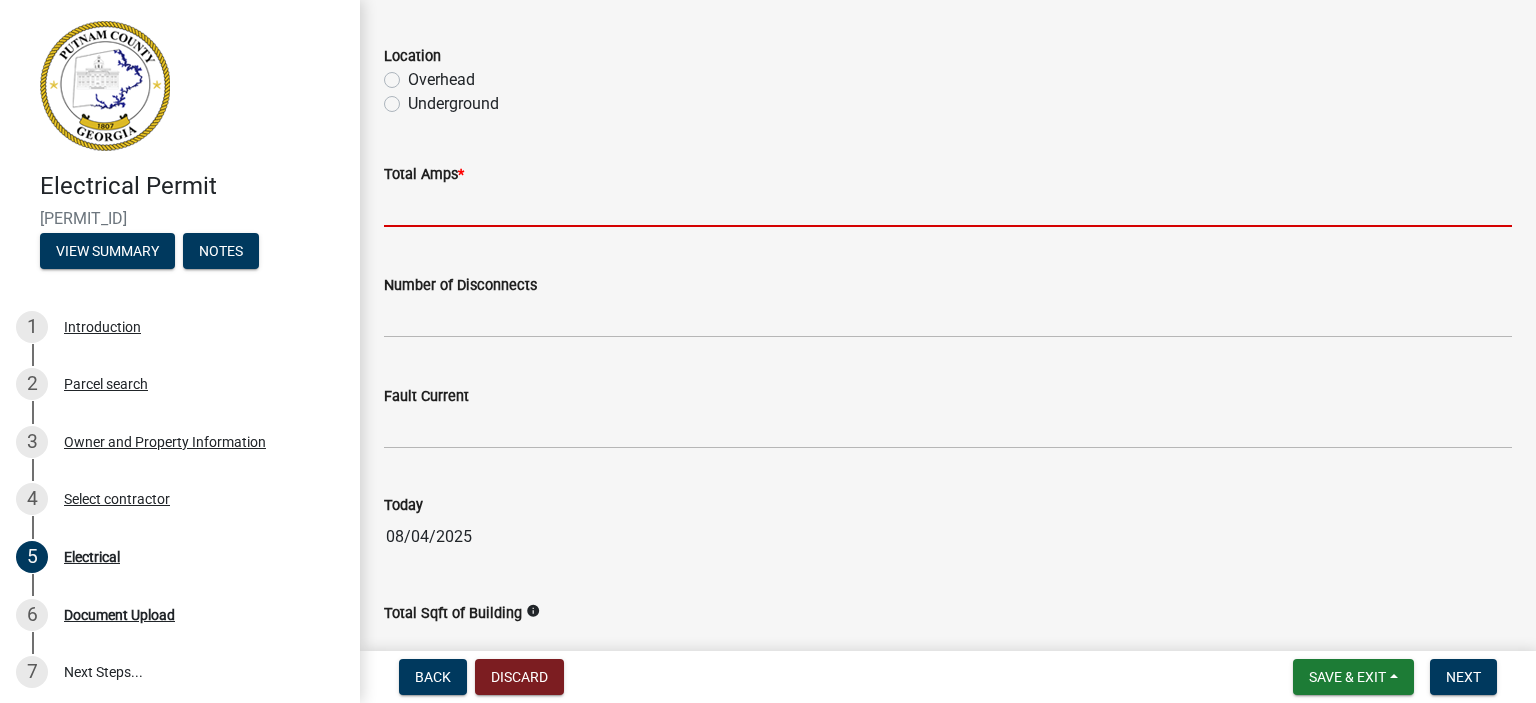 click 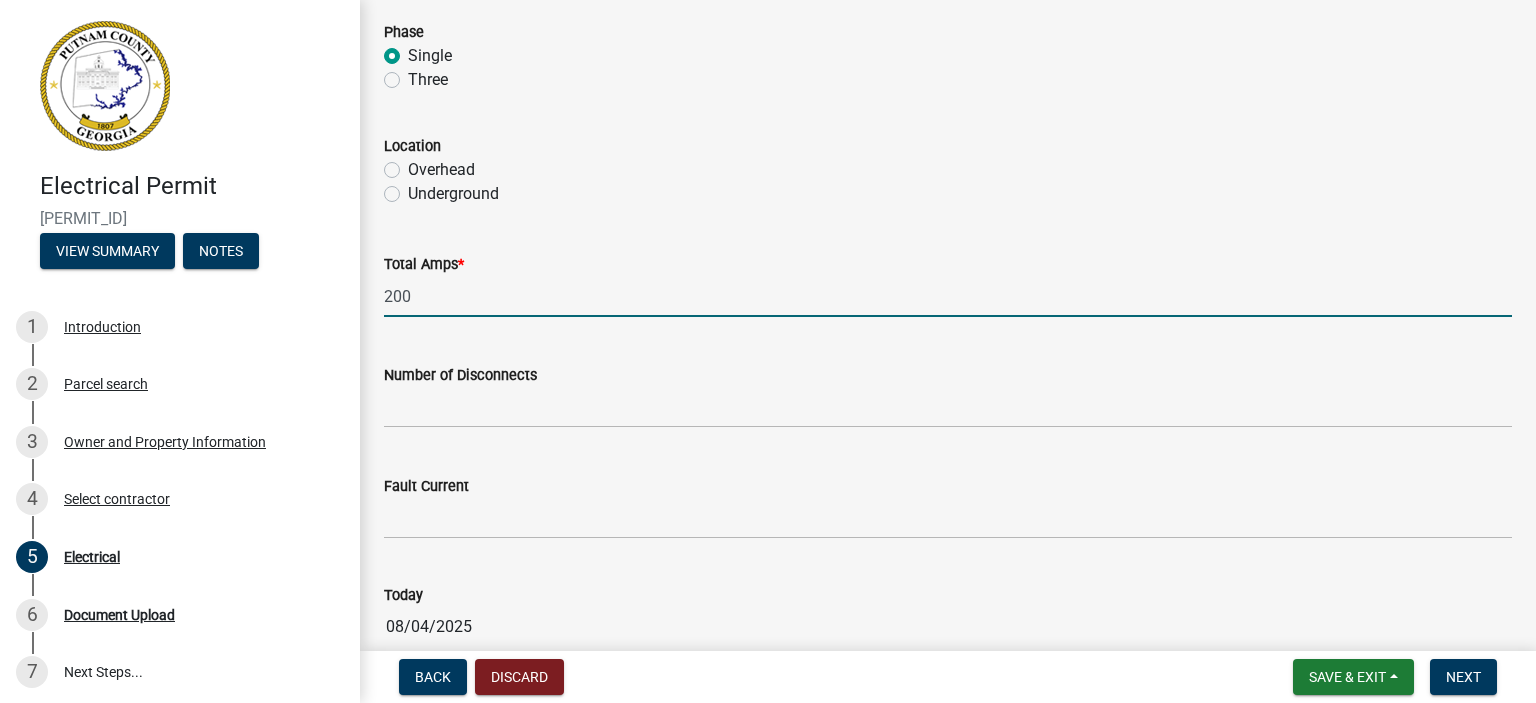 scroll, scrollTop: 1784, scrollLeft: 0, axis: vertical 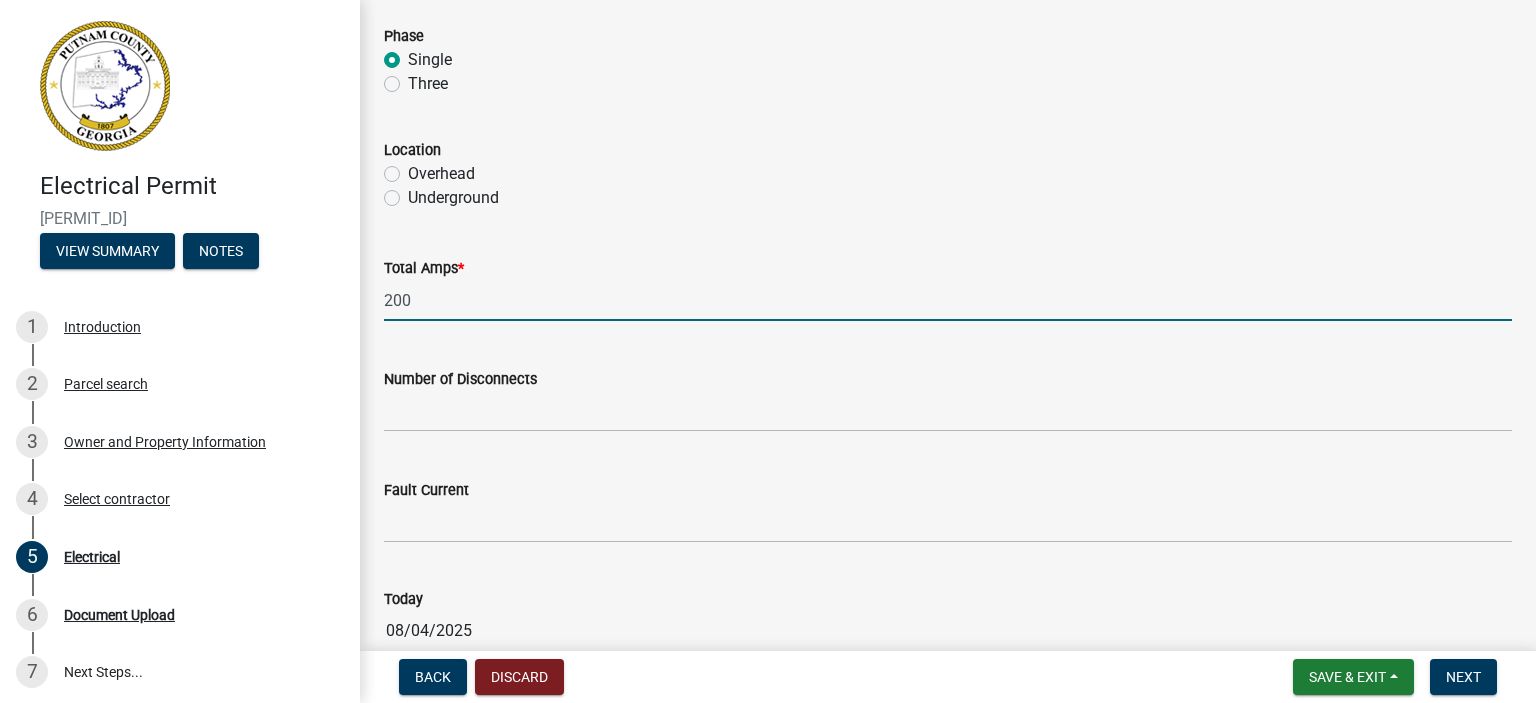 type on "200" 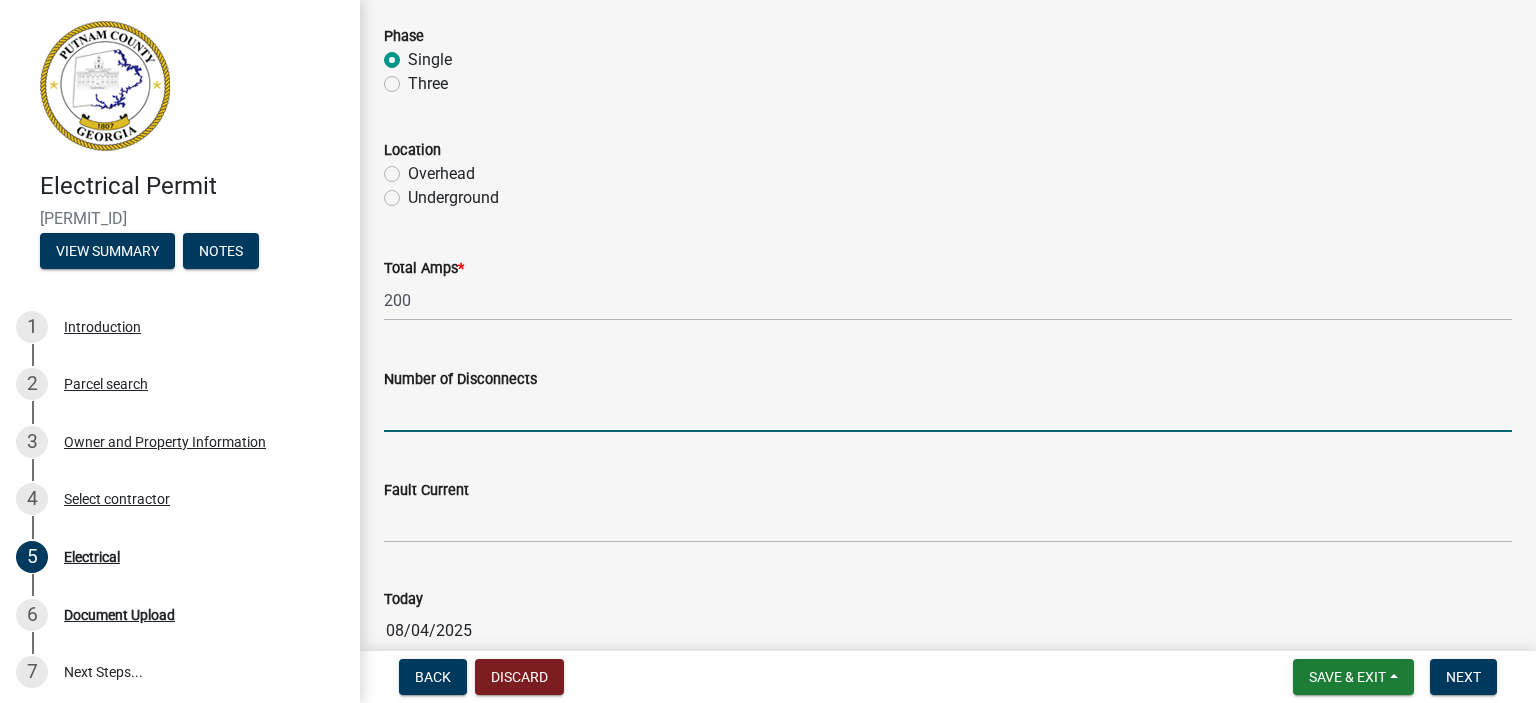 click 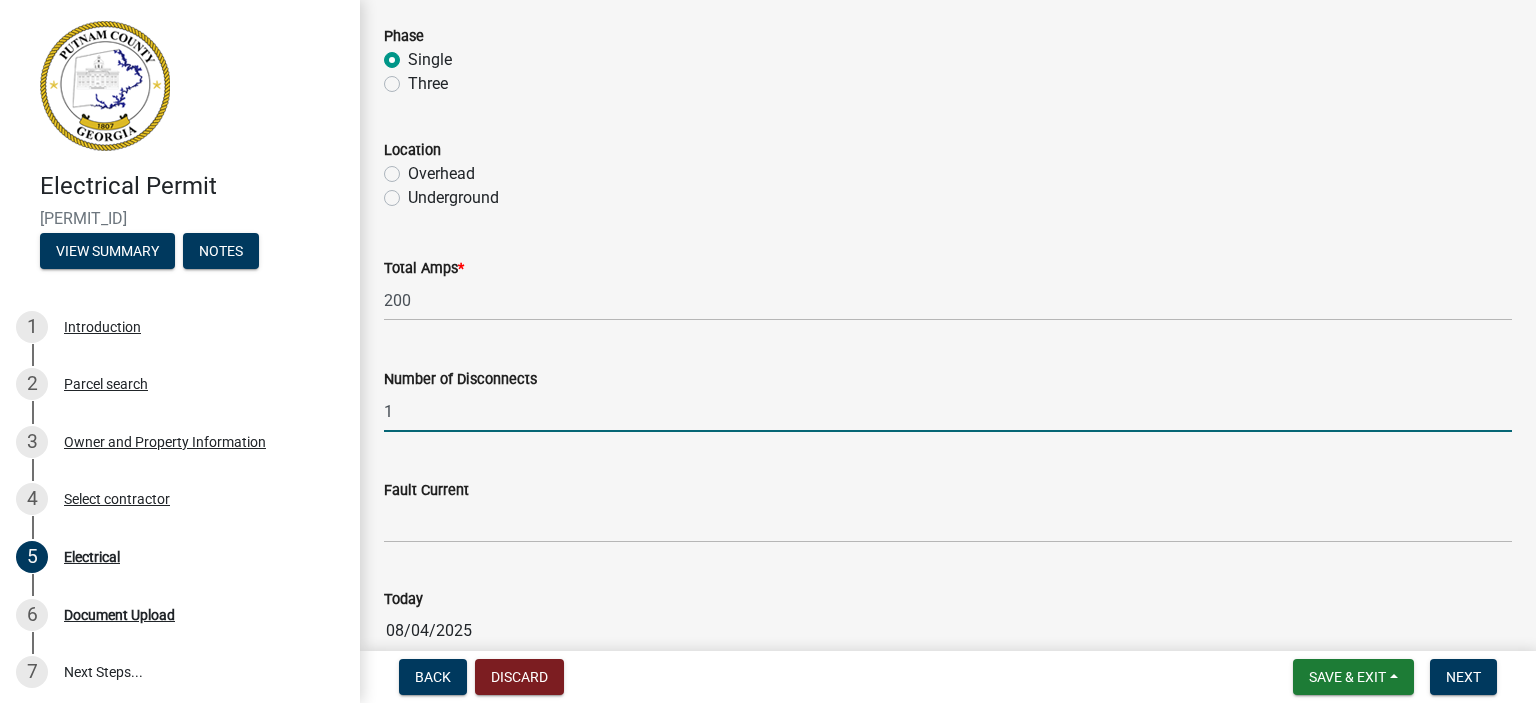 type on "1" 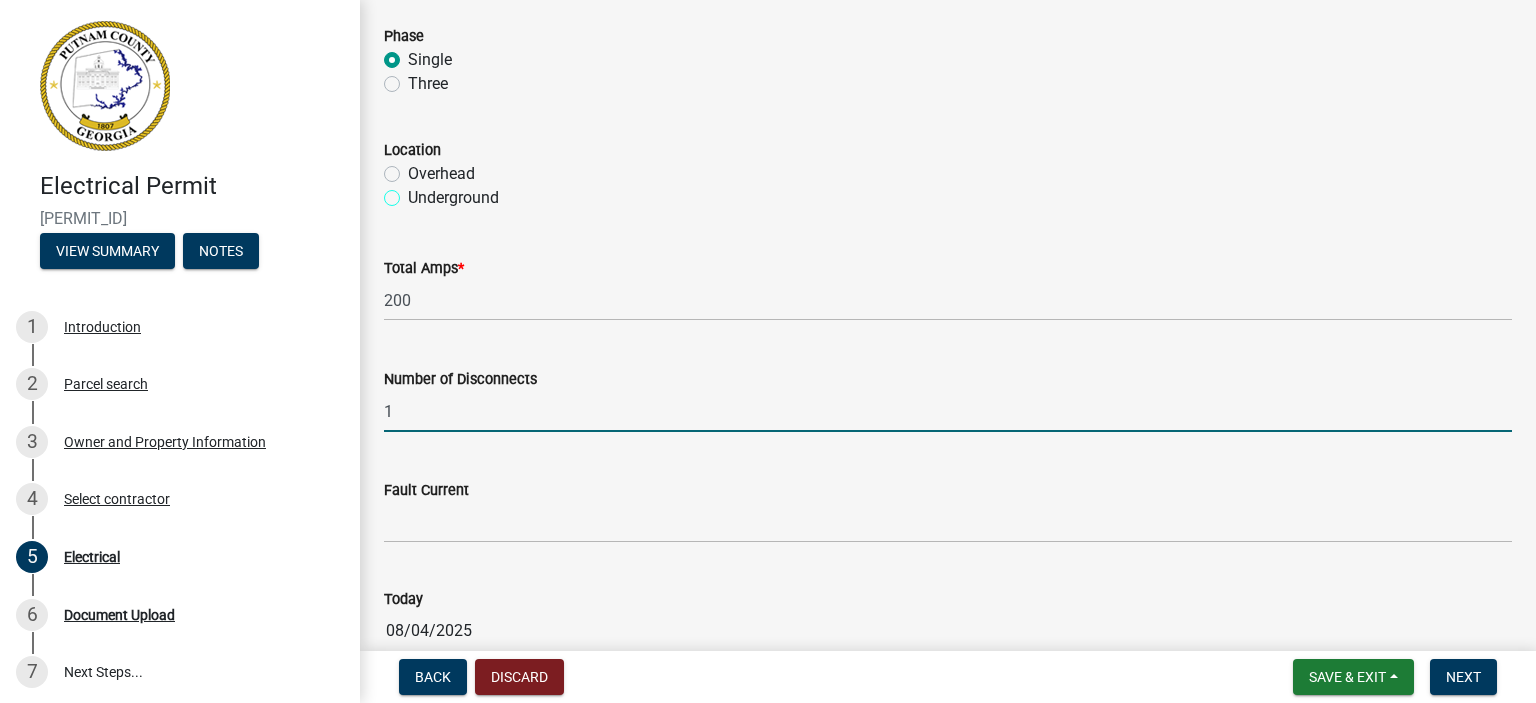 click on "Underground" at bounding box center (414, 192) 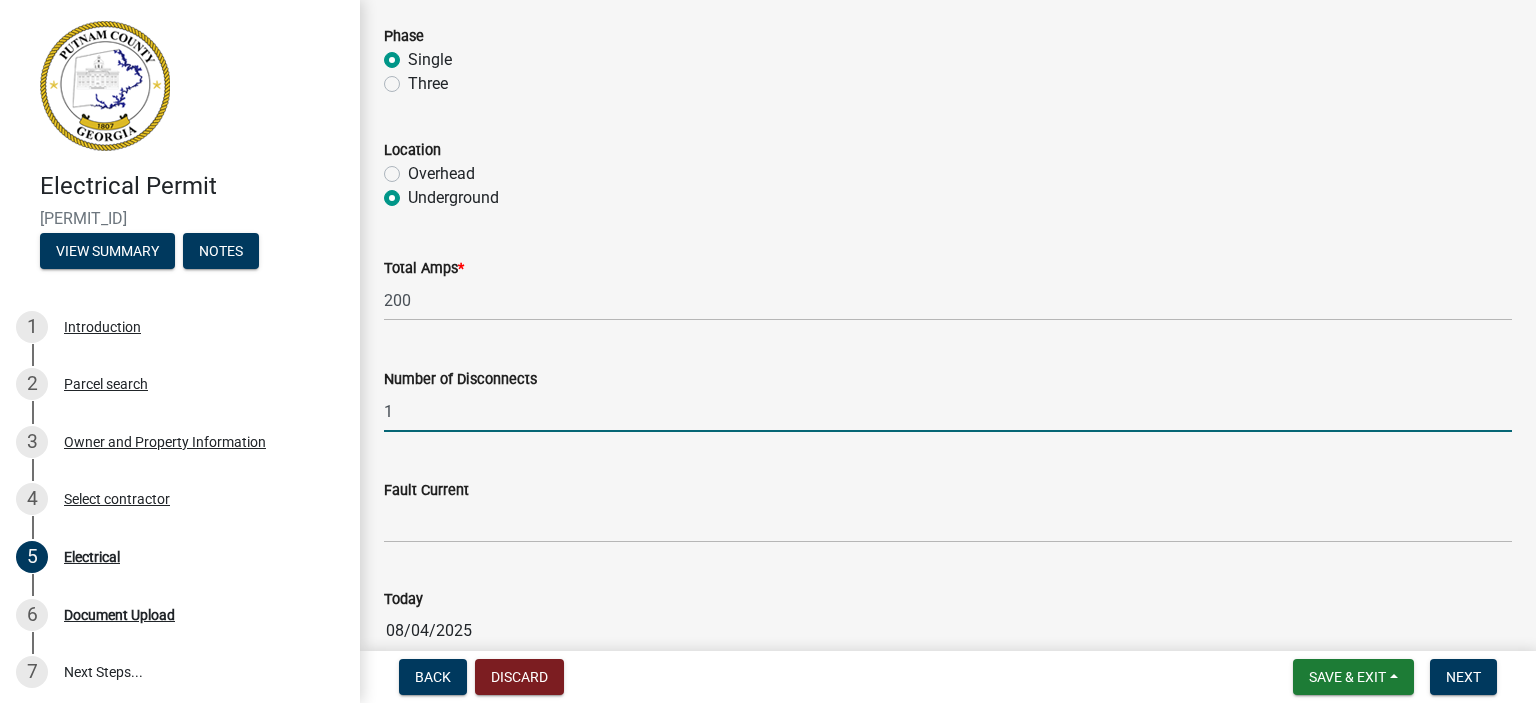 radio on "true" 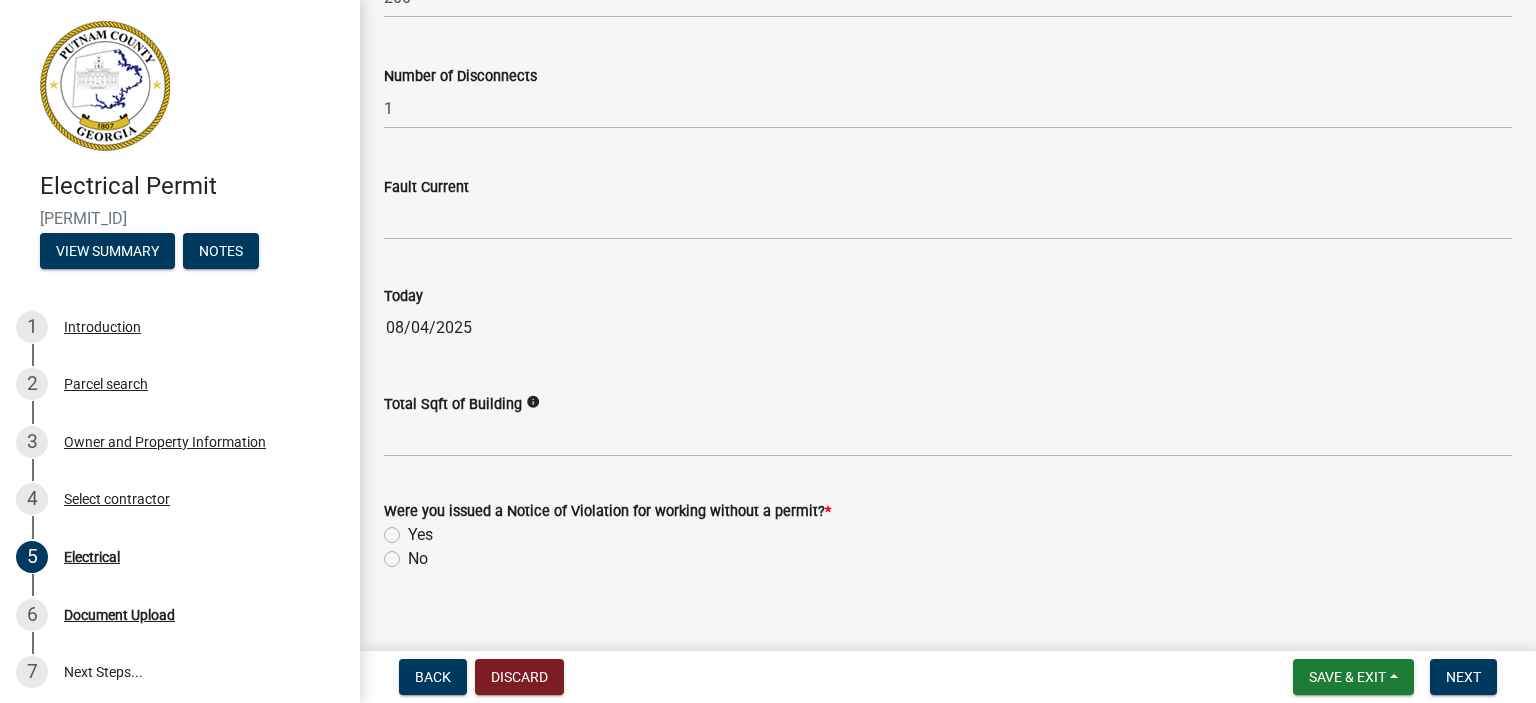scroll, scrollTop: 2094, scrollLeft: 0, axis: vertical 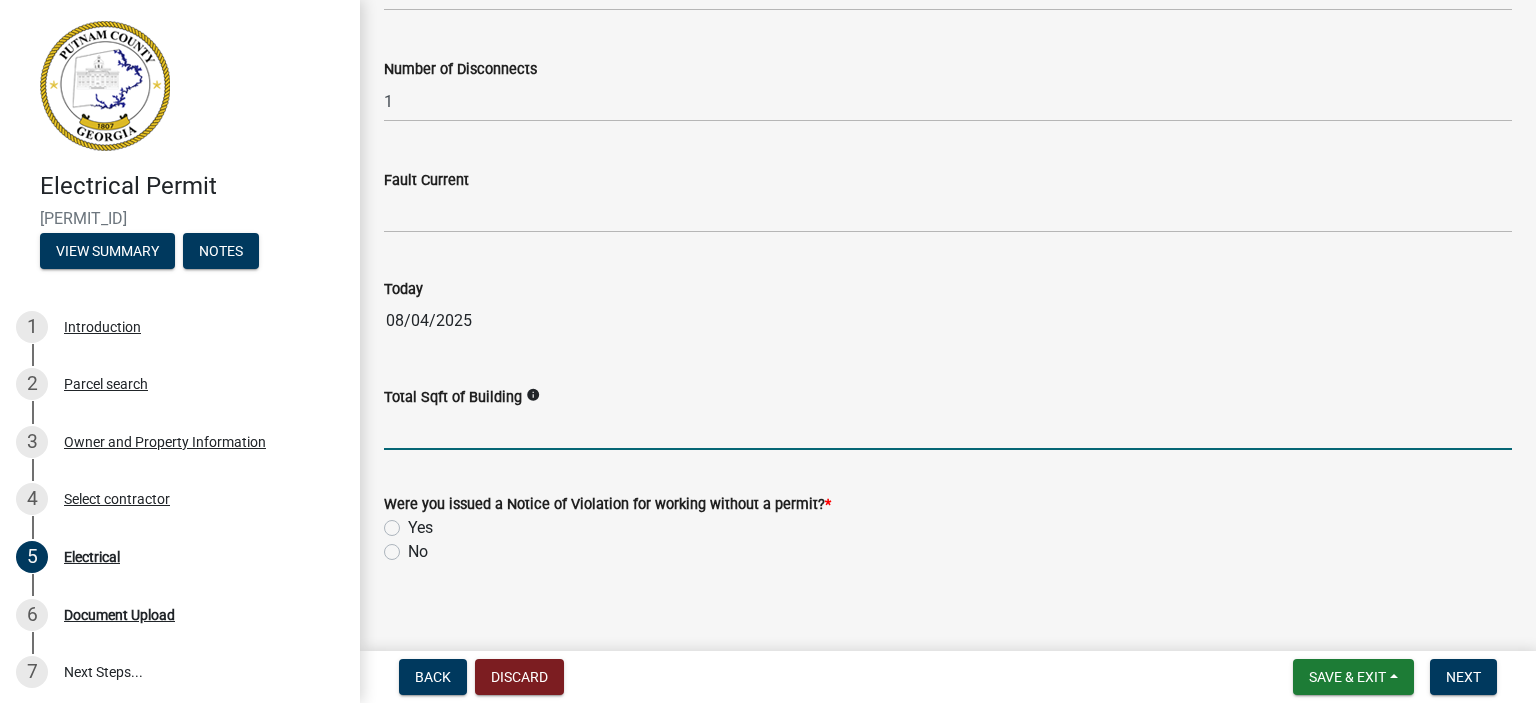 click 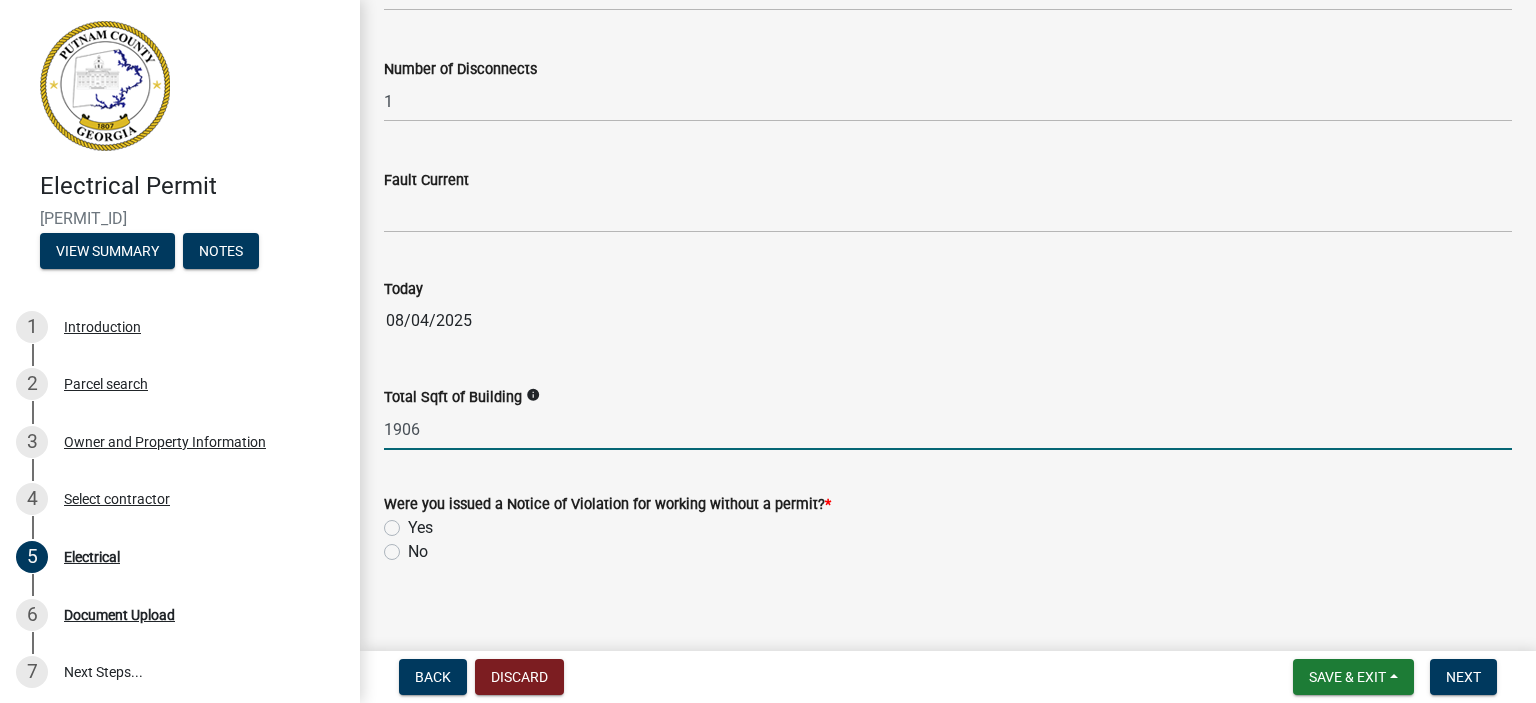 type on "1906" 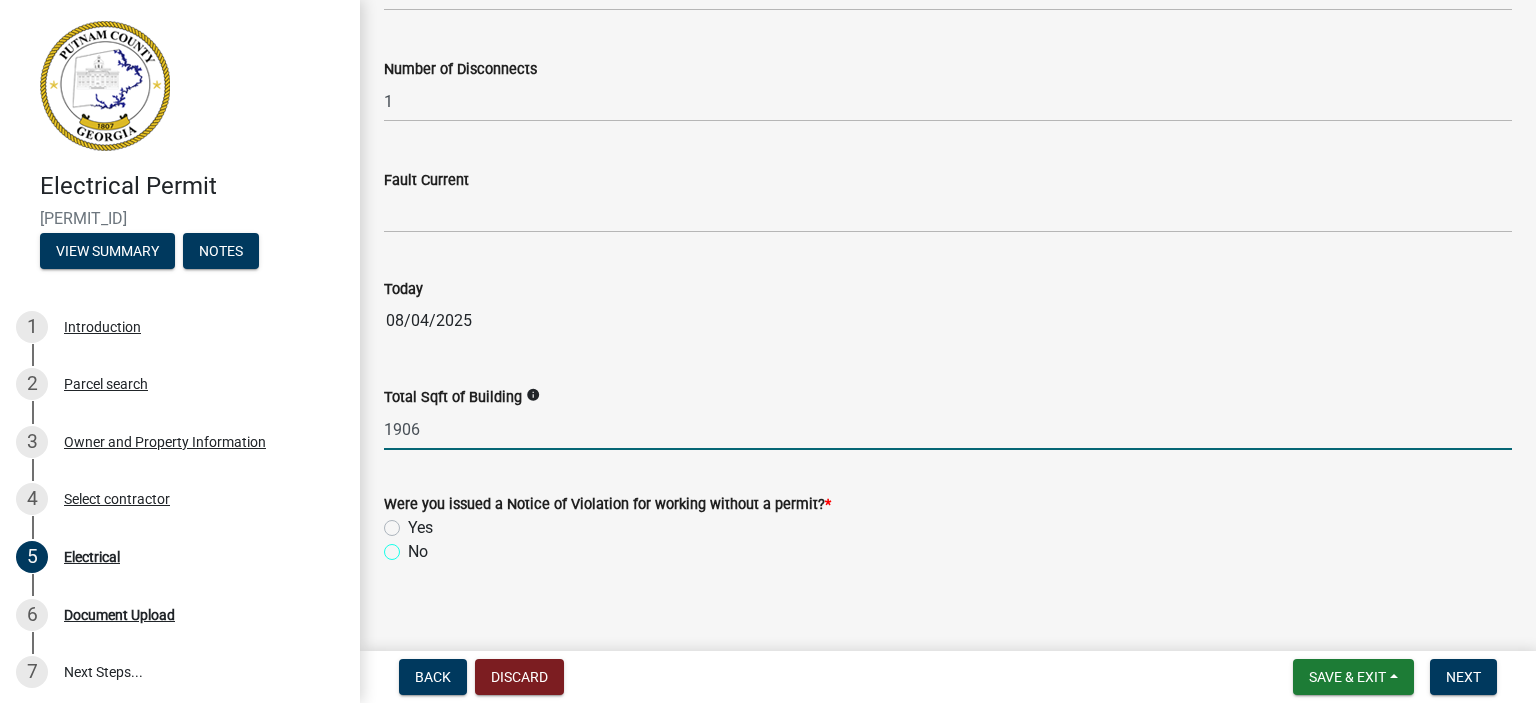 click on "No" at bounding box center [414, 546] 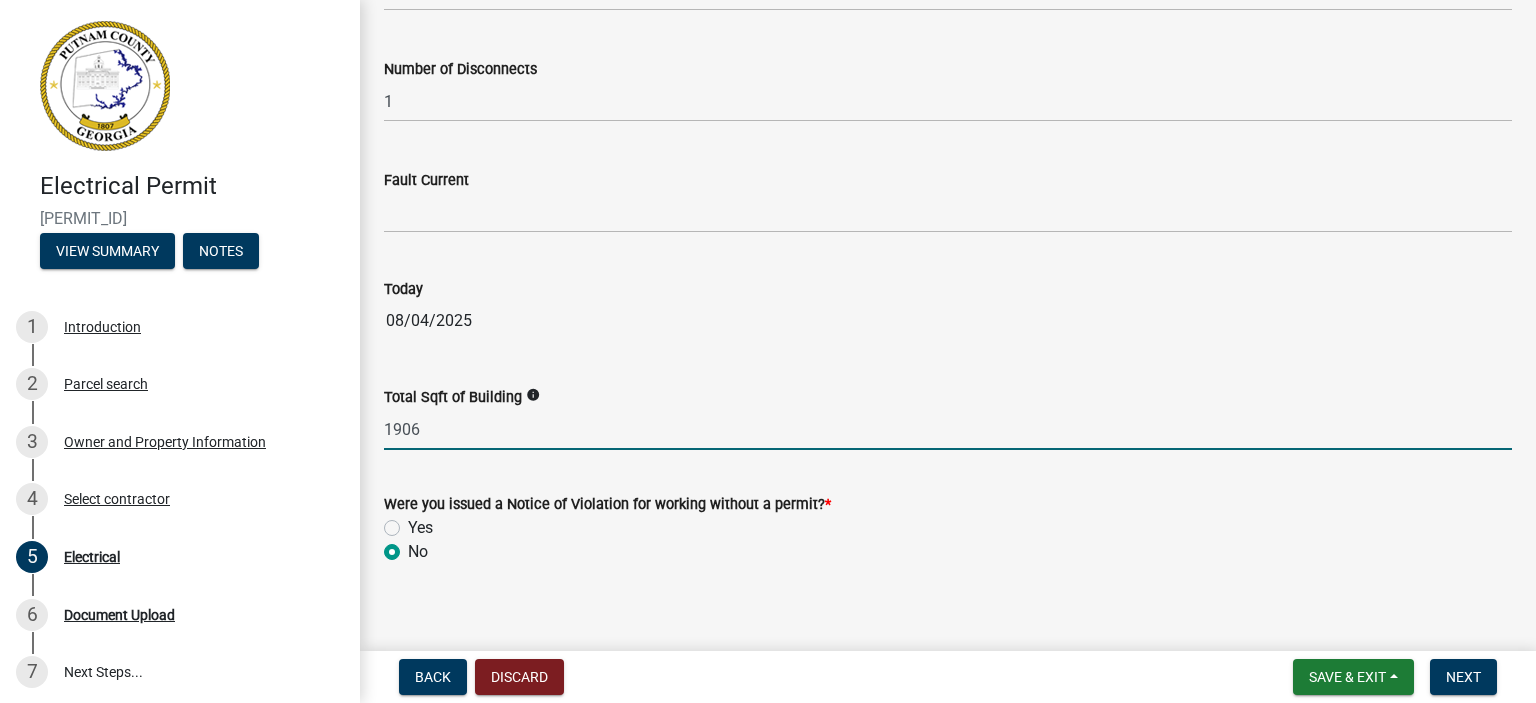 radio on "true" 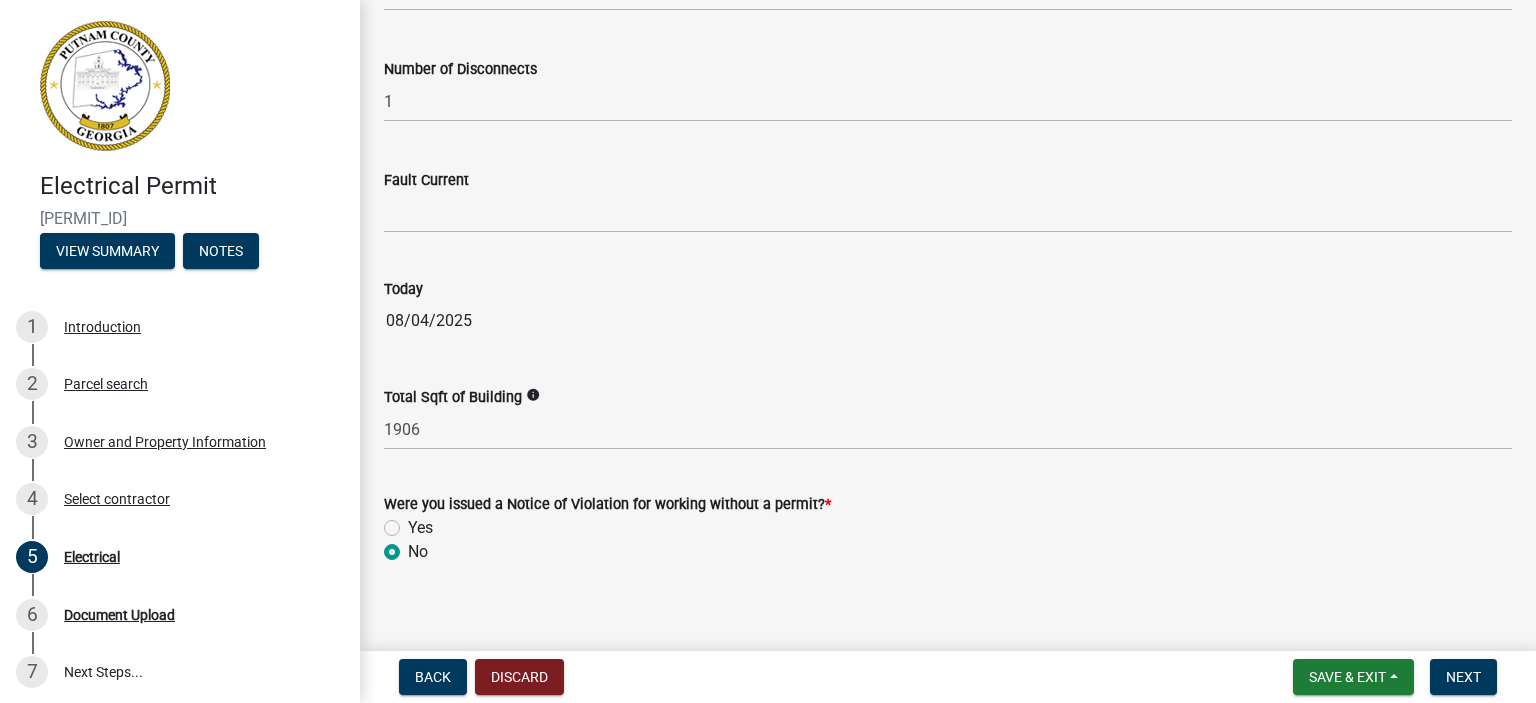 scroll, scrollTop: 2110, scrollLeft: 0, axis: vertical 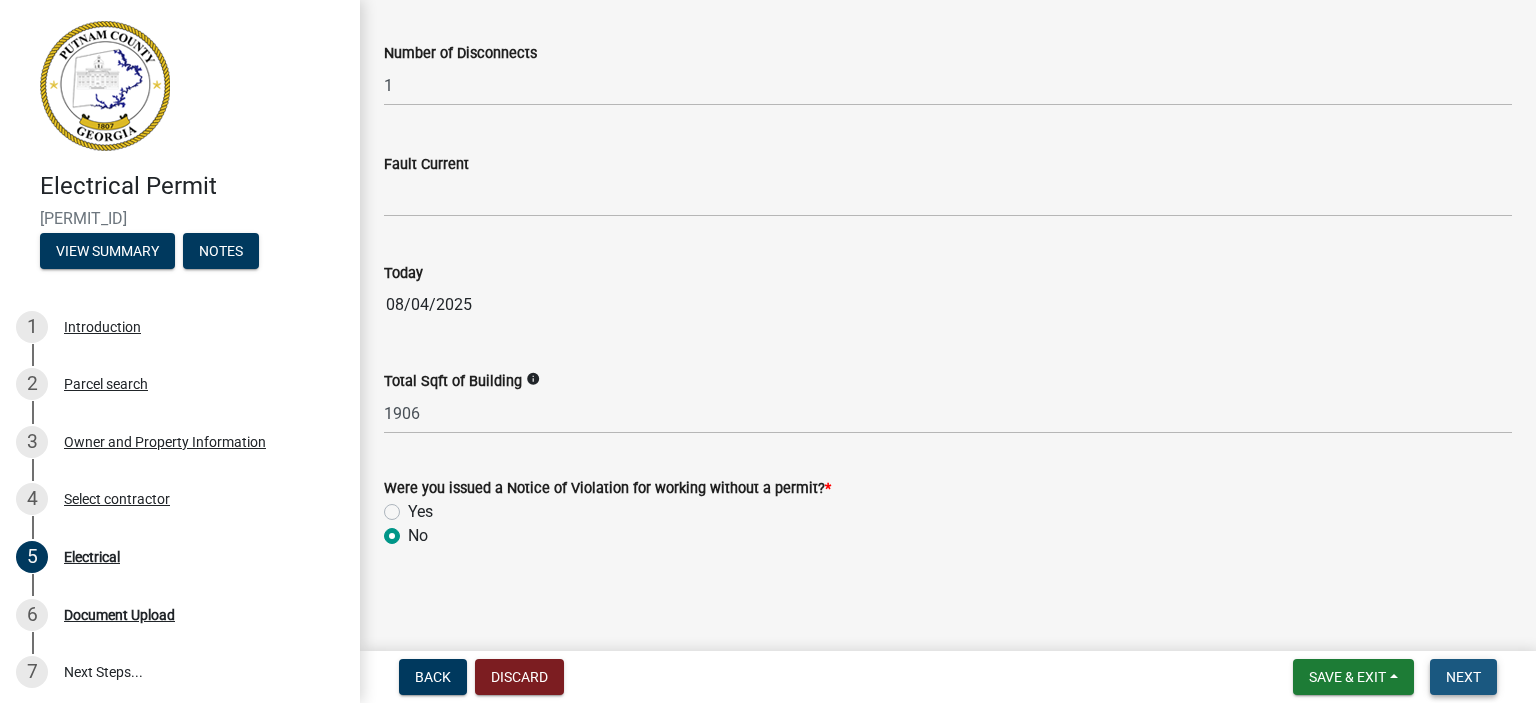 click on "Next" at bounding box center (1463, 677) 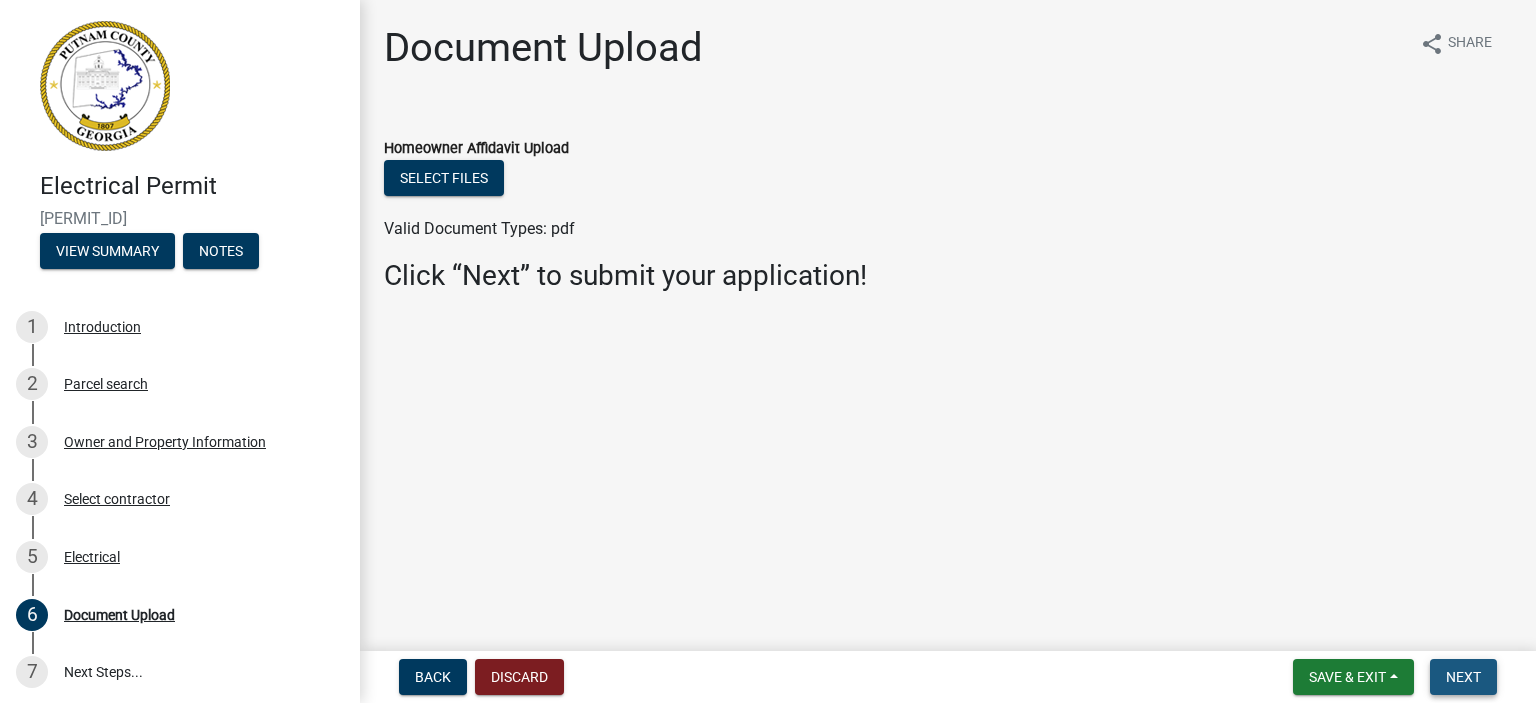 click on "Next" at bounding box center [1463, 677] 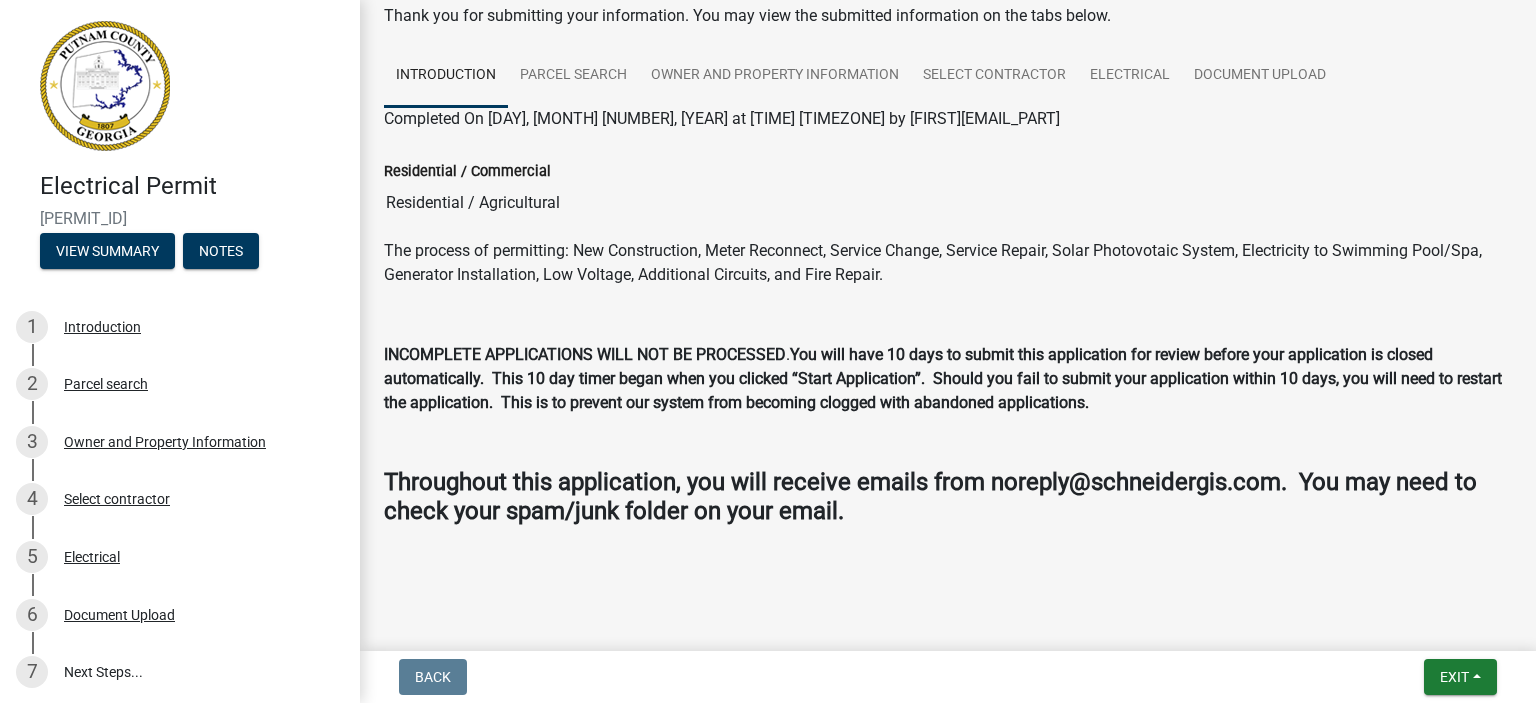 scroll, scrollTop: 0, scrollLeft: 0, axis: both 